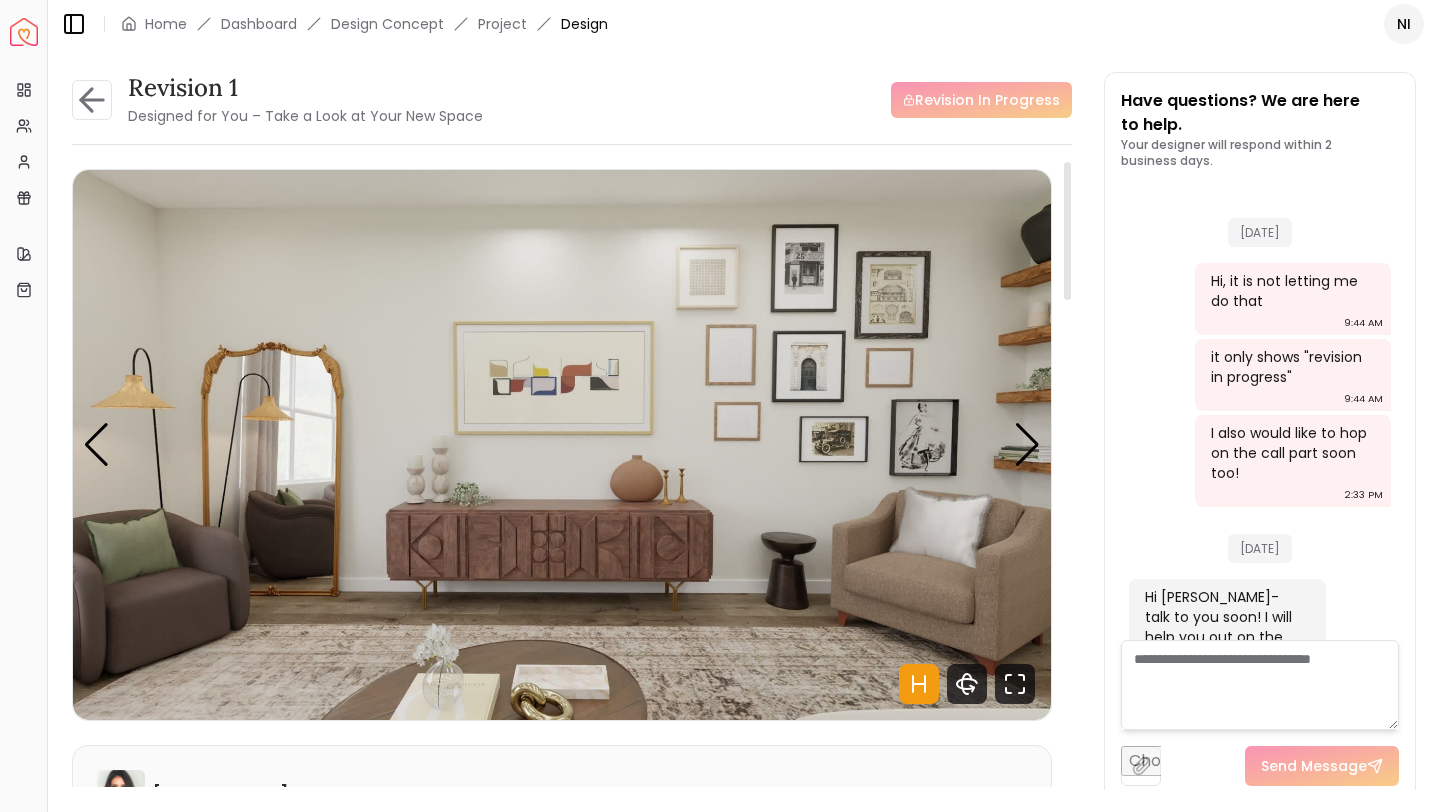 scroll, scrollTop: 0, scrollLeft: 0, axis: both 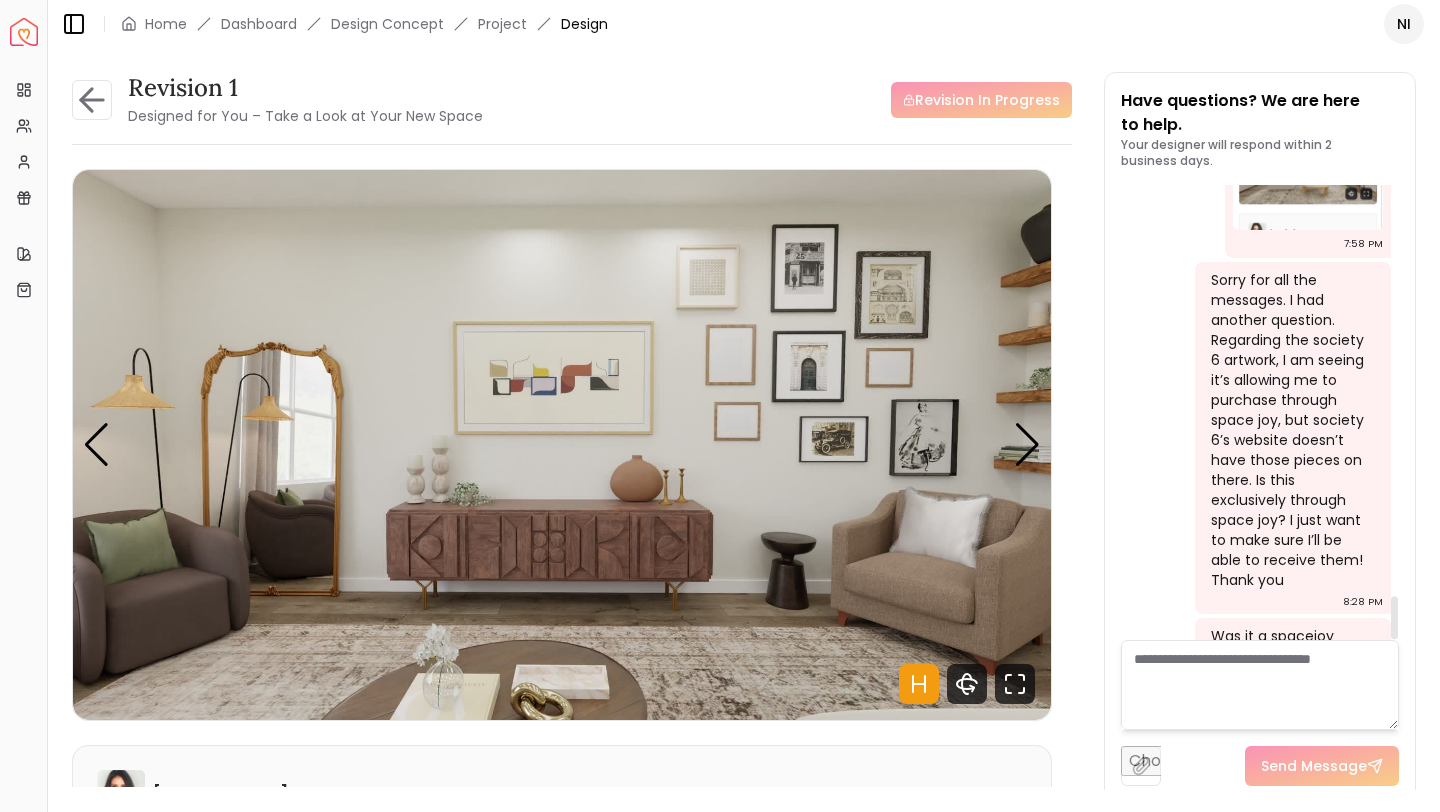 click at bounding box center [1260, 685] 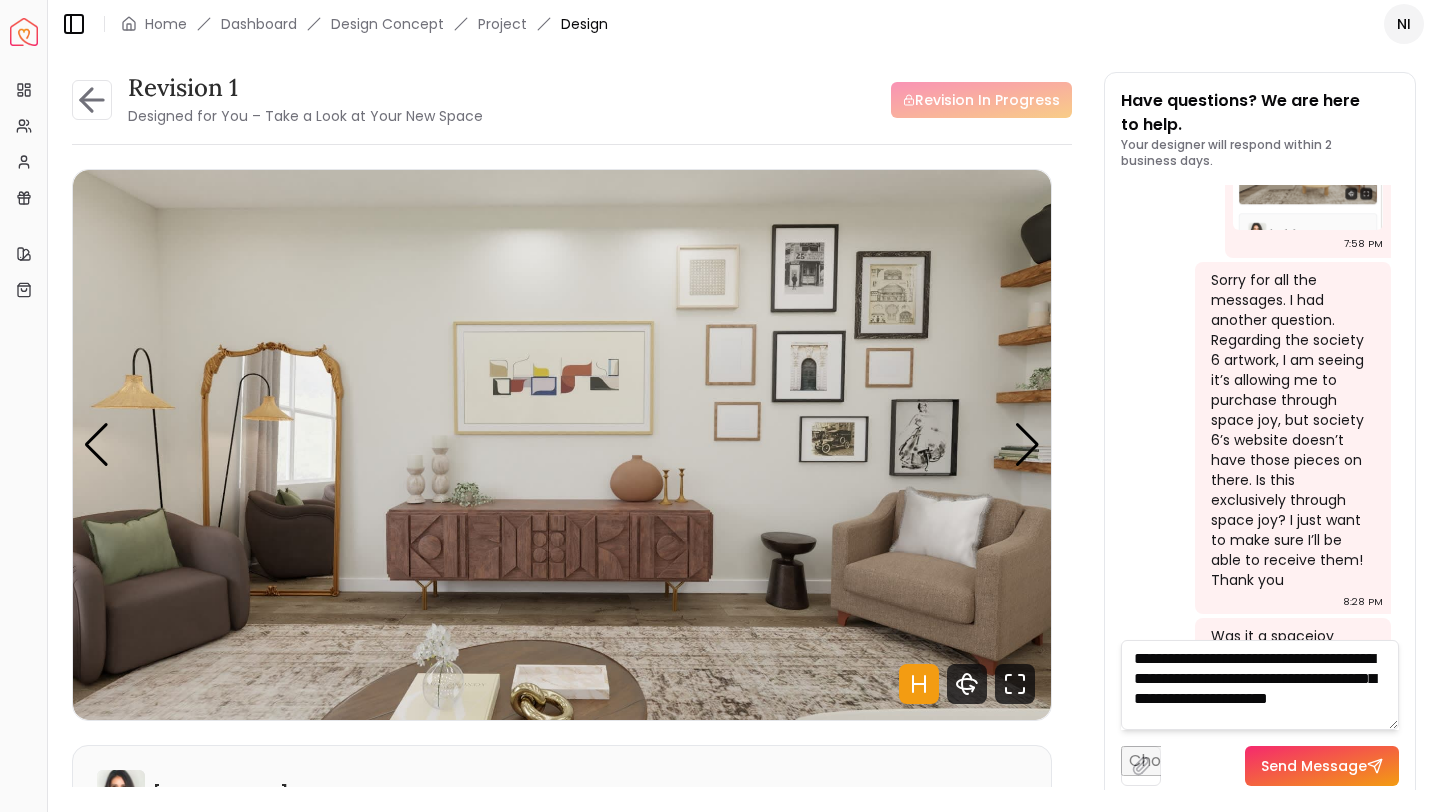 scroll, scrollTop: 8, scrollLeft: 0, axis: vertical 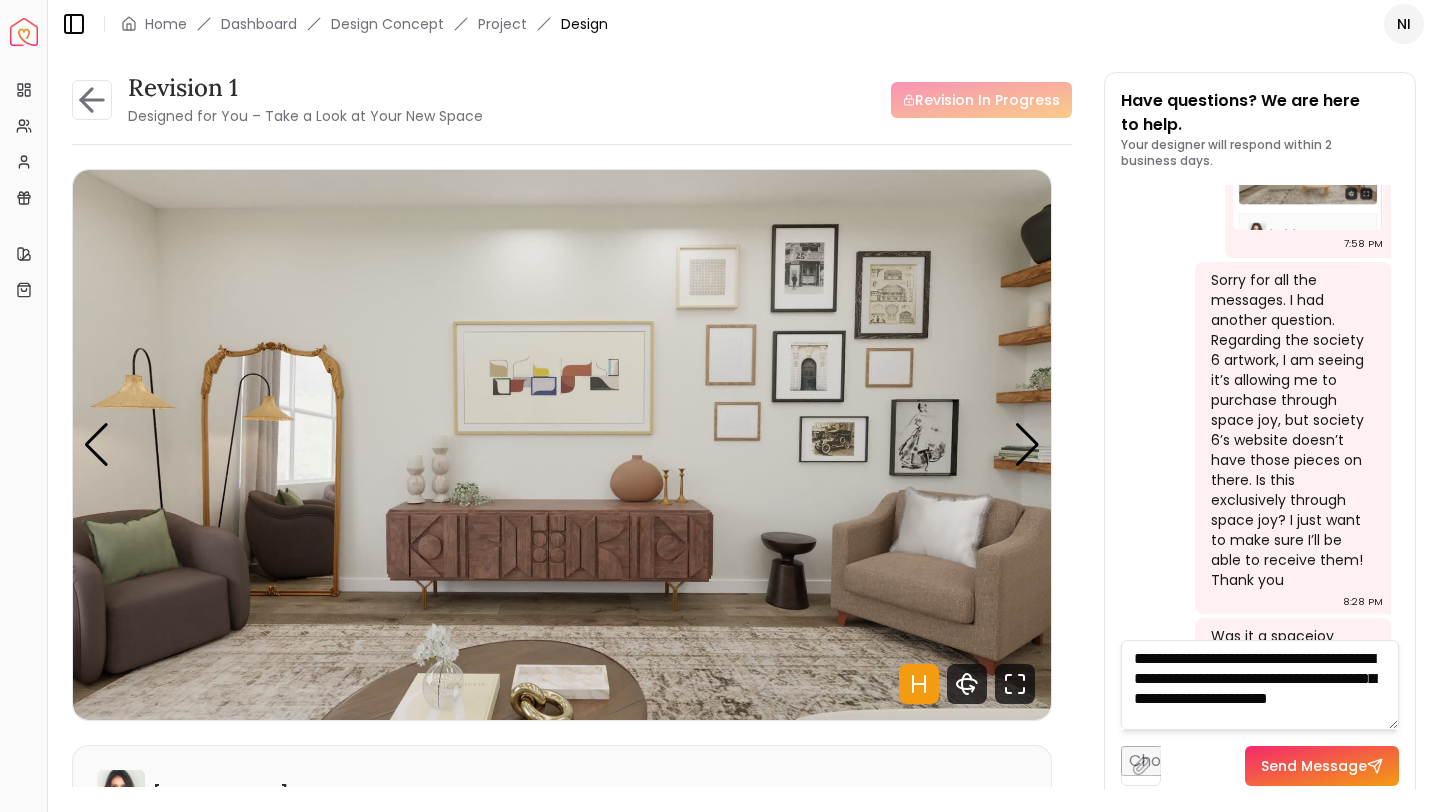 type on "**********" 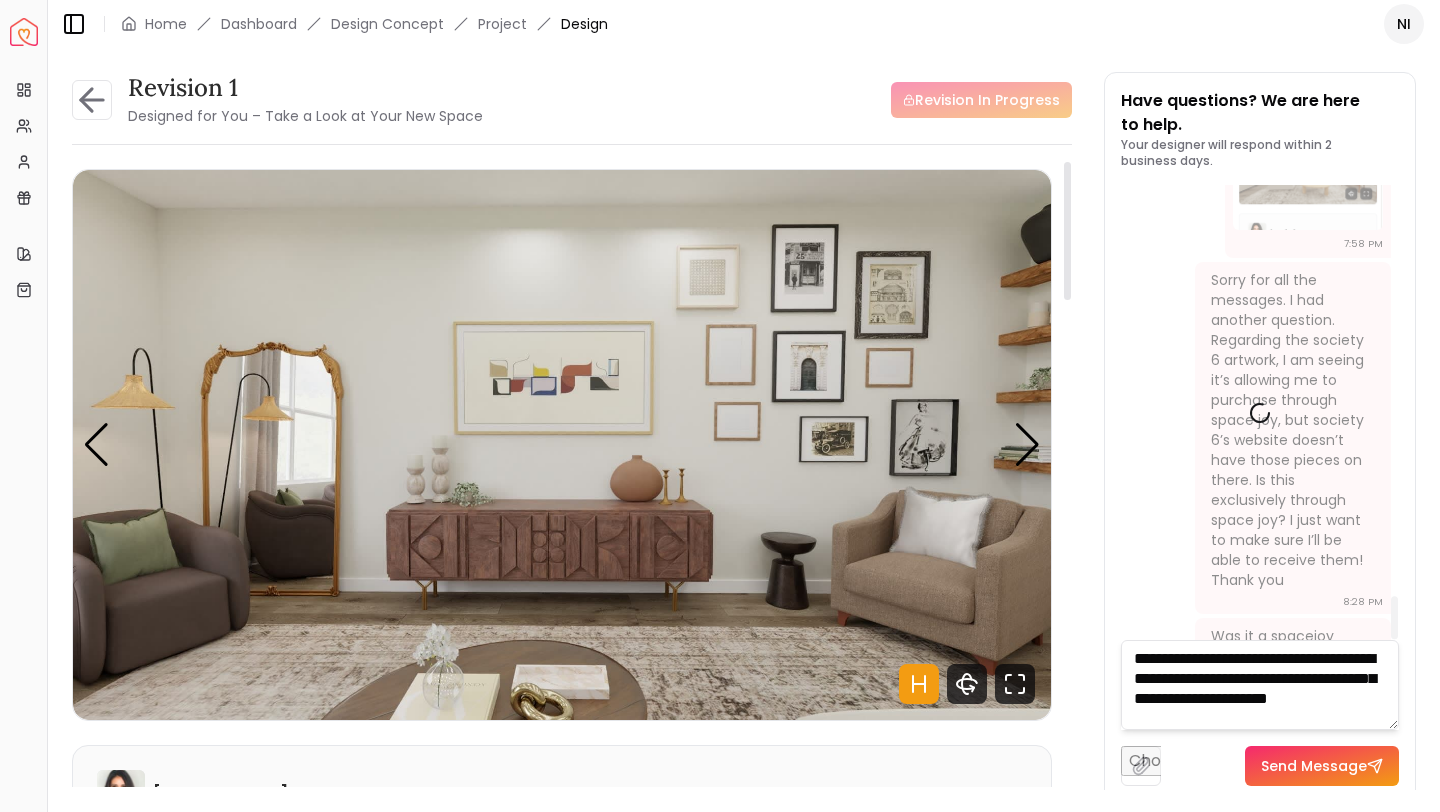 scroll, scrollTop: 0, scrollLeft: 0, axis: both 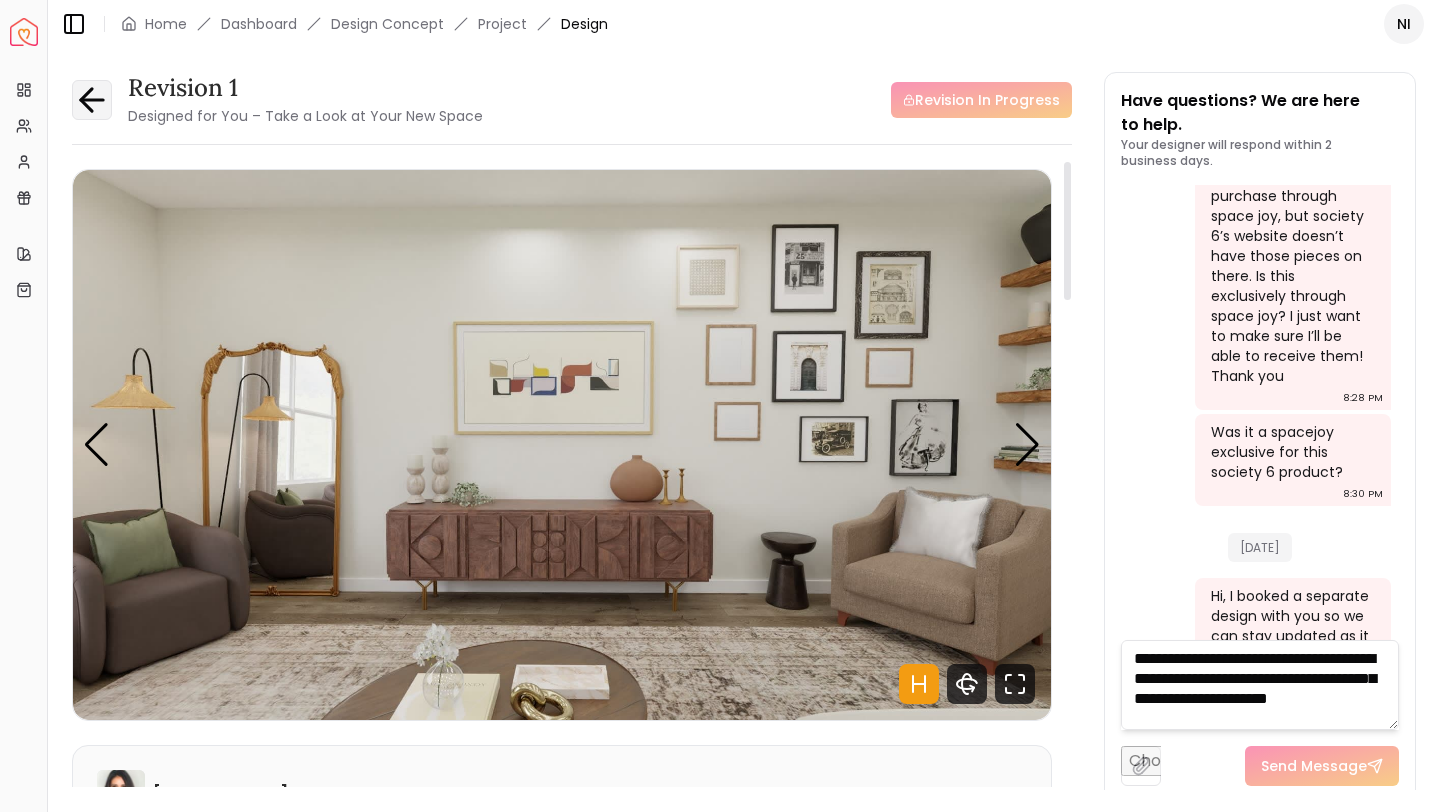 click 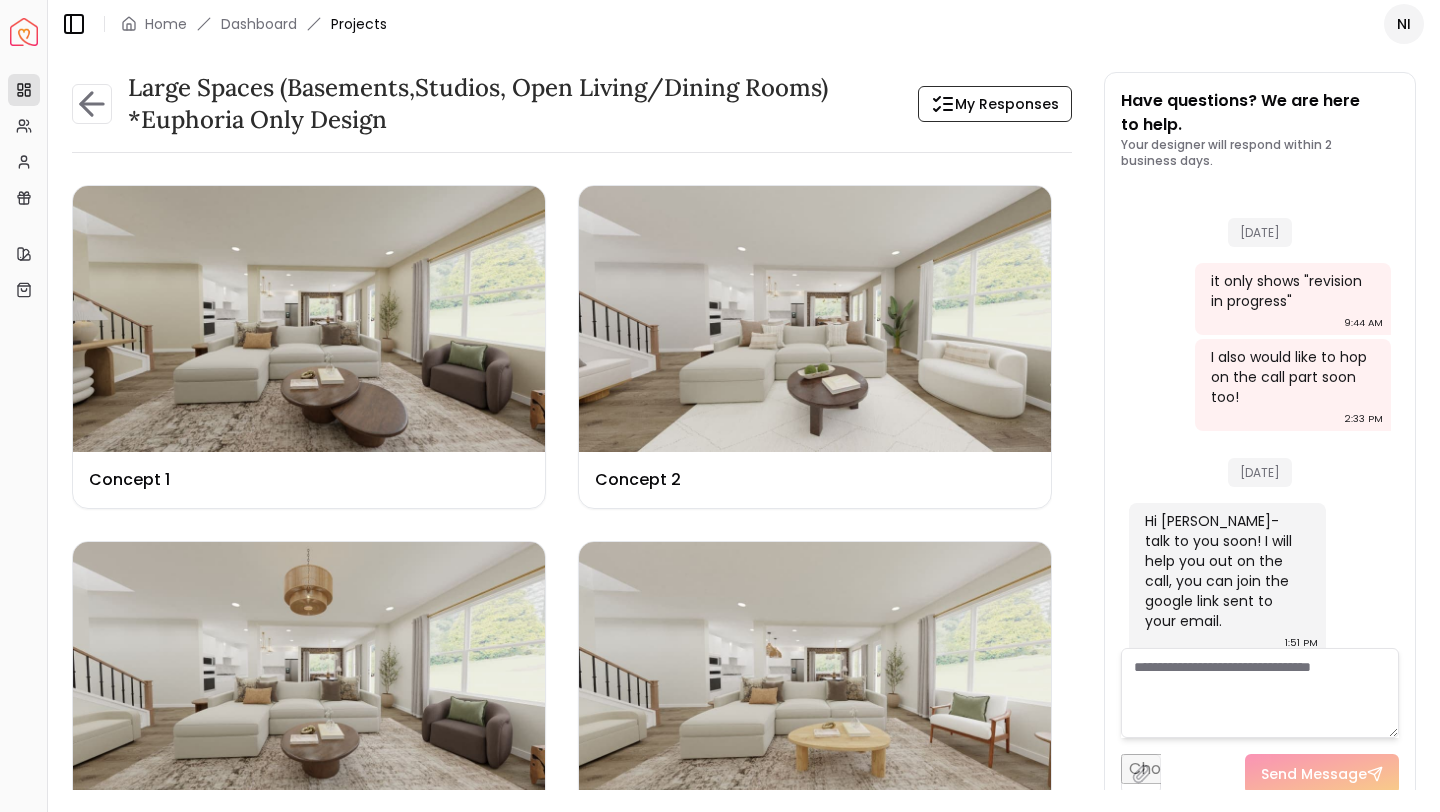 scroll, scrollTop: 4487, scrollLeft: 0, axis: vertical 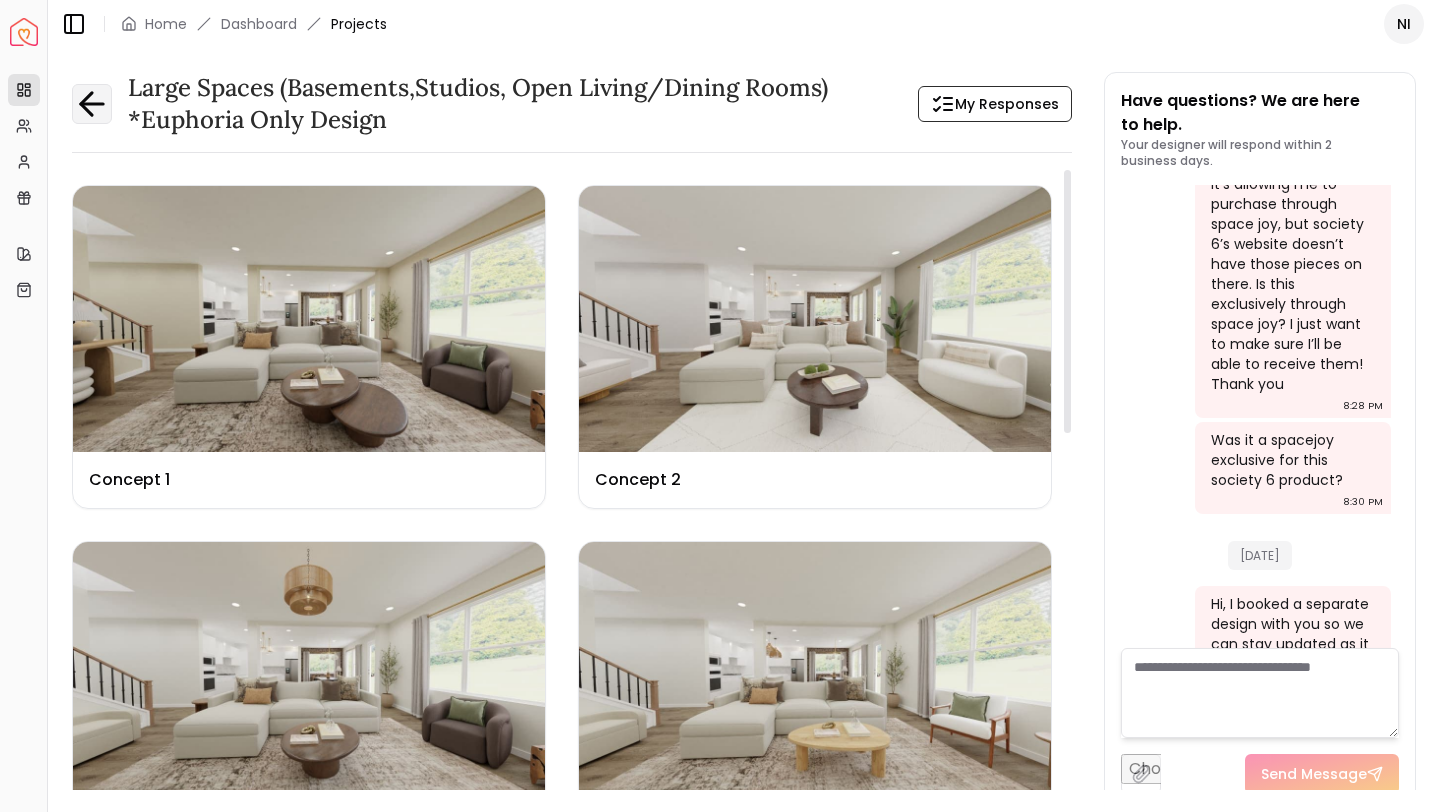 click 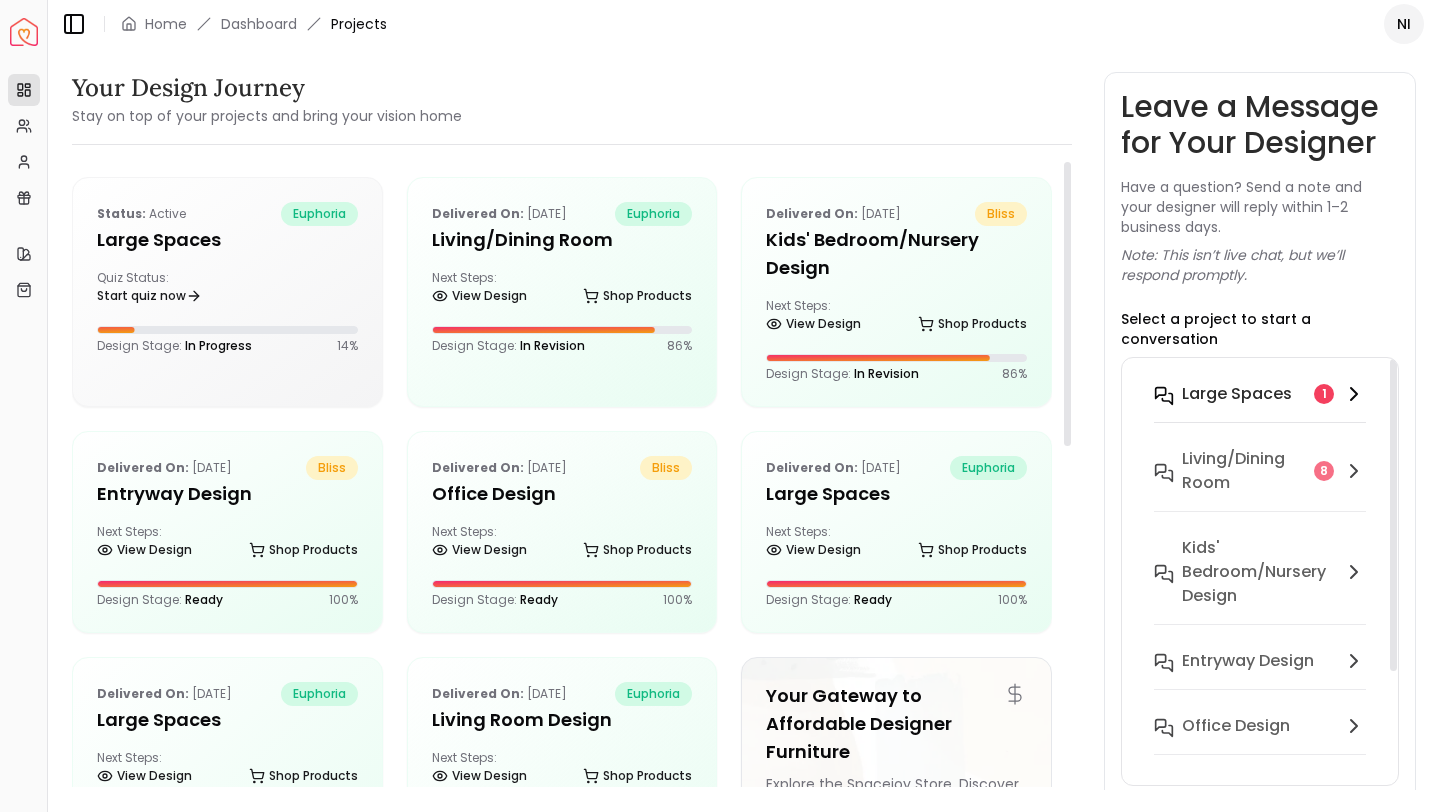 click on "Large Spaces" at bounding box center [1244, 394] 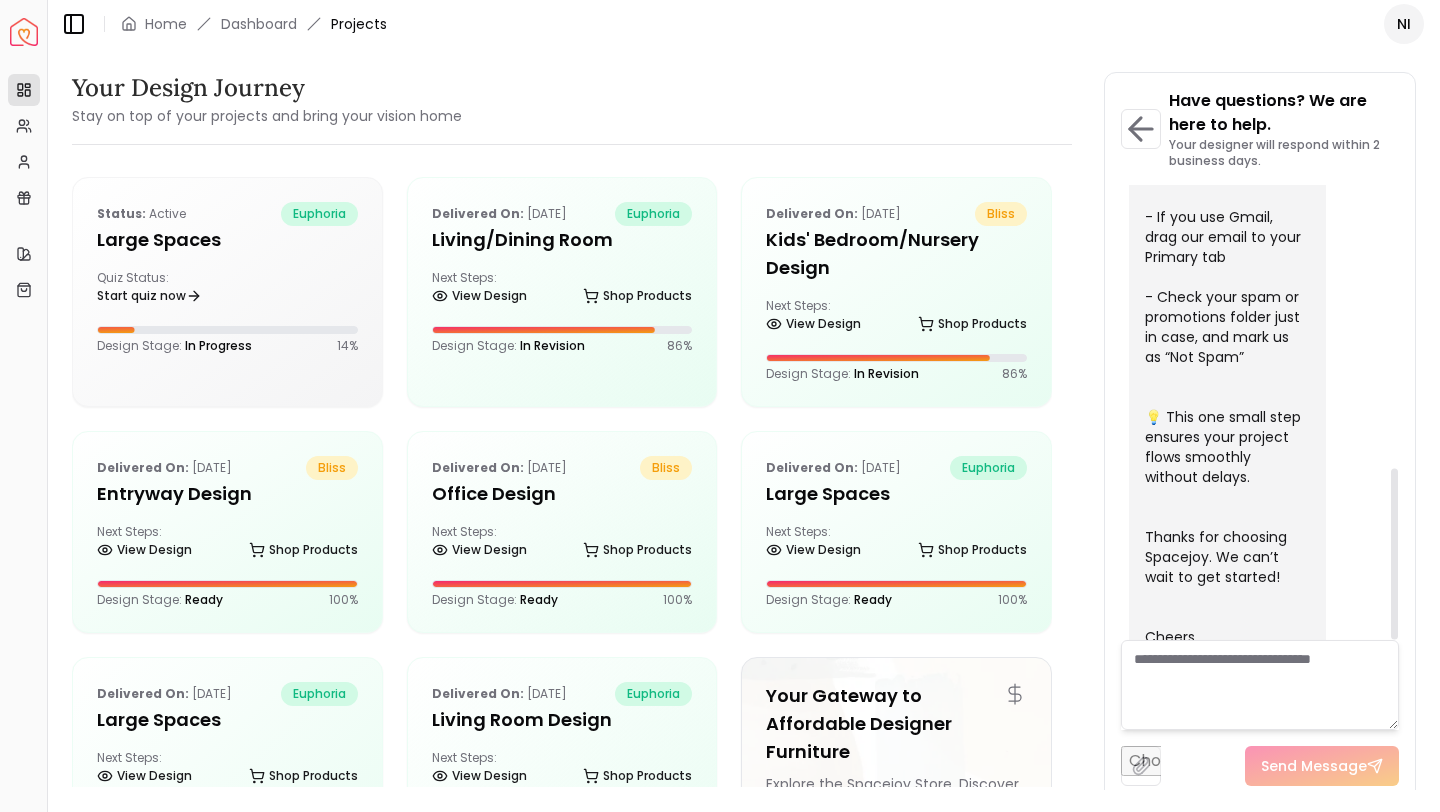scroll, scrollTop: 753, scrollLeft: 0, axis: vertical 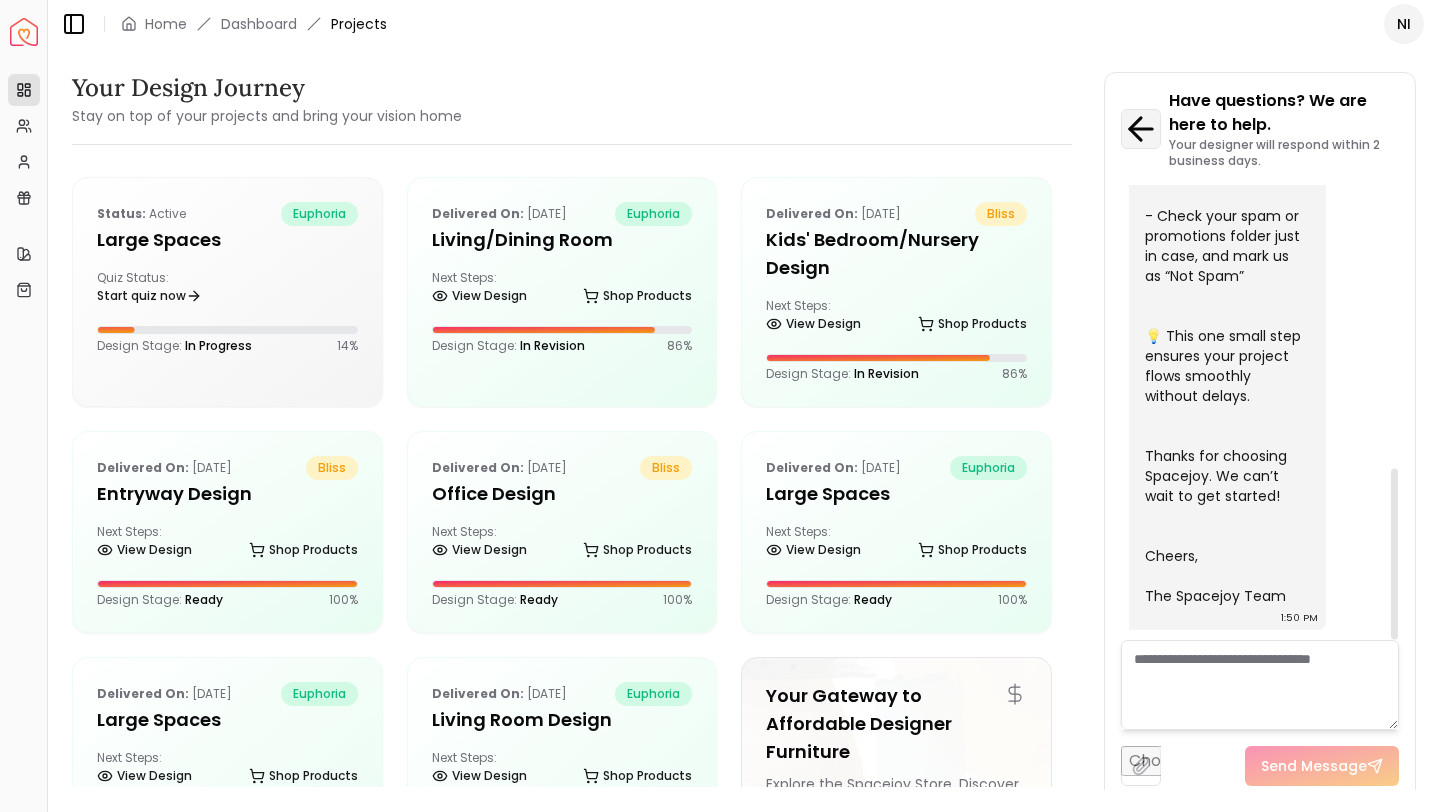 click 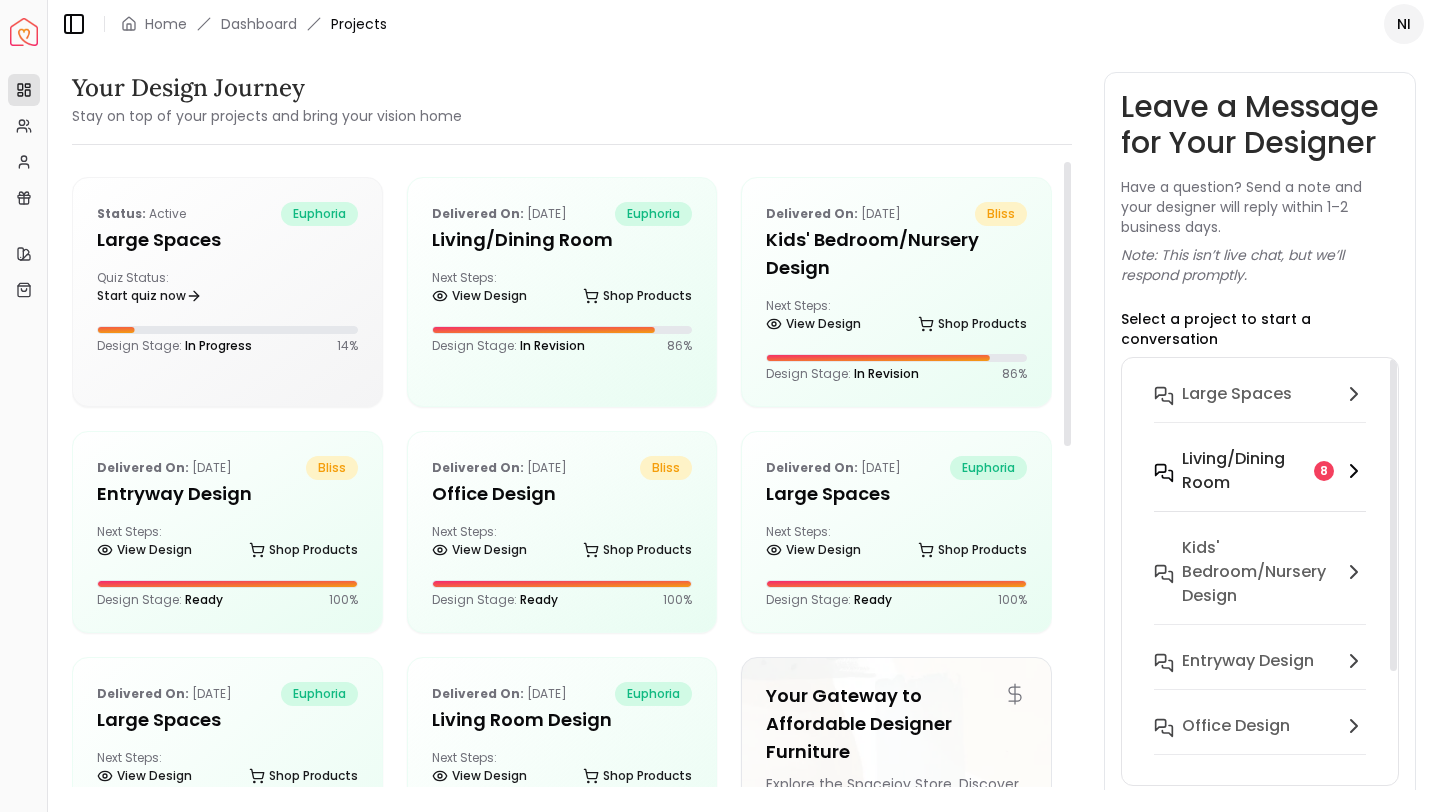 click on "Living/Dining Room" at bounding box center [1244, 471] 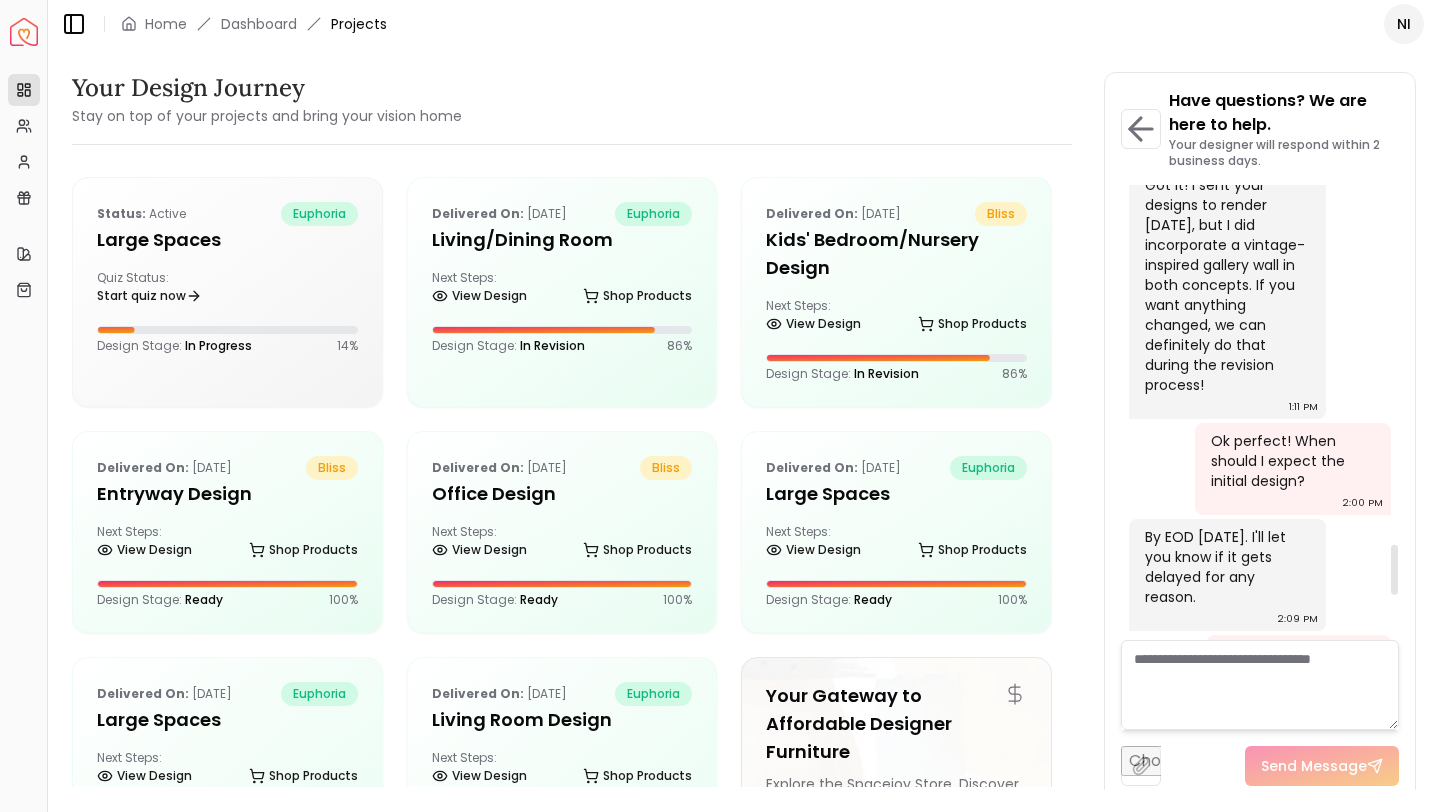 scroll, scrollTop: 3649, scrollLeft: 0, axis: vertical 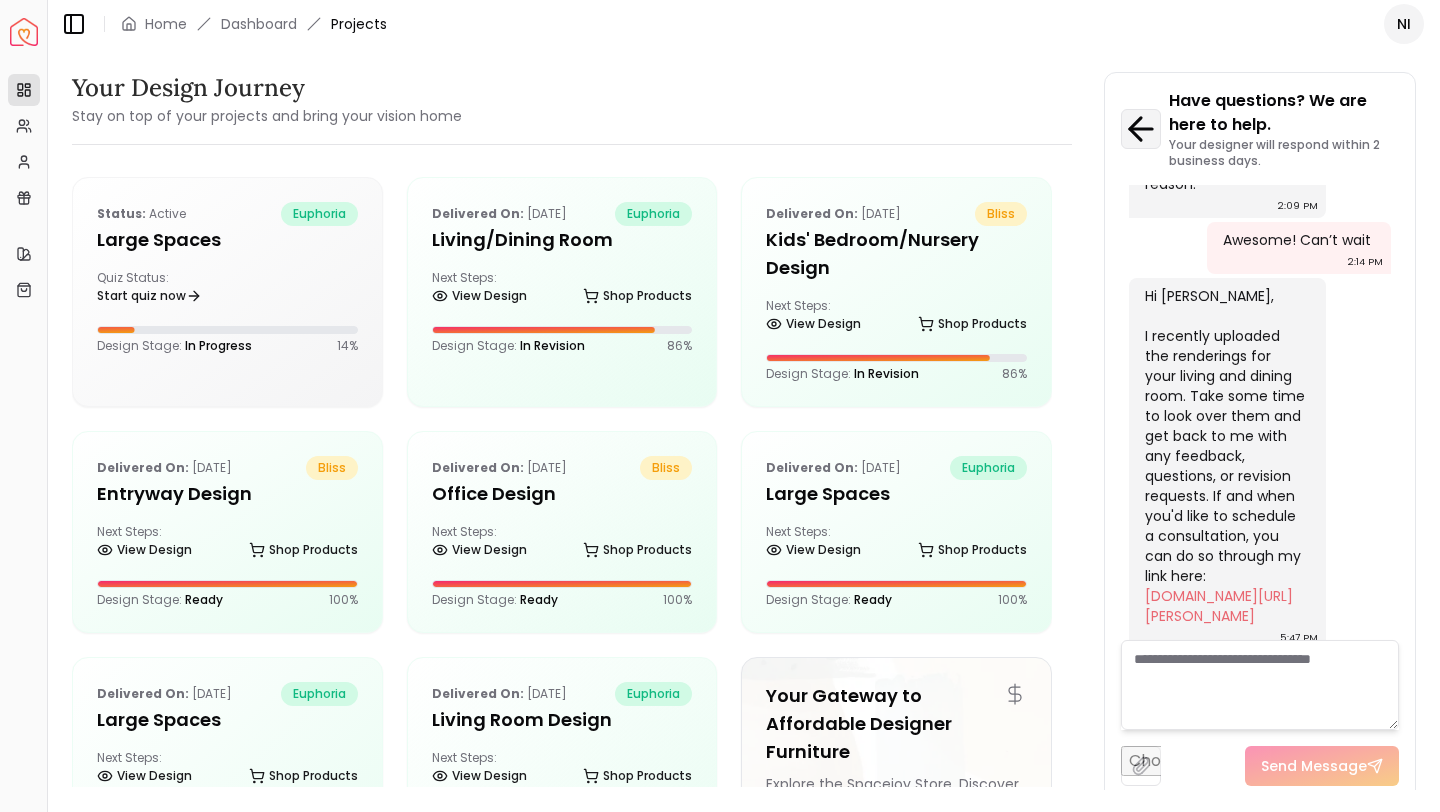 click 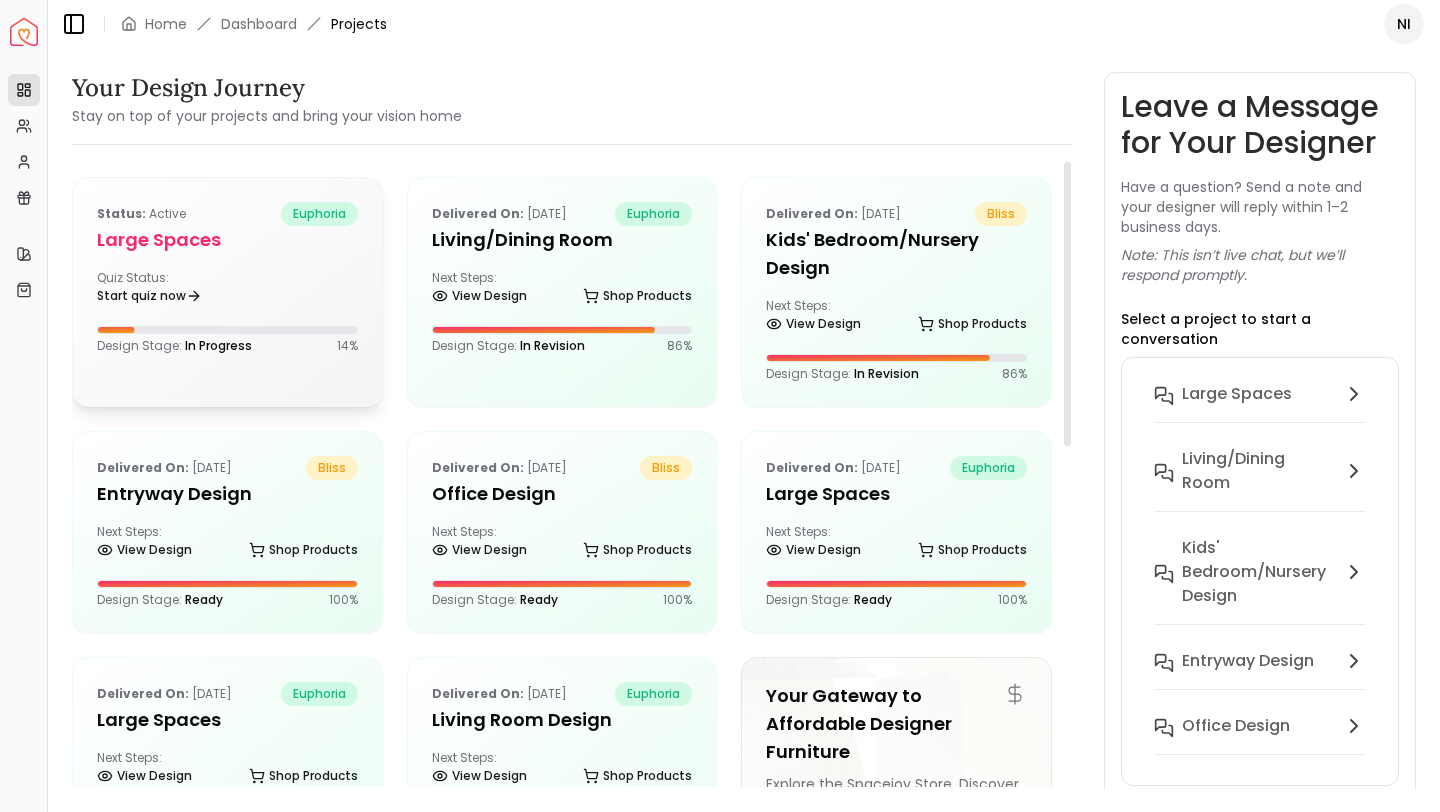 click on "Quiz Status: Start quiz now" at bounding box center [227, 290] 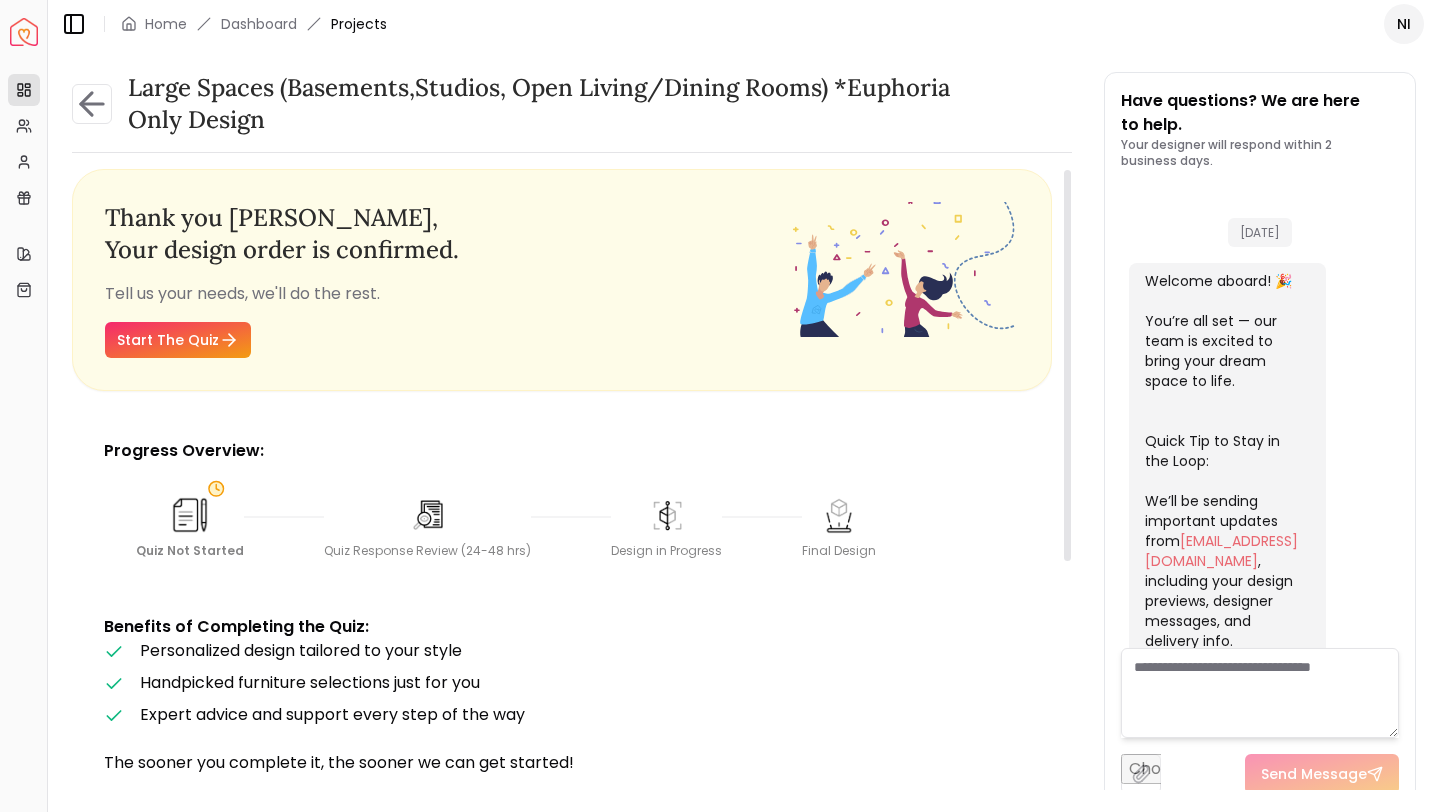 scroll, scrollTop: 717, scrollLeft: 0, axis: vertical 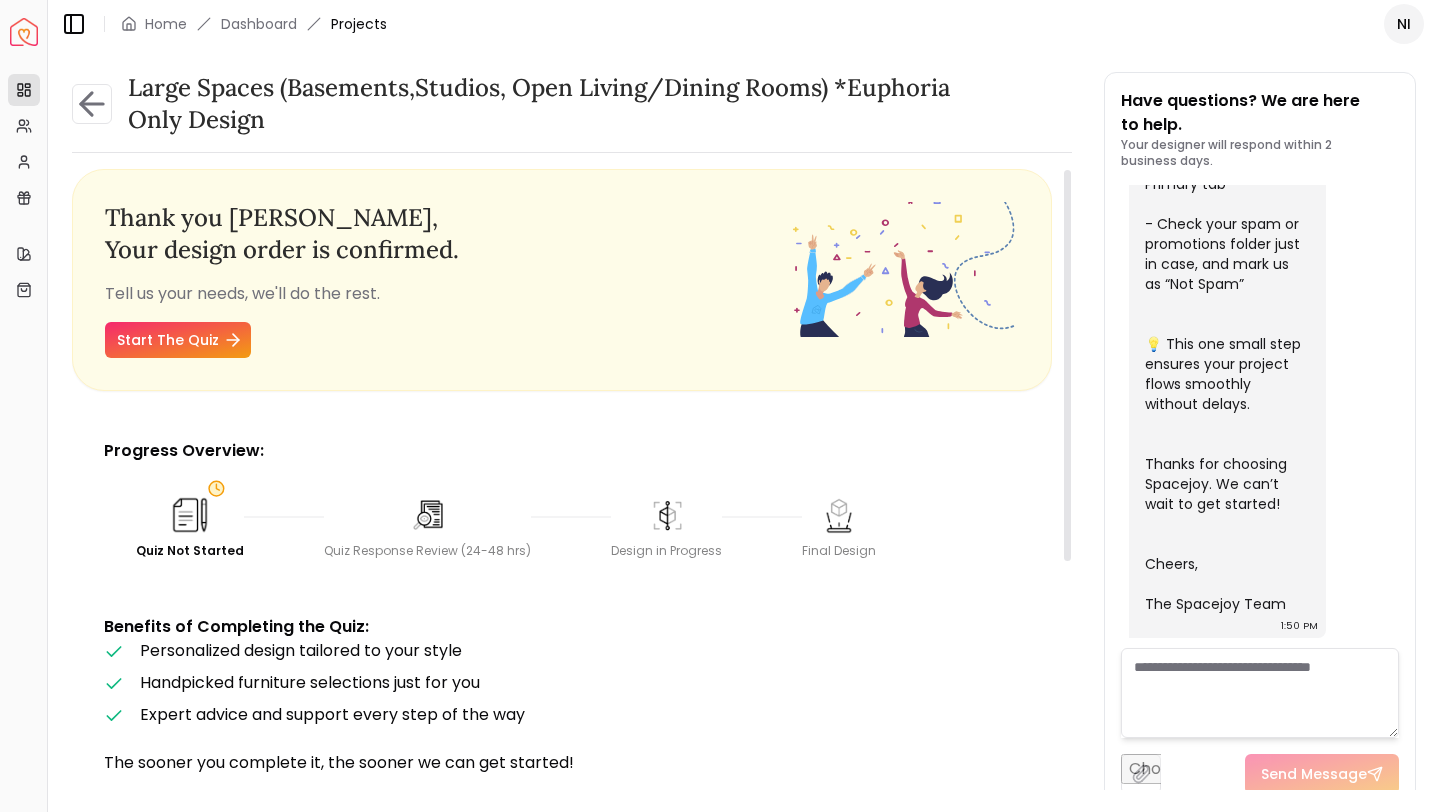 click on "Start The Quiz" at bounding box center [178, 340] 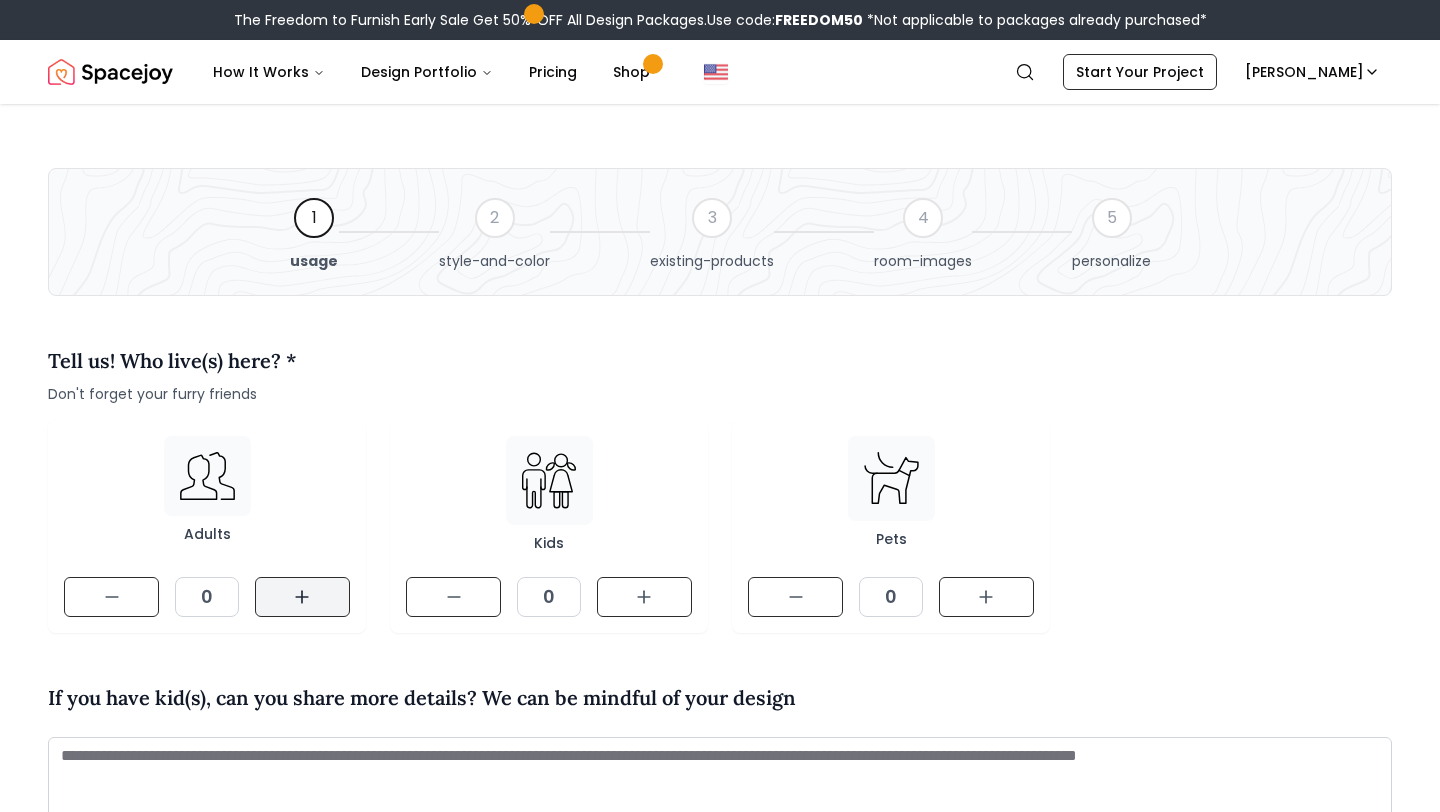 click at bounding box center [302, 597] 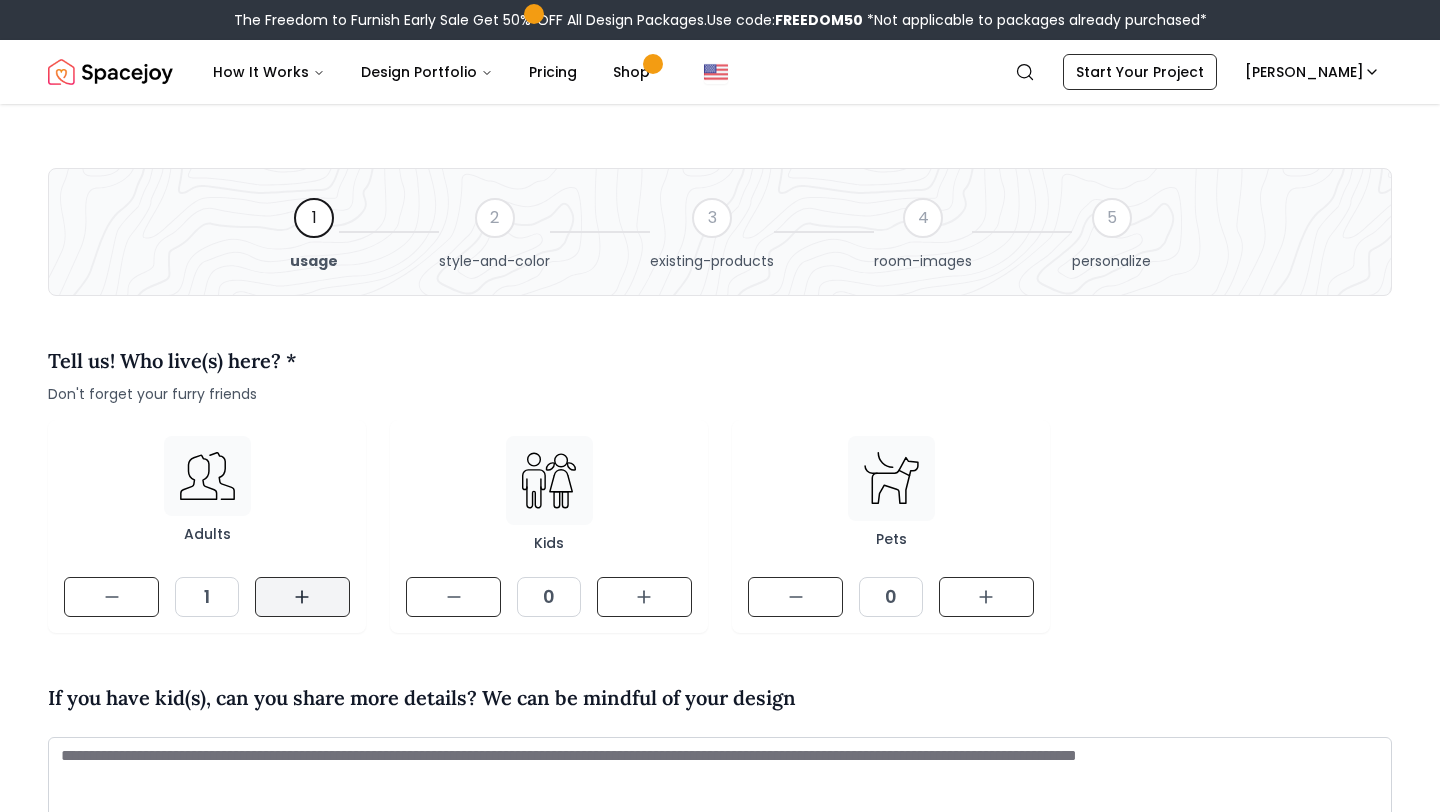 click at bounding box center (302, 597) 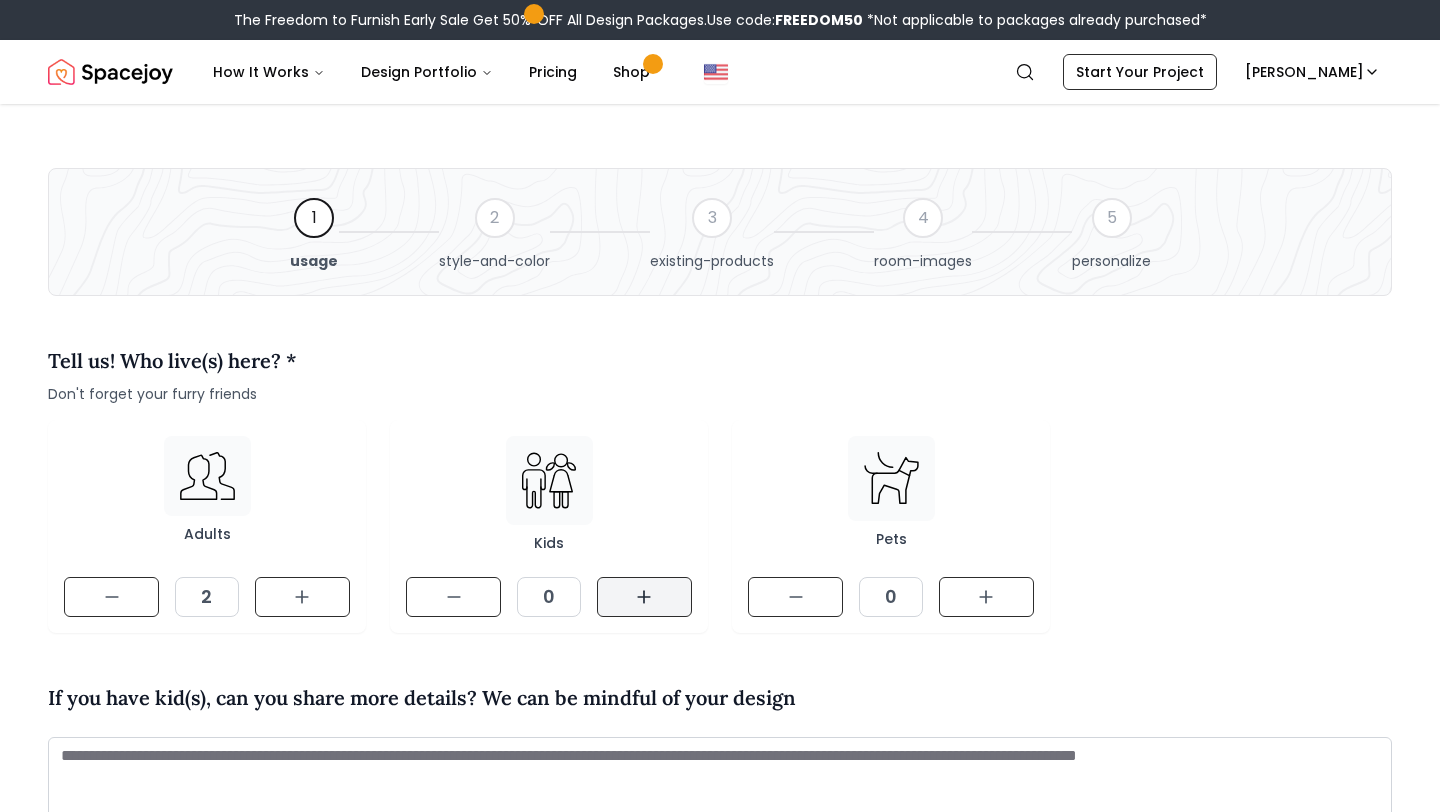 click at bounding box center [644, 597] 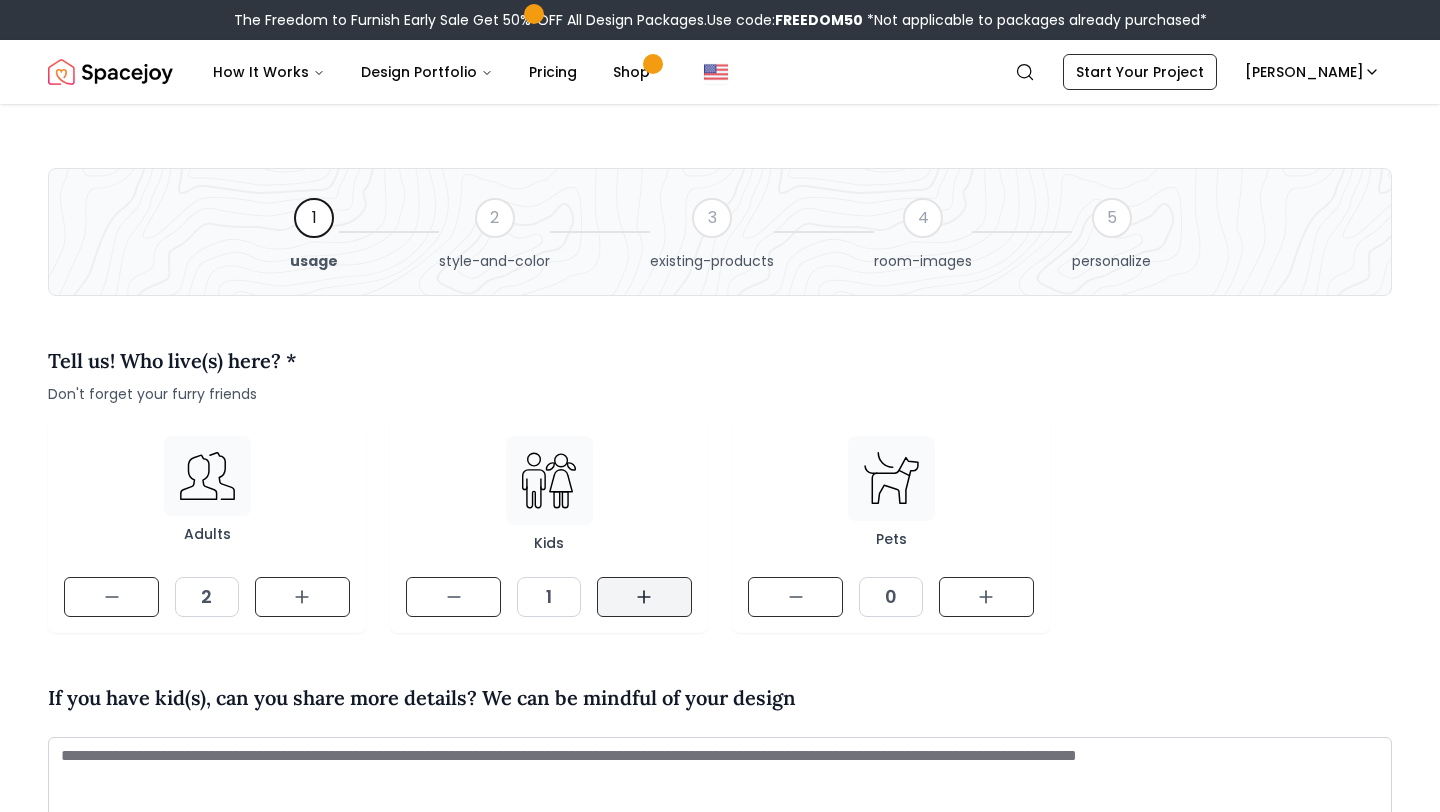 click at bounding box center (644, 597) 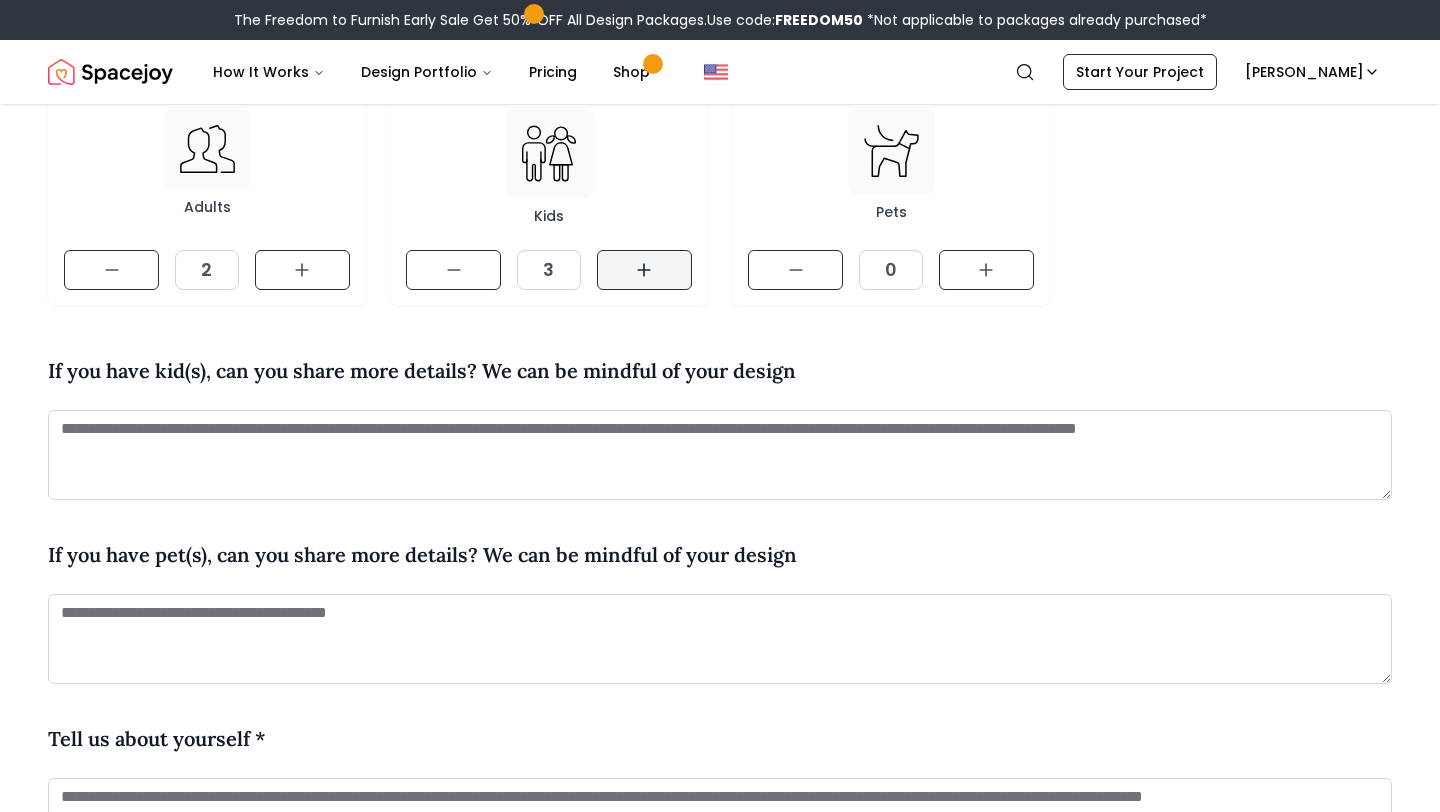 scroll, scrollTop: 542, scrollLeft: 0, axis: vertical 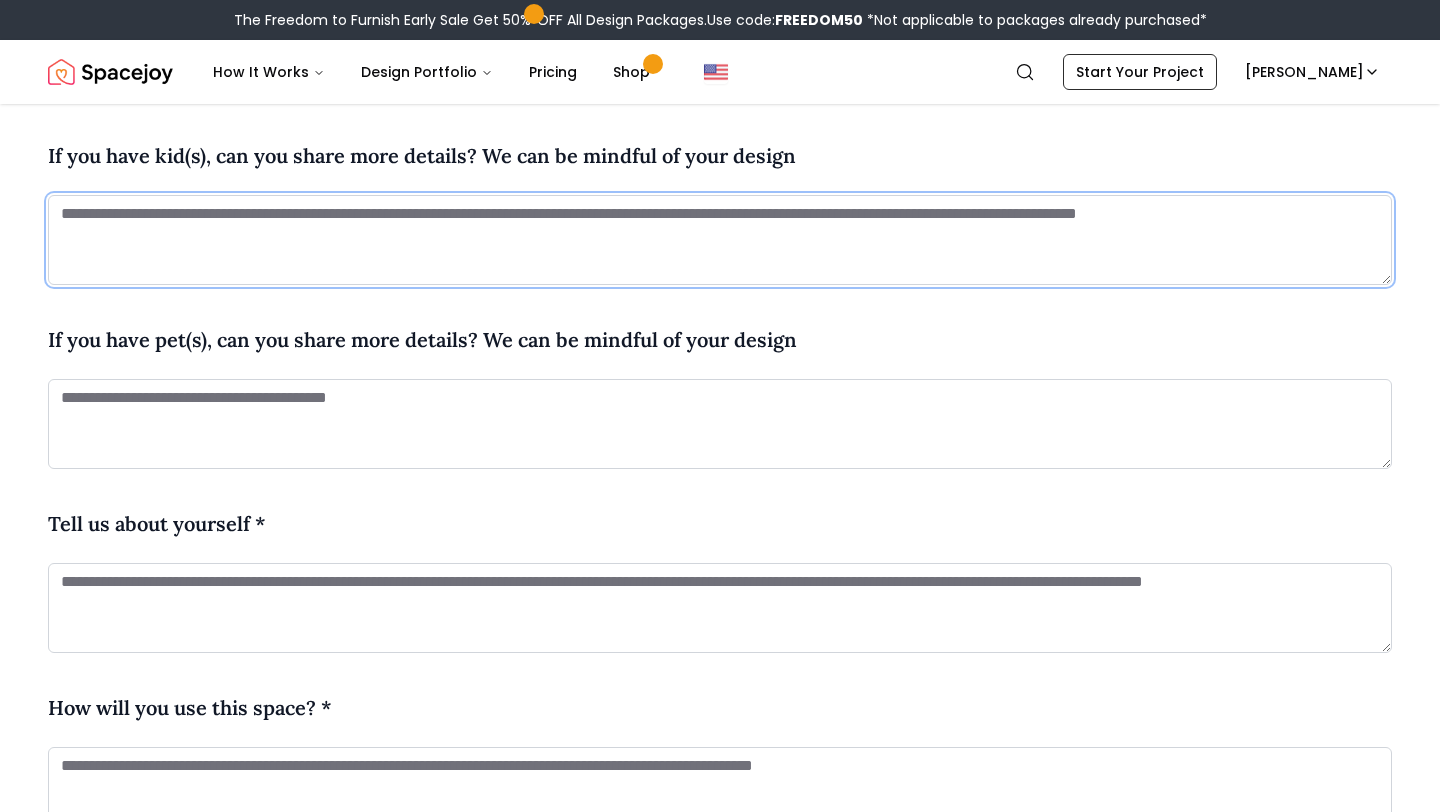 click at bounding box center [720, 240] 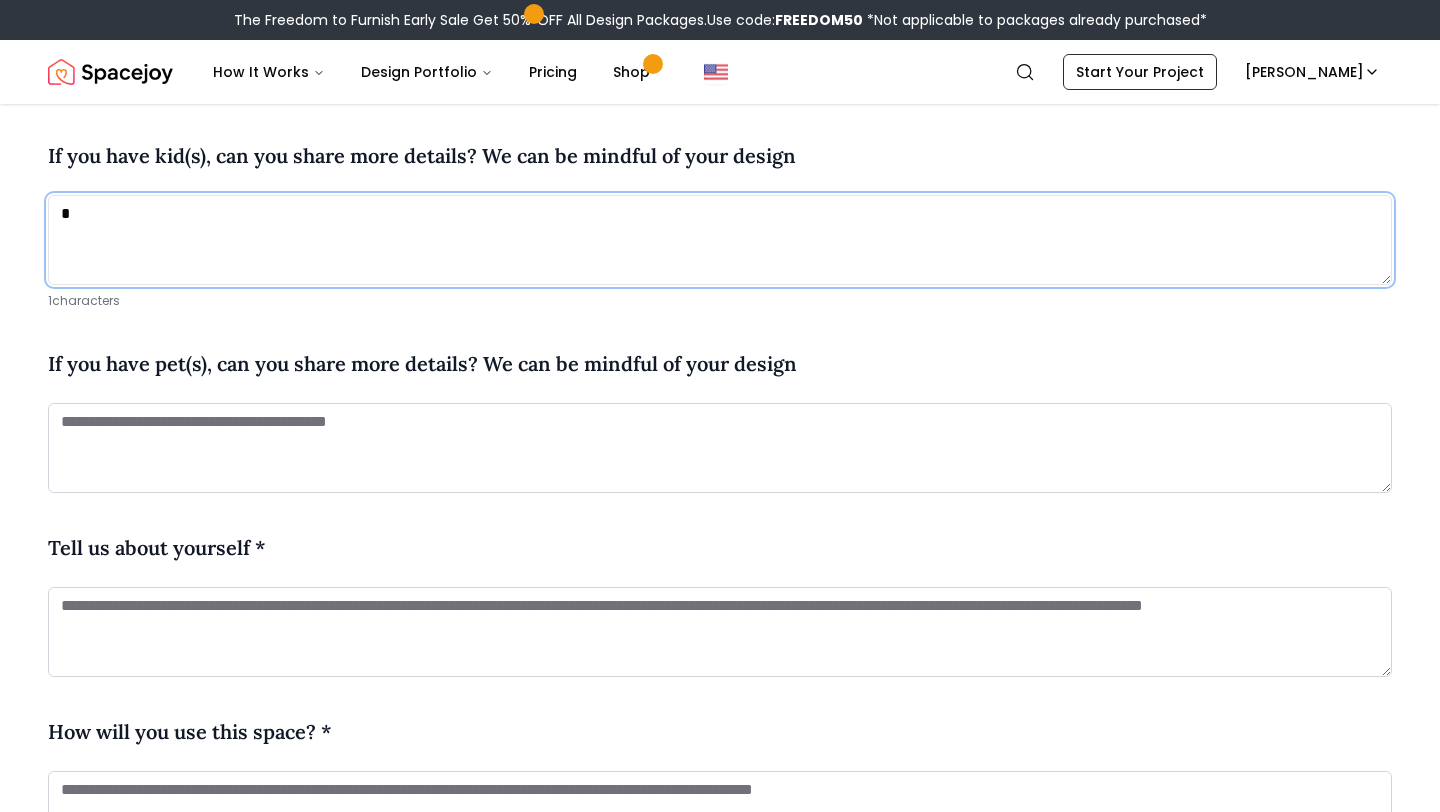 type on "*" 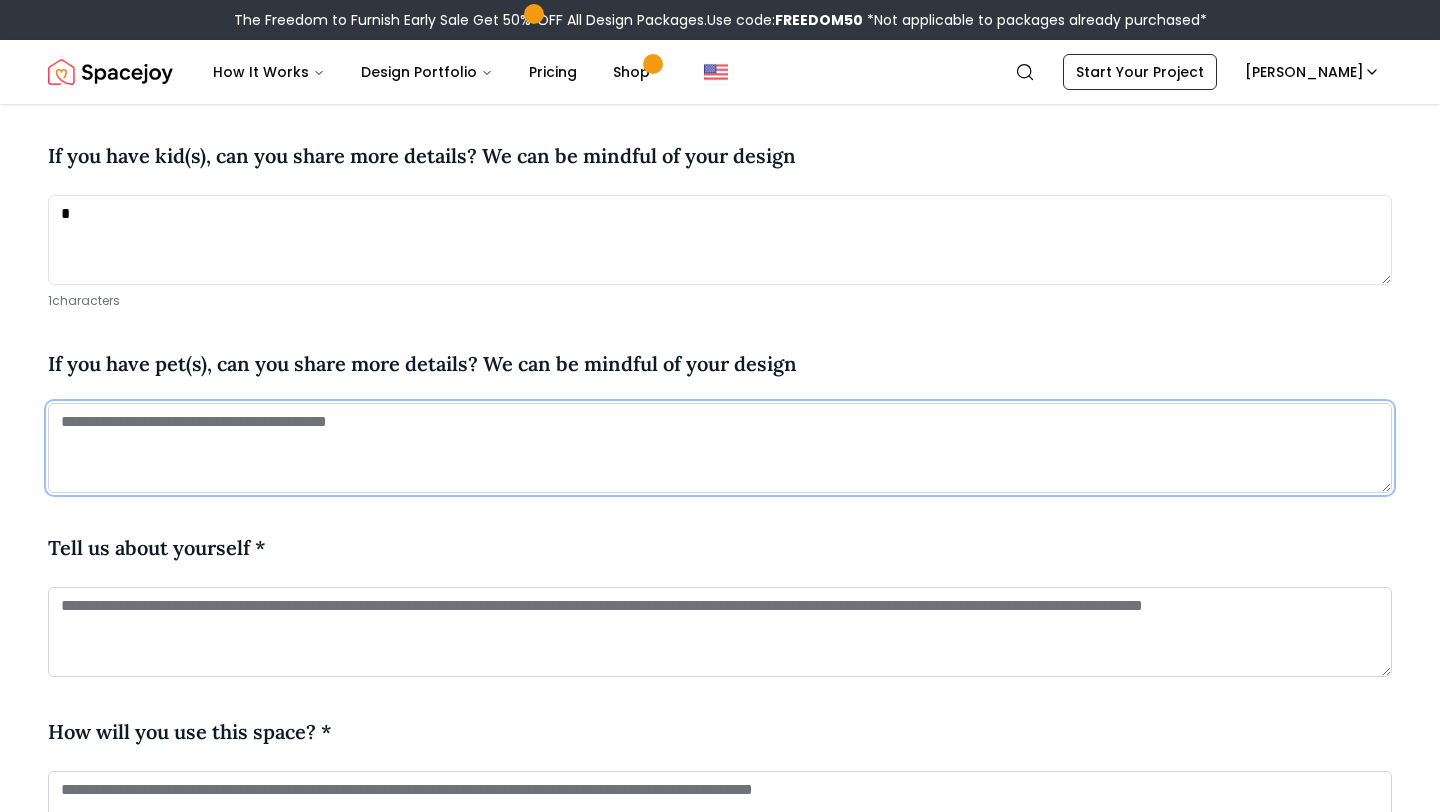 click at bounding box center (720, 448) 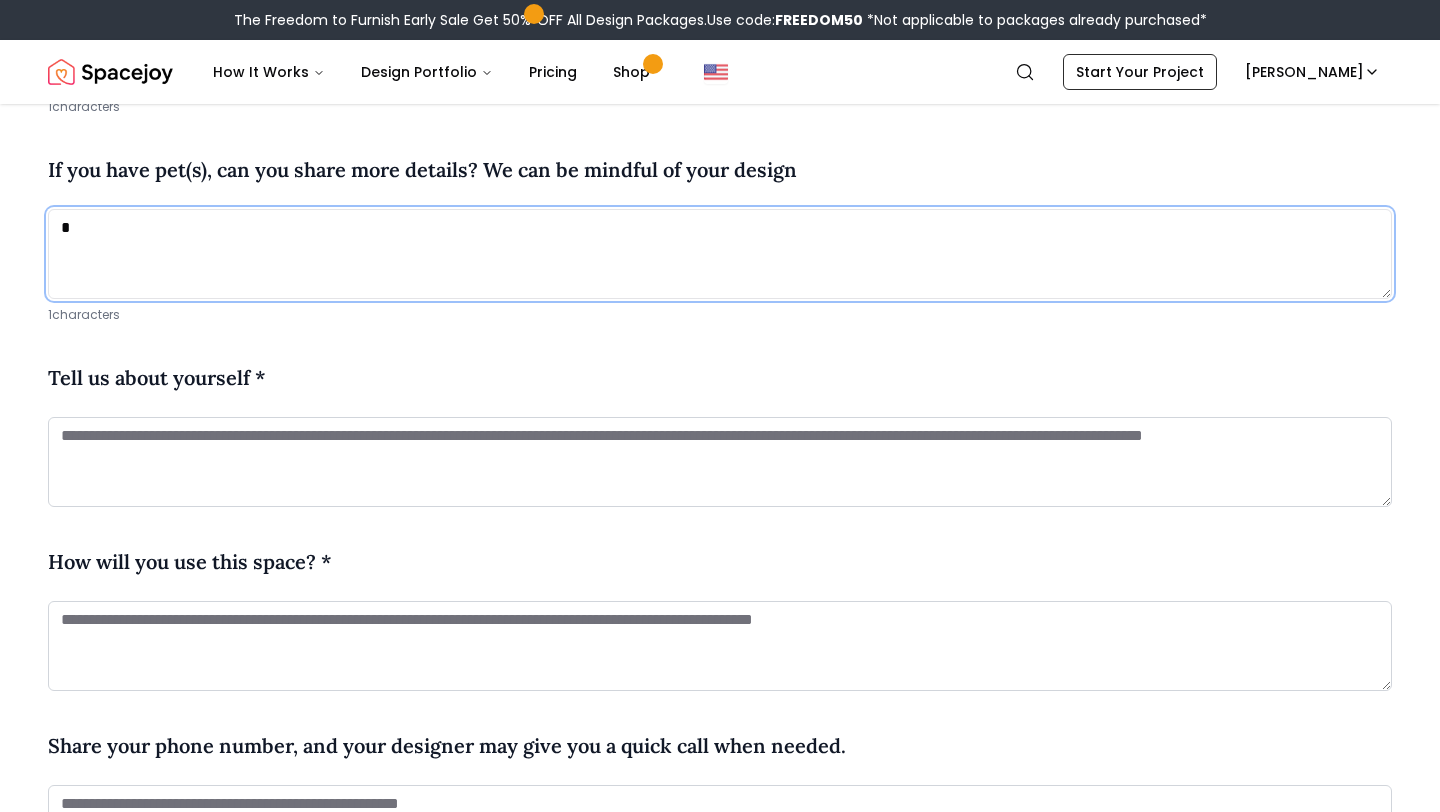 scroll, scrollTop: 737, scrollLeft: 0, axis: vertical 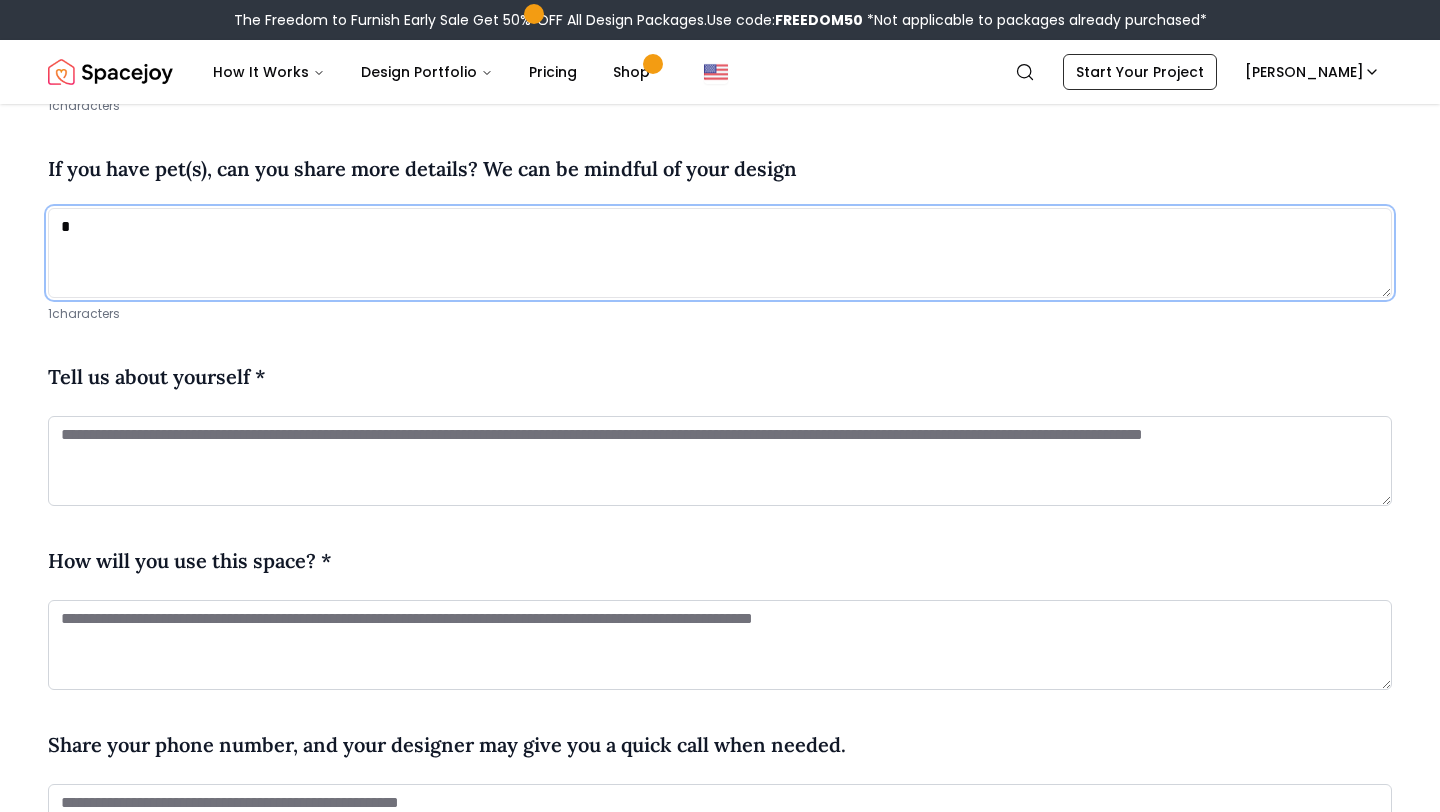 type on "*" 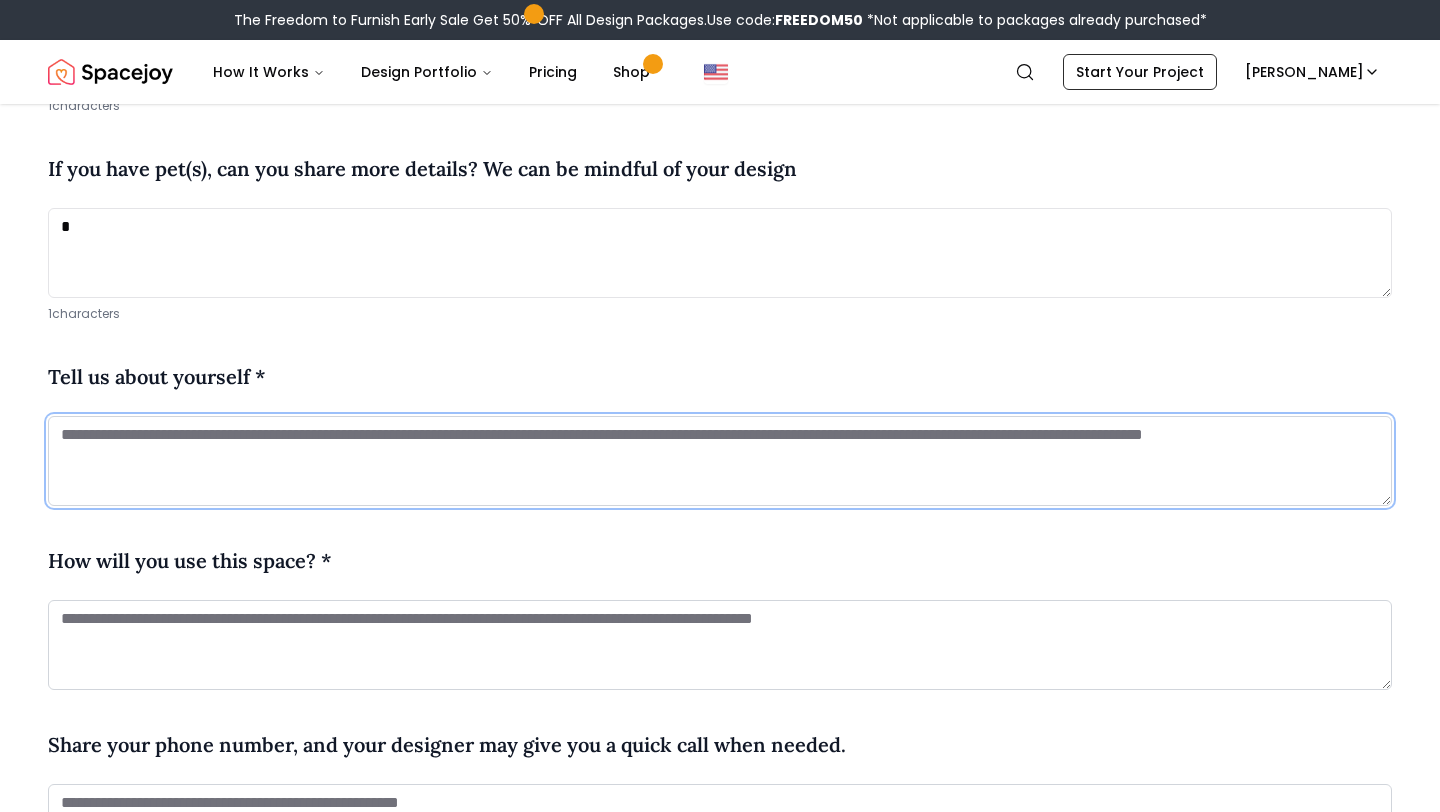 click at bounding box center (720, 461) 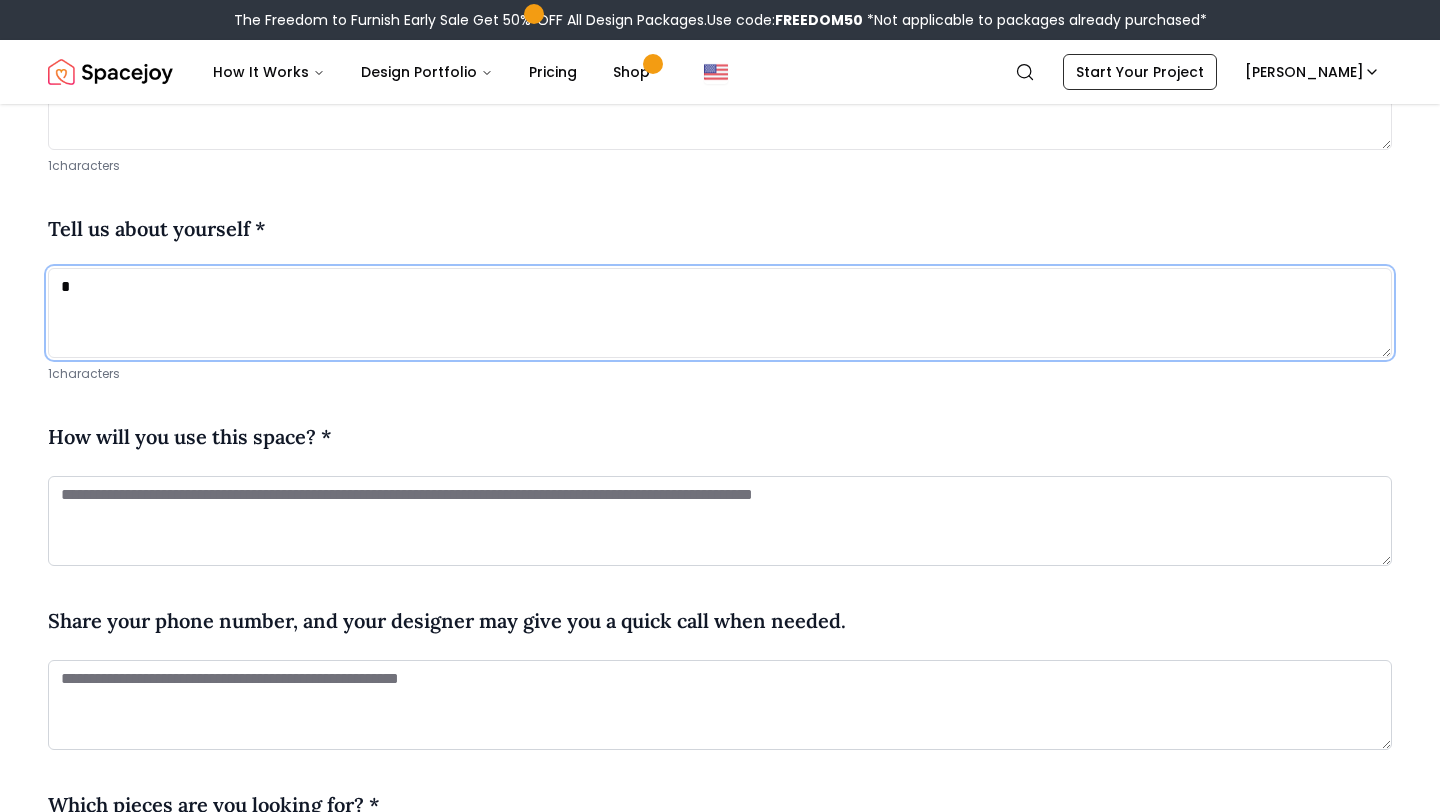 scroll, scrollTop: 886, scrollLeft: 0, axis: vertical 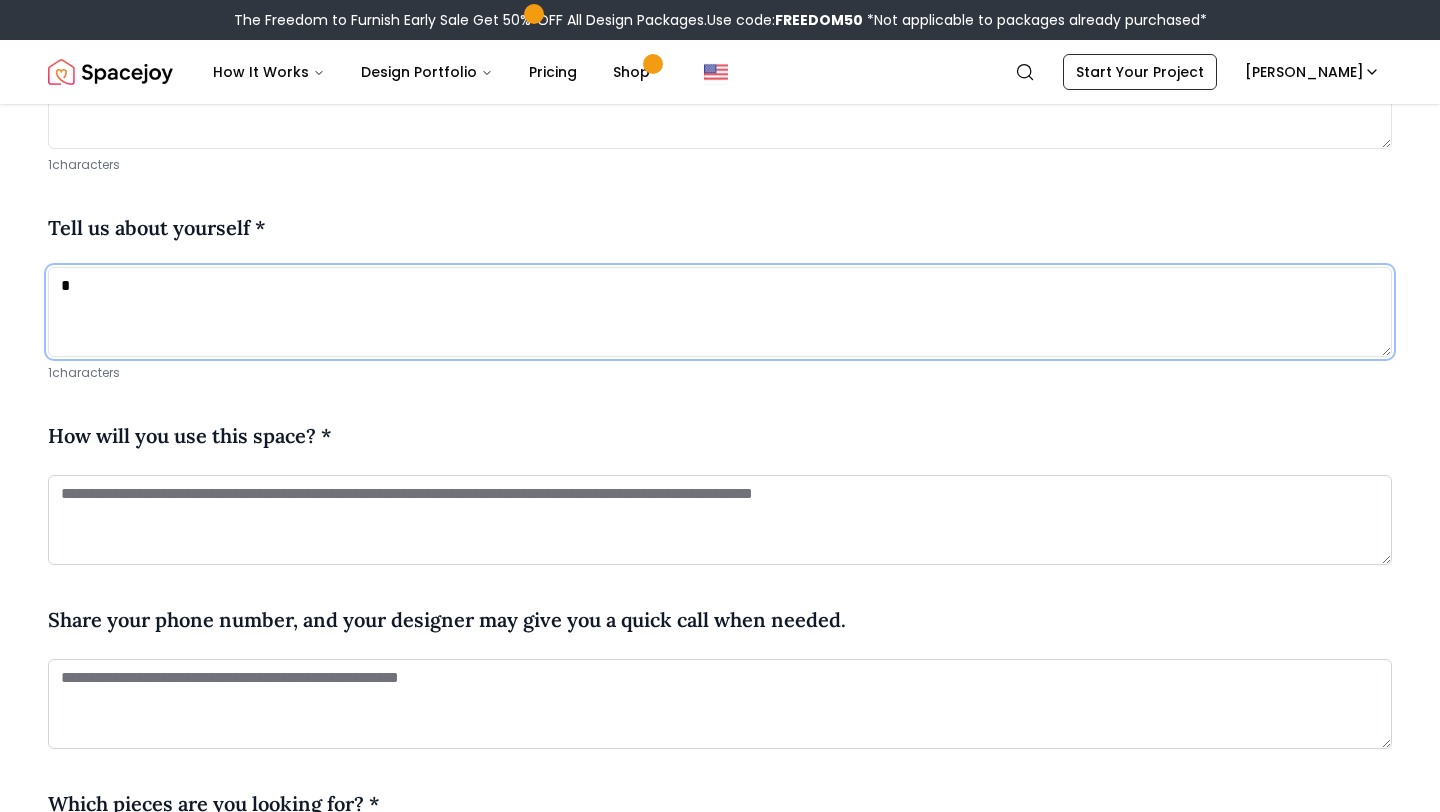 type on "*" 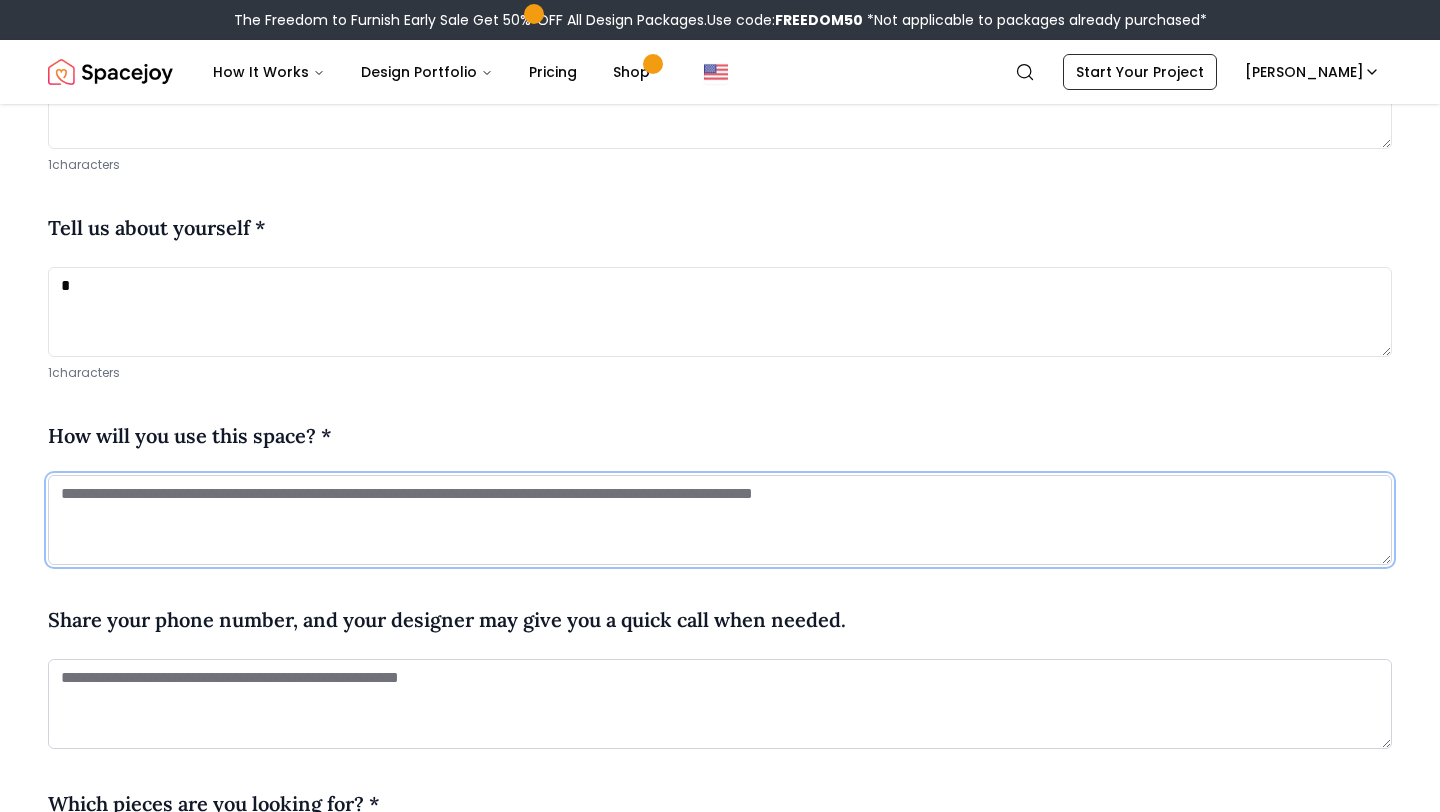 click at bounding box center [720, 520] 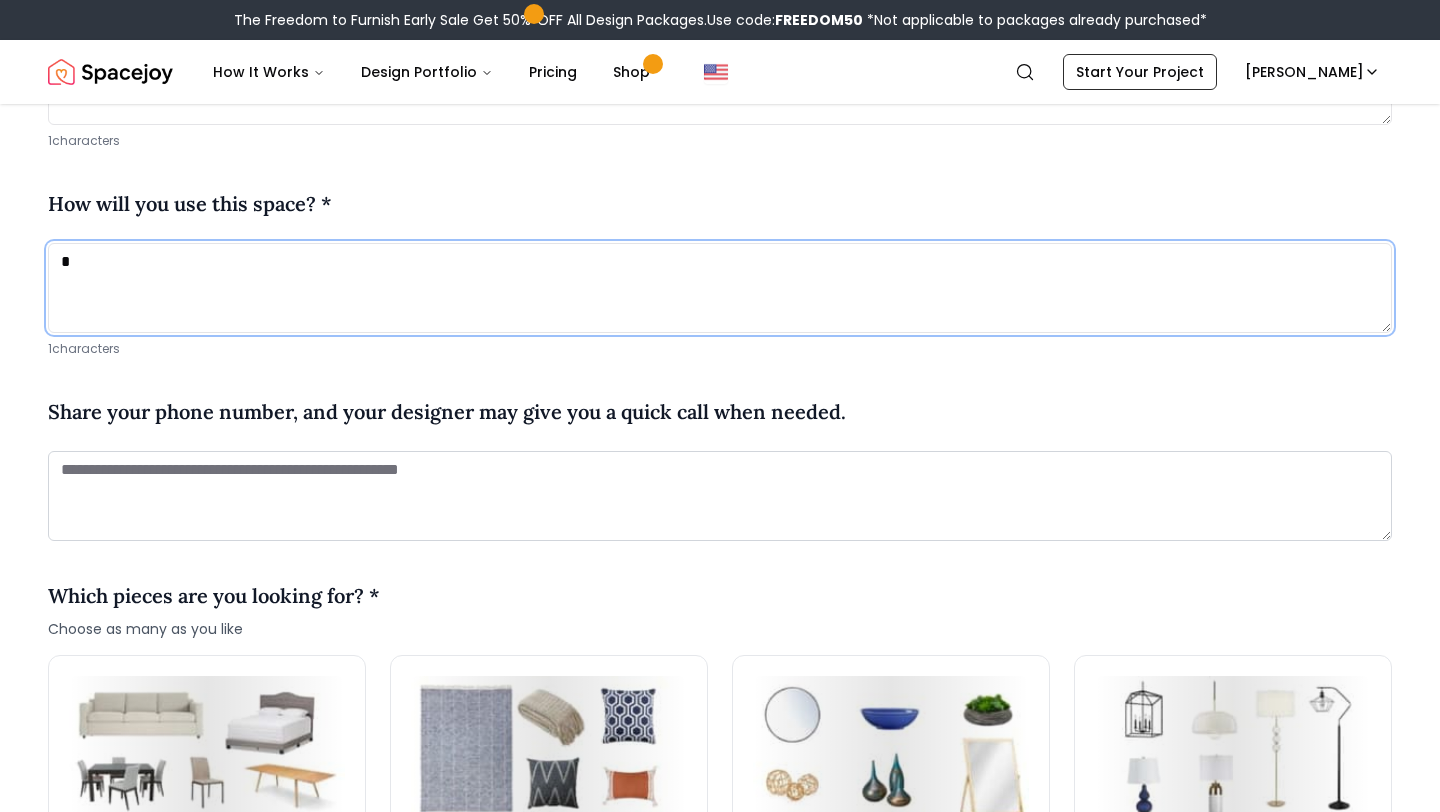 scroll, scrollTop: 1134, scrollLeft: 0, axis: vertical 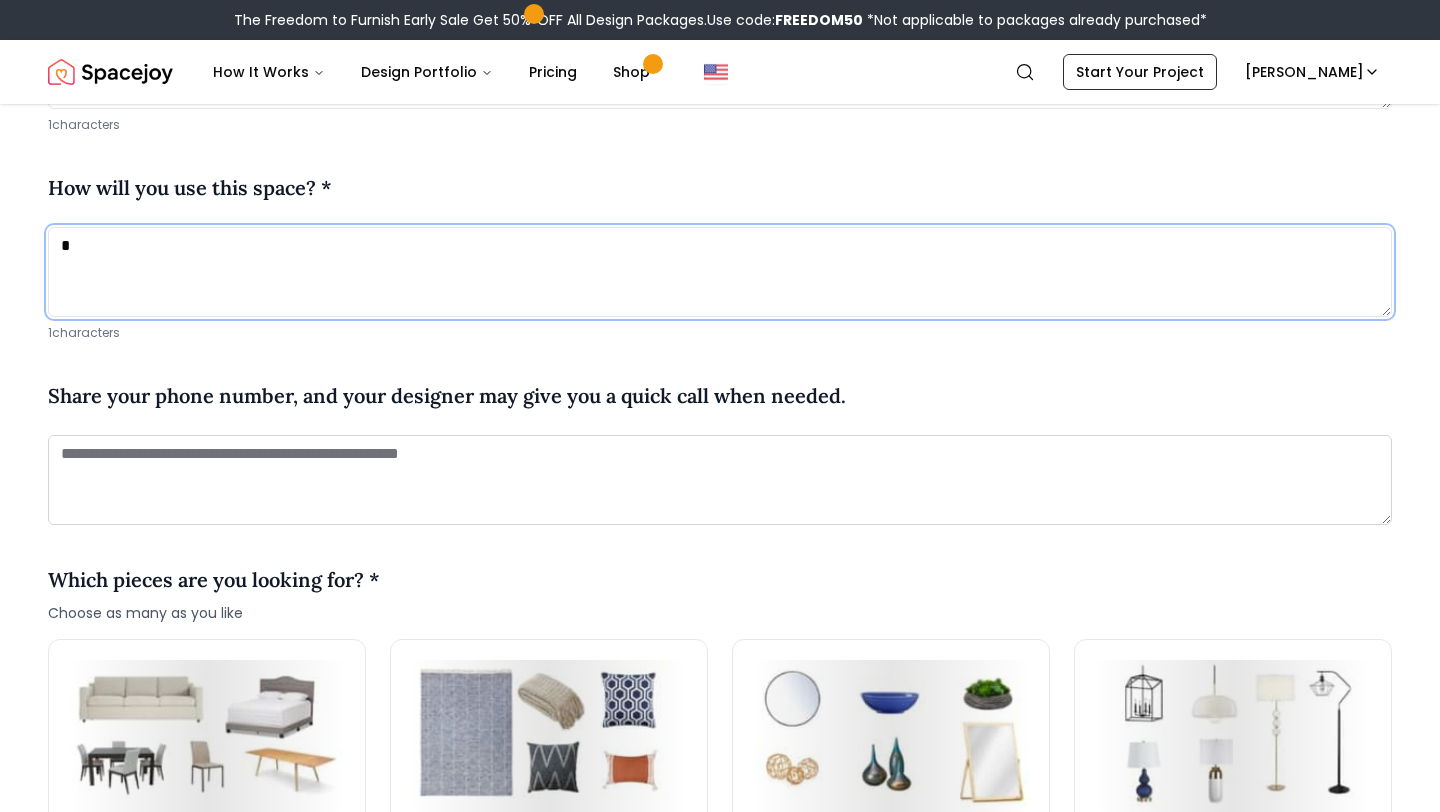 type on "*" 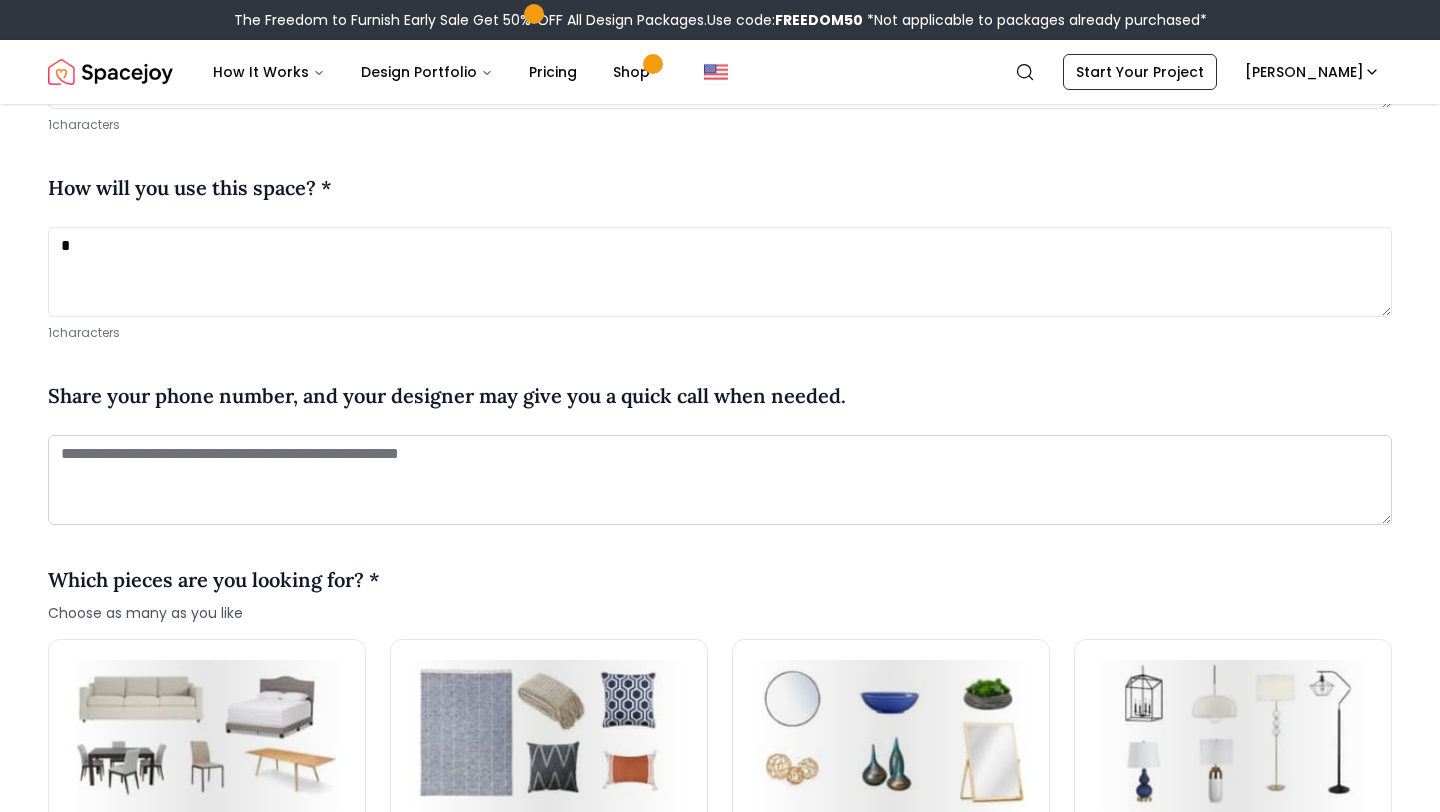 click on "Tell us! Who live(s) here? * Don't forget your furry friends Adults 2 Kids 3 Pets 0 If you have kid(s), can you share more details? We can be mindful of your design  * 1  characters If you have pet(s), can you share more details? We can be mindful of your design  * 1  characters Tell us about yourself * * 1  characters How will you use this space? * * 1  characters Share your phone number, and your designer may give you a quick call when needed.  Which pieces are you looking for? * Choose as many as you like Key Pieces Sofa, Bed, Dining Table etc Furnishing Rugs, Throws, Curtains, Cushions, etc Decor Vases, Sculptures, Figurines, Mirrors, etc Lighting Wall Mount, Floor Lamps, Table Lamps etc Art Wall Art, Frames, etc Plants Pots, Planters, Plant Stands, Plants, etc Smaller pieces Coffee Tables, Side Tables, Chests etc What are your top priorities for this space? * Need help with paint colors?  Tell us your preferences Need help with window treatments?  Tell us your preferences Save & Next" at bounding box center (720, 738) 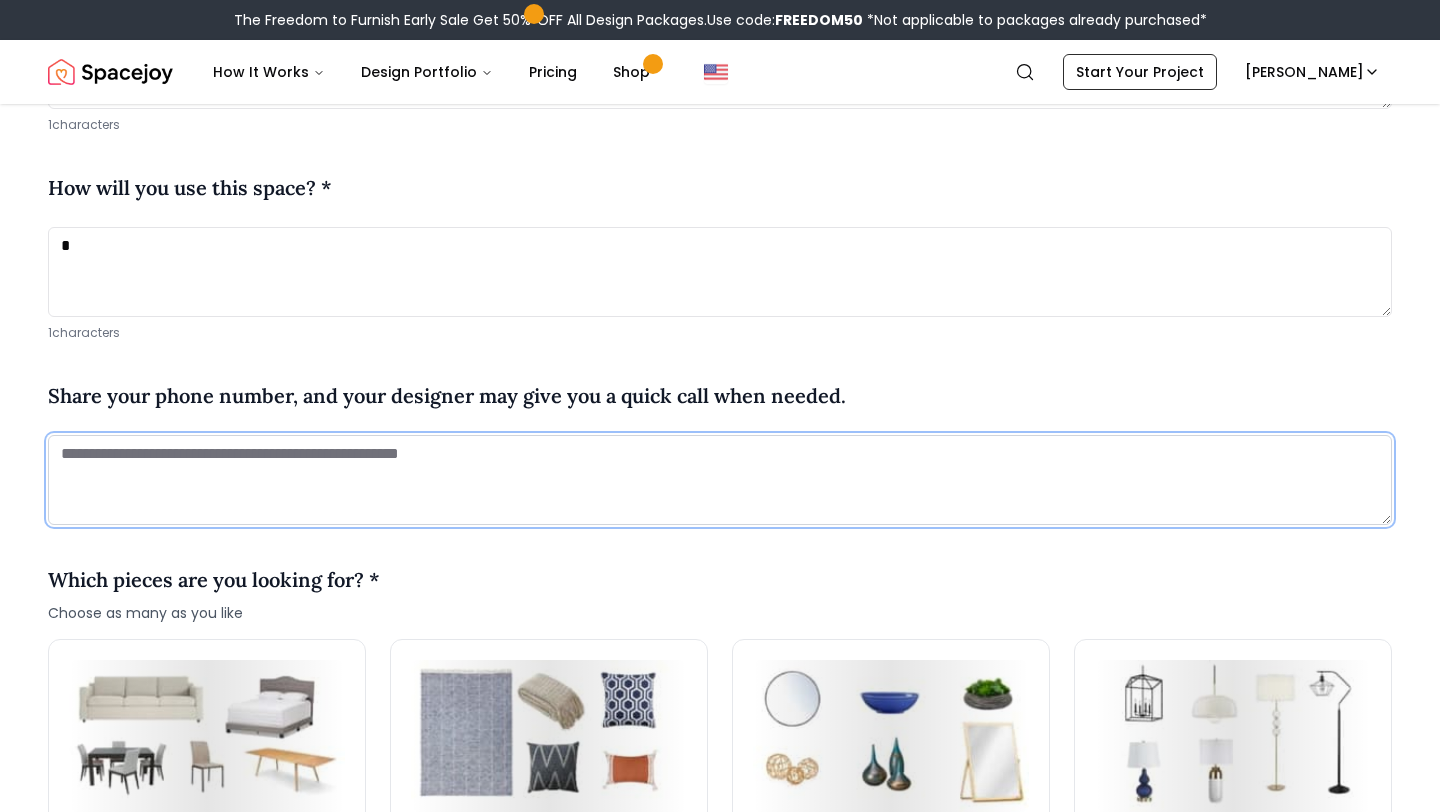 click at bounding box center [720, 480] 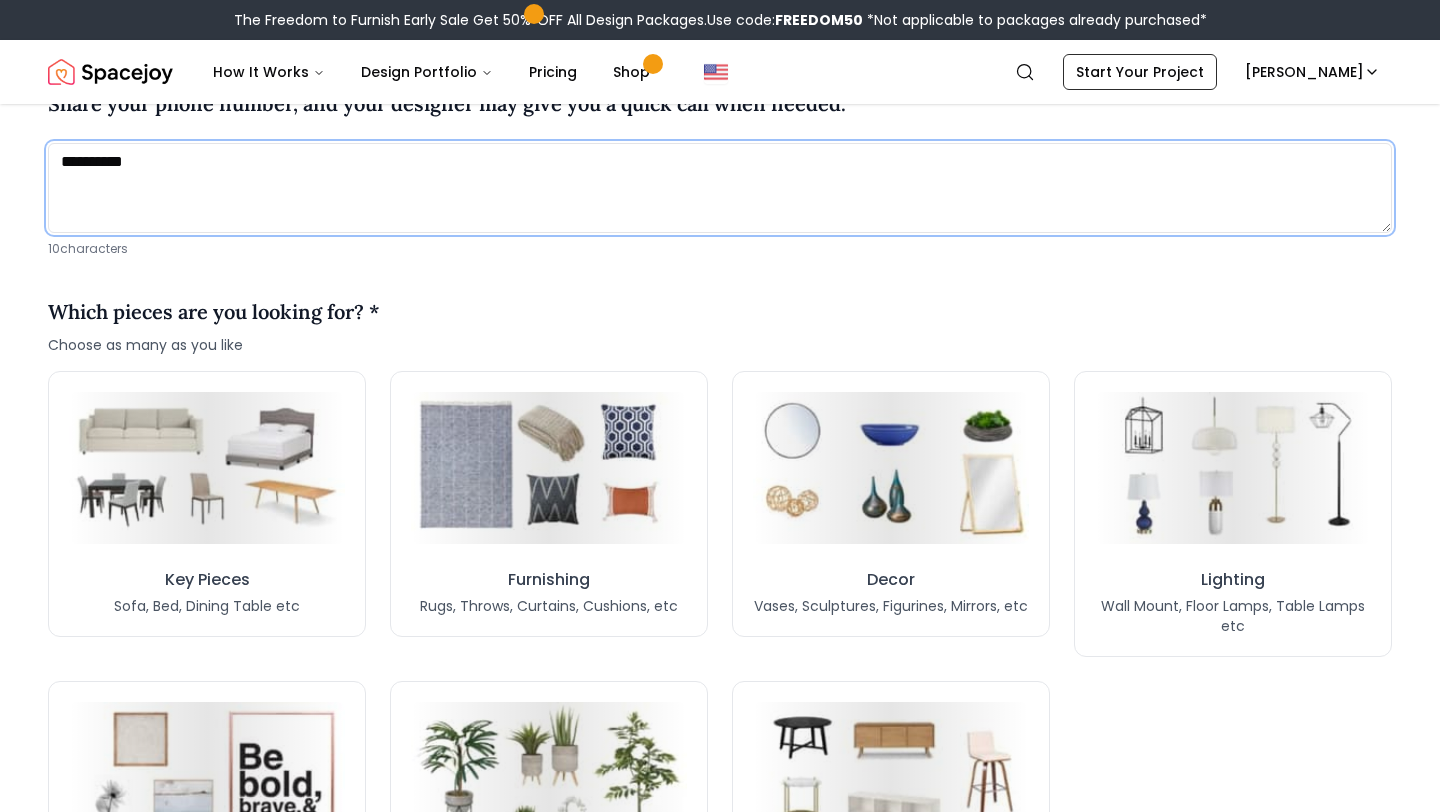scroll, scrollTop: 1431, scrollLeft: 0, axis: vertical 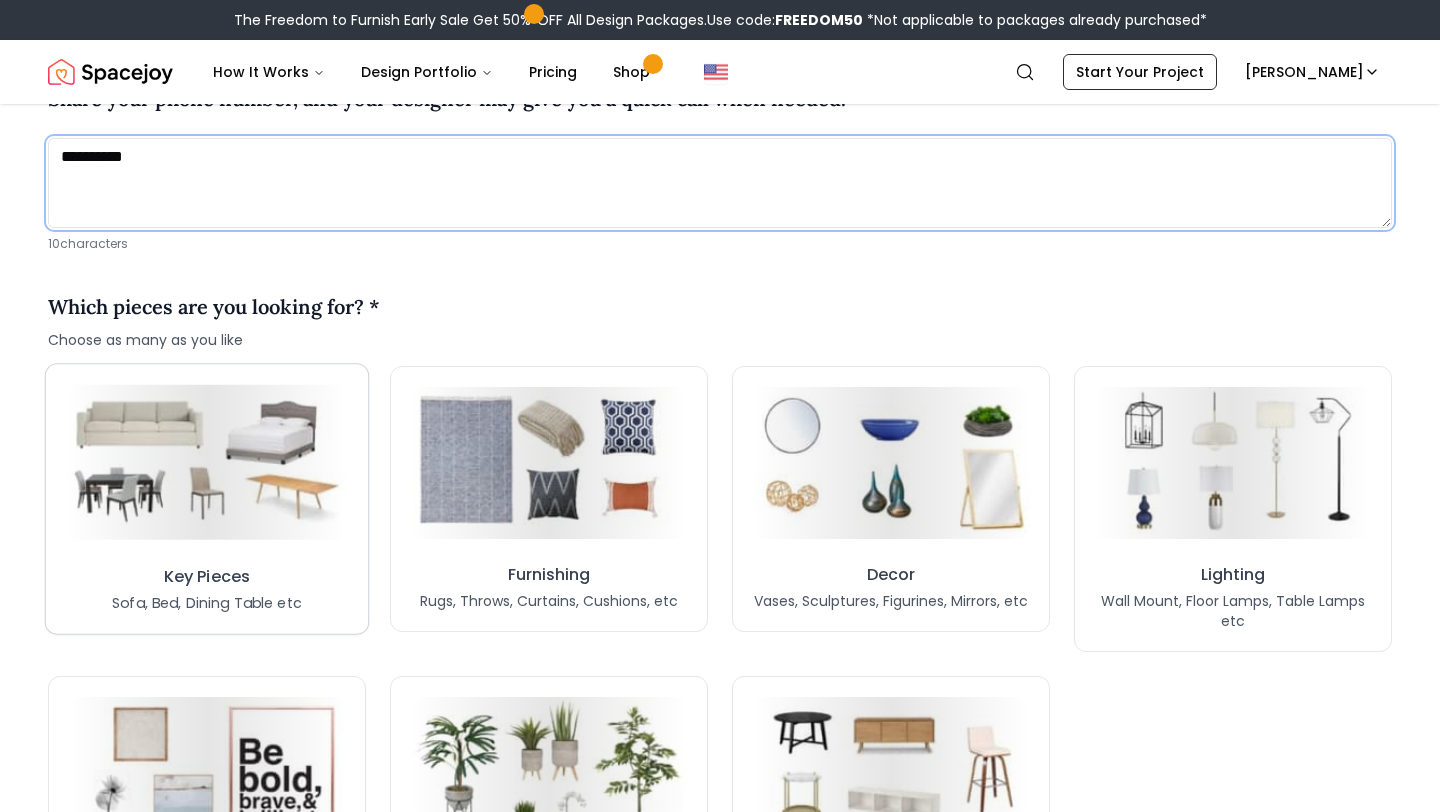 type on "**********" 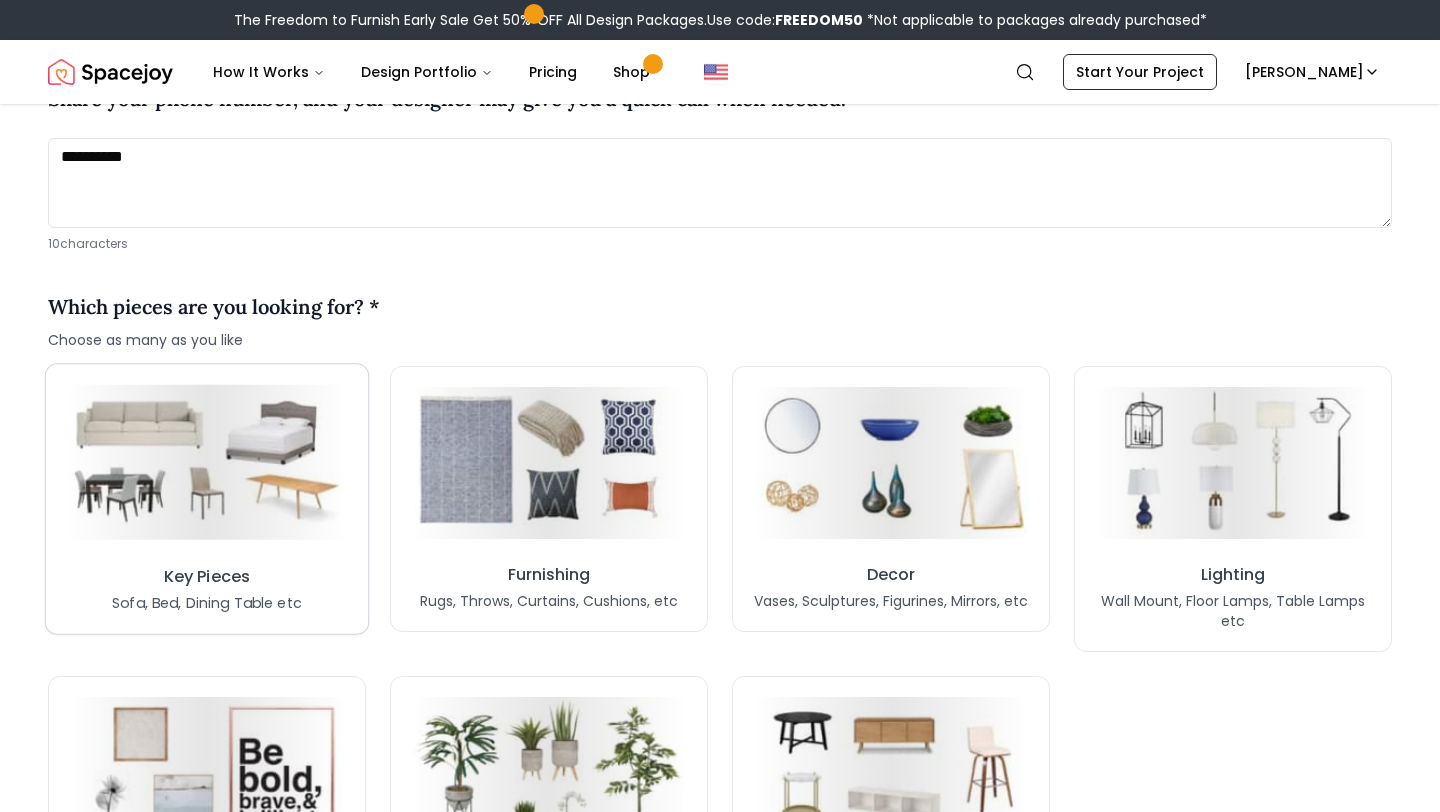 click on "Key Pieces Sofa, Bed, Dining Table etc" at bounding box center [207, 498] 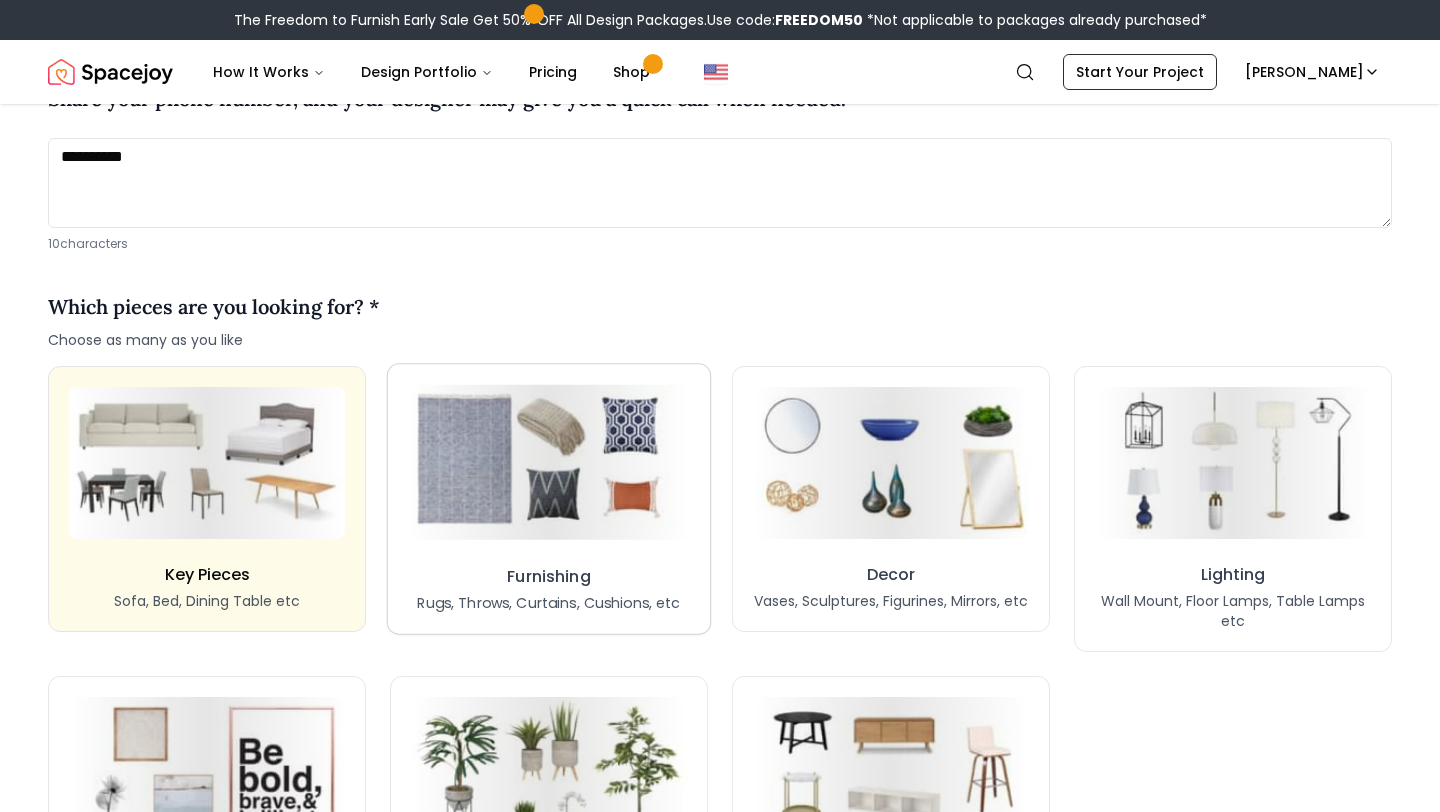 click on "Furnishing Rugs, Throws, Curtains, Cushions, etc" at bounding box center [549, 498] 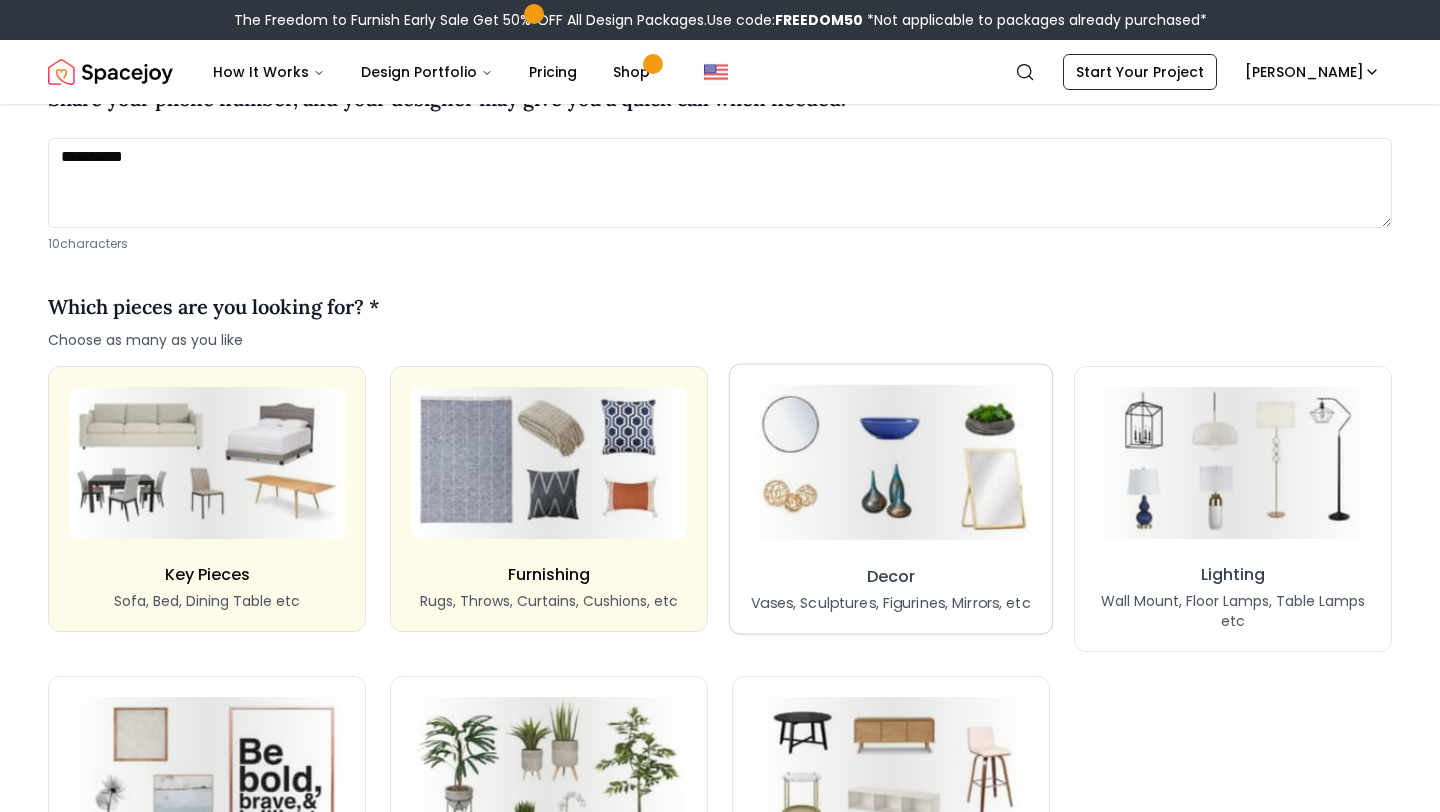 click on "Vases, Sculptures, Figurines, Mirrors, etc" at bounding box center (890, 603) 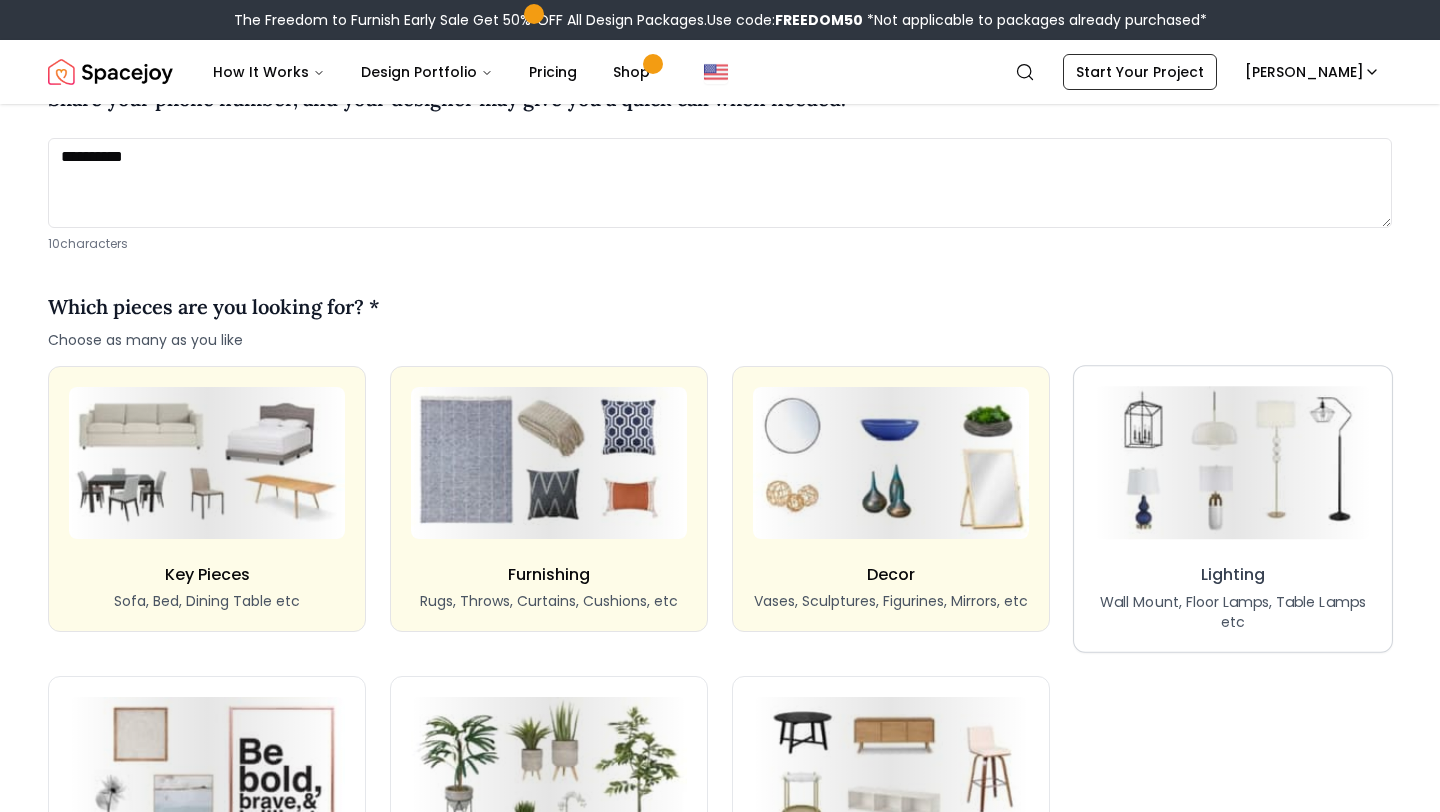 click on "Lighting Wall Mount, Floor Lamps, Table Lamps etc" at bounding box center [1233, 597] 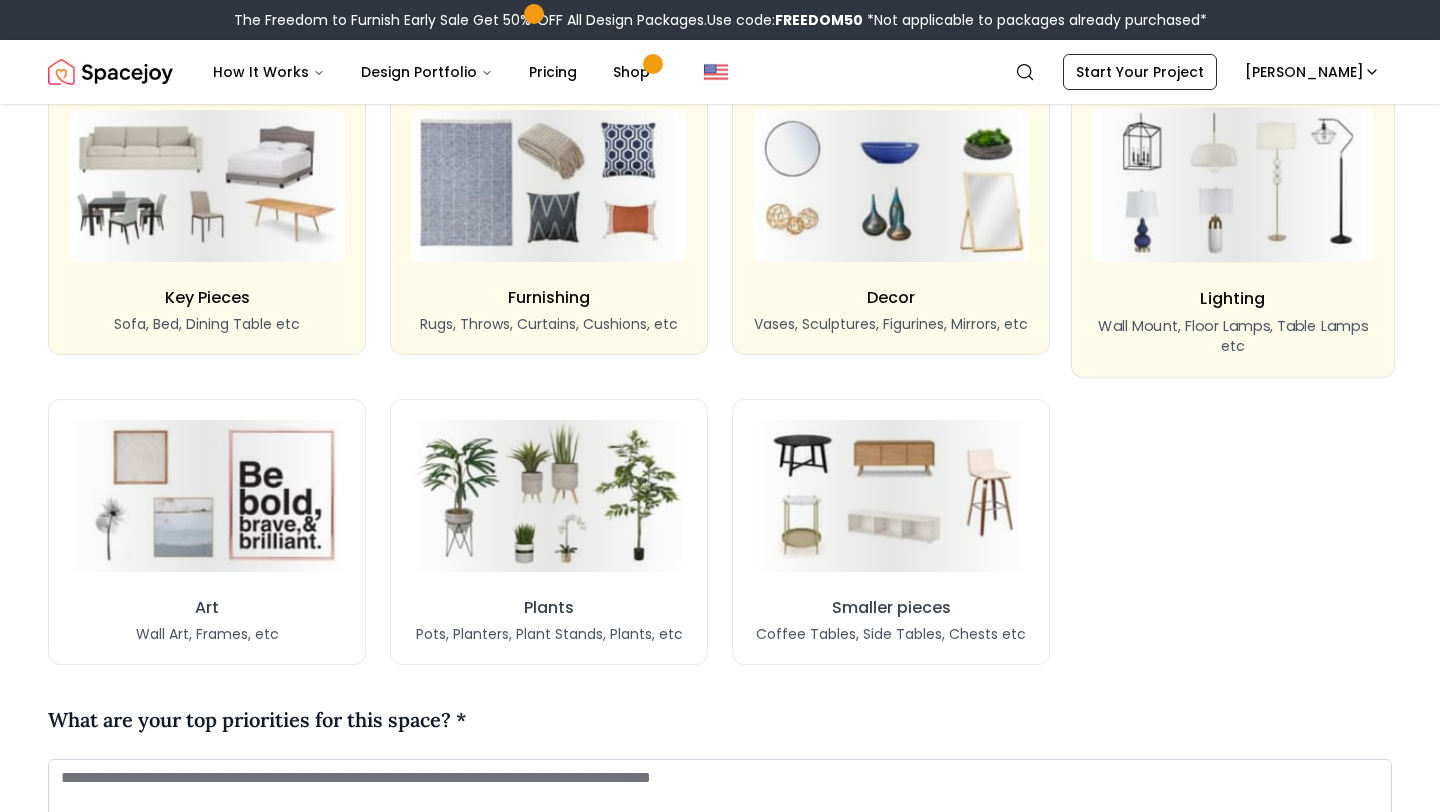 scroll, scrollTop: 1719, scrollLeft: 0, axis: vertical 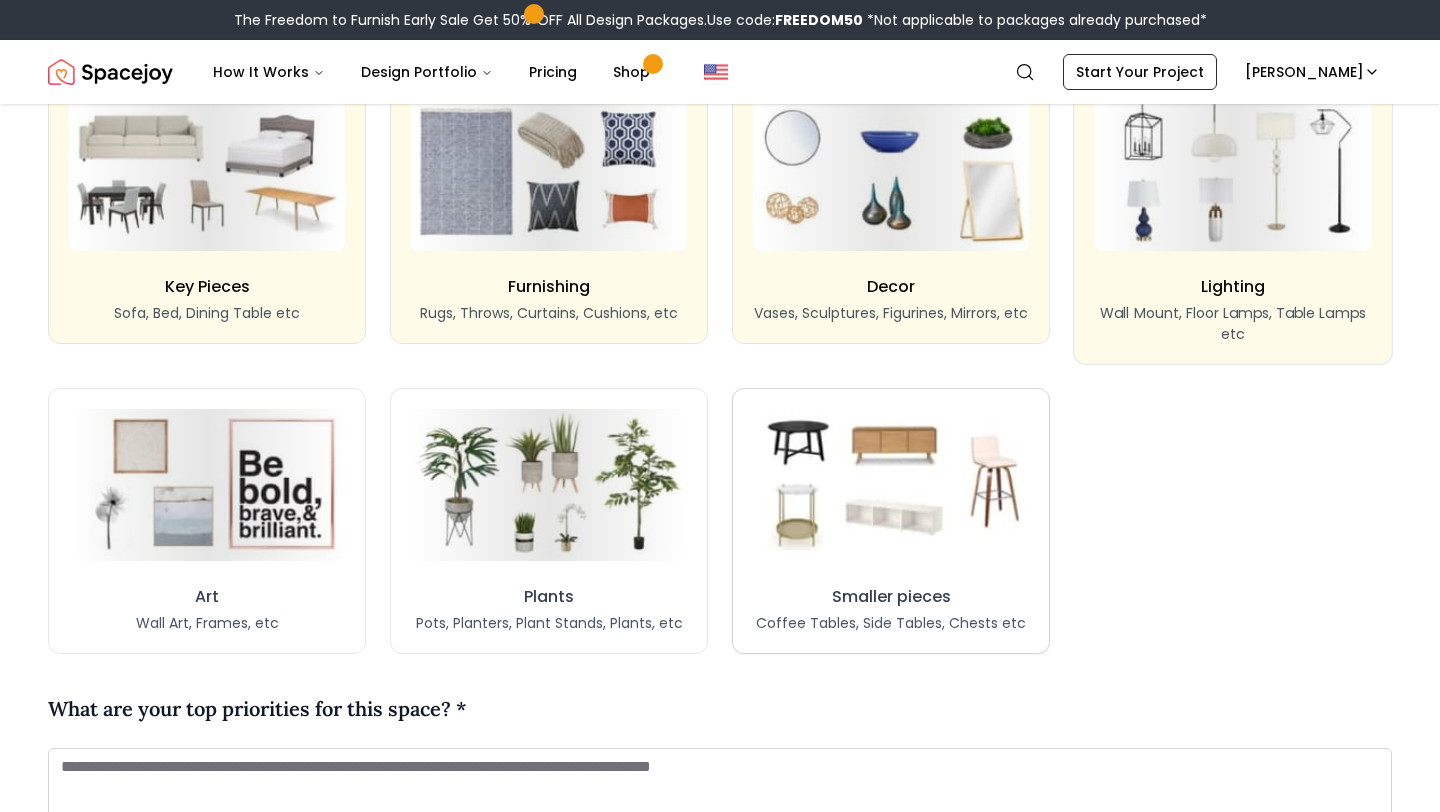 click at bounding box center [891, 485] 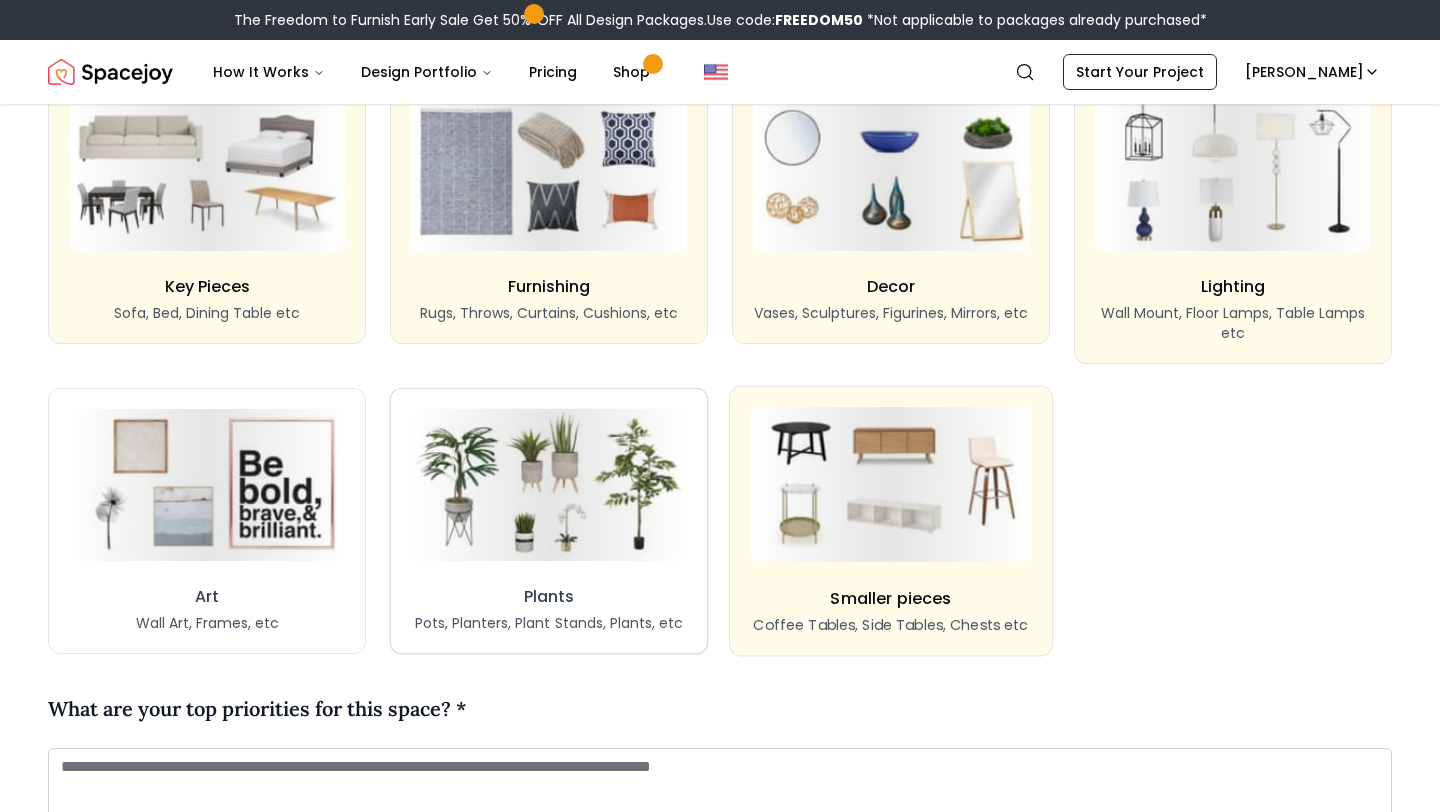click on "Plants Pots, Planters, Plant Stands, Plants, etc" at bounding box center [549, 521] 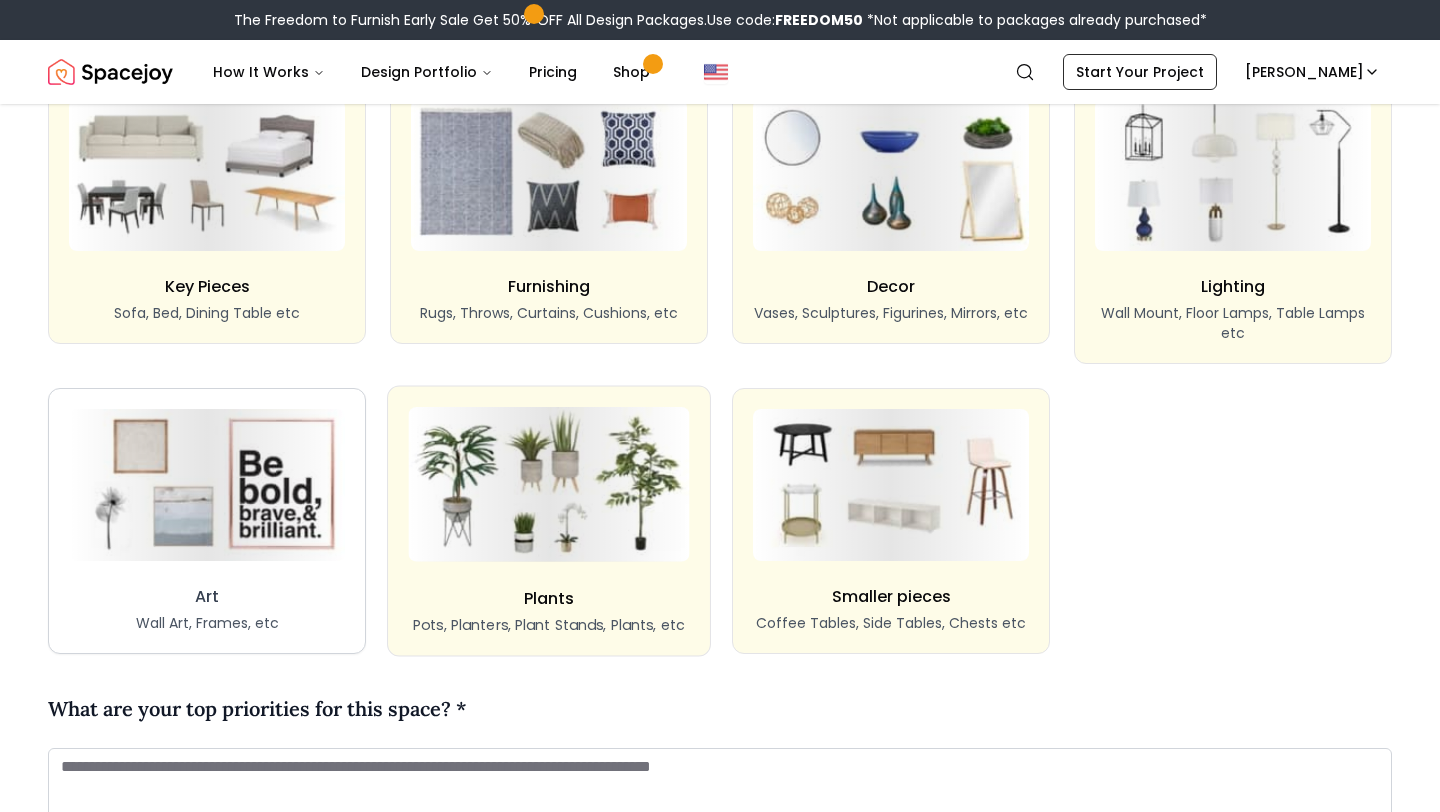 click on "Art Wall Art, Frames, etc" at bounding box center (207, 521) 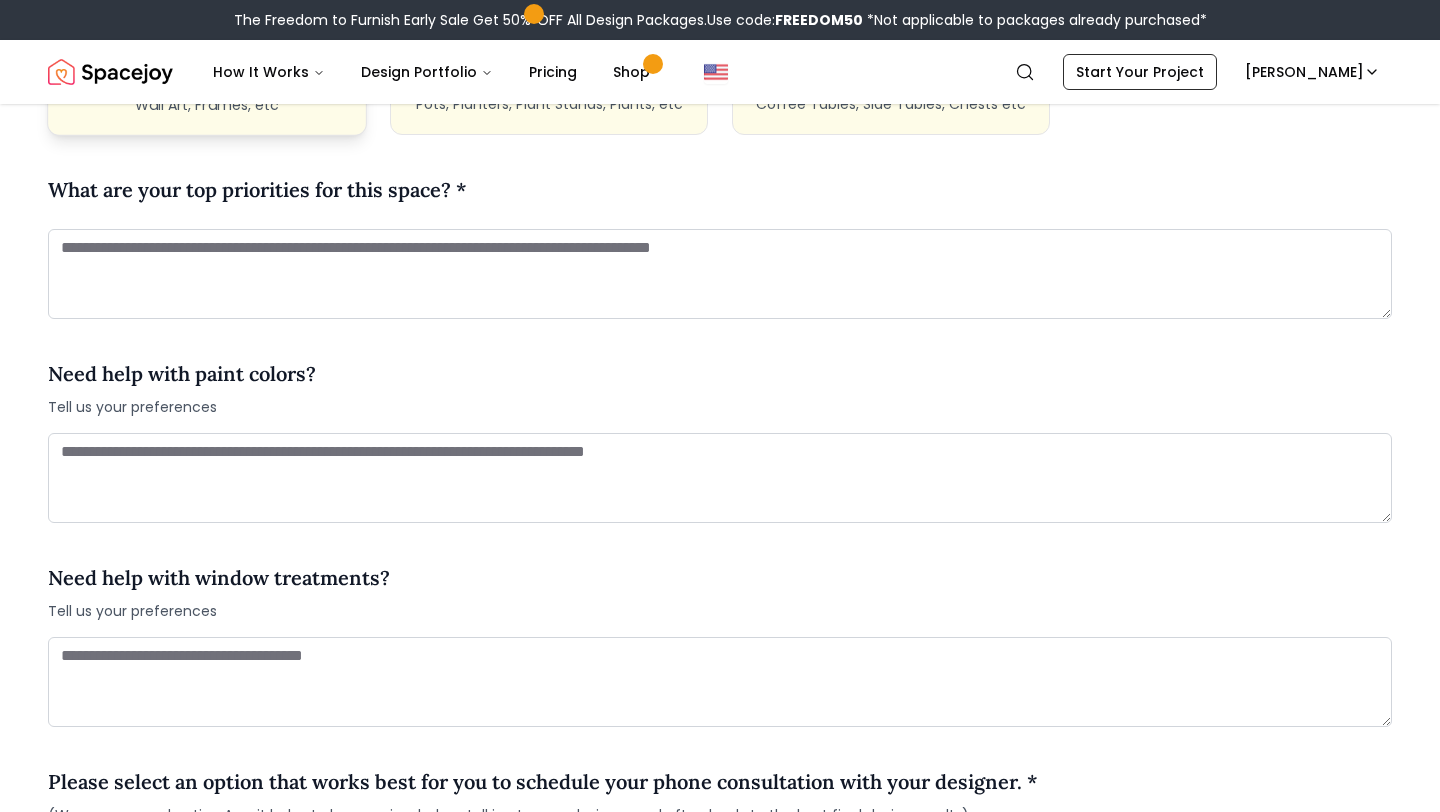 scroll, scrollTop: 2244, scrollLeft: 0, axis: vertical 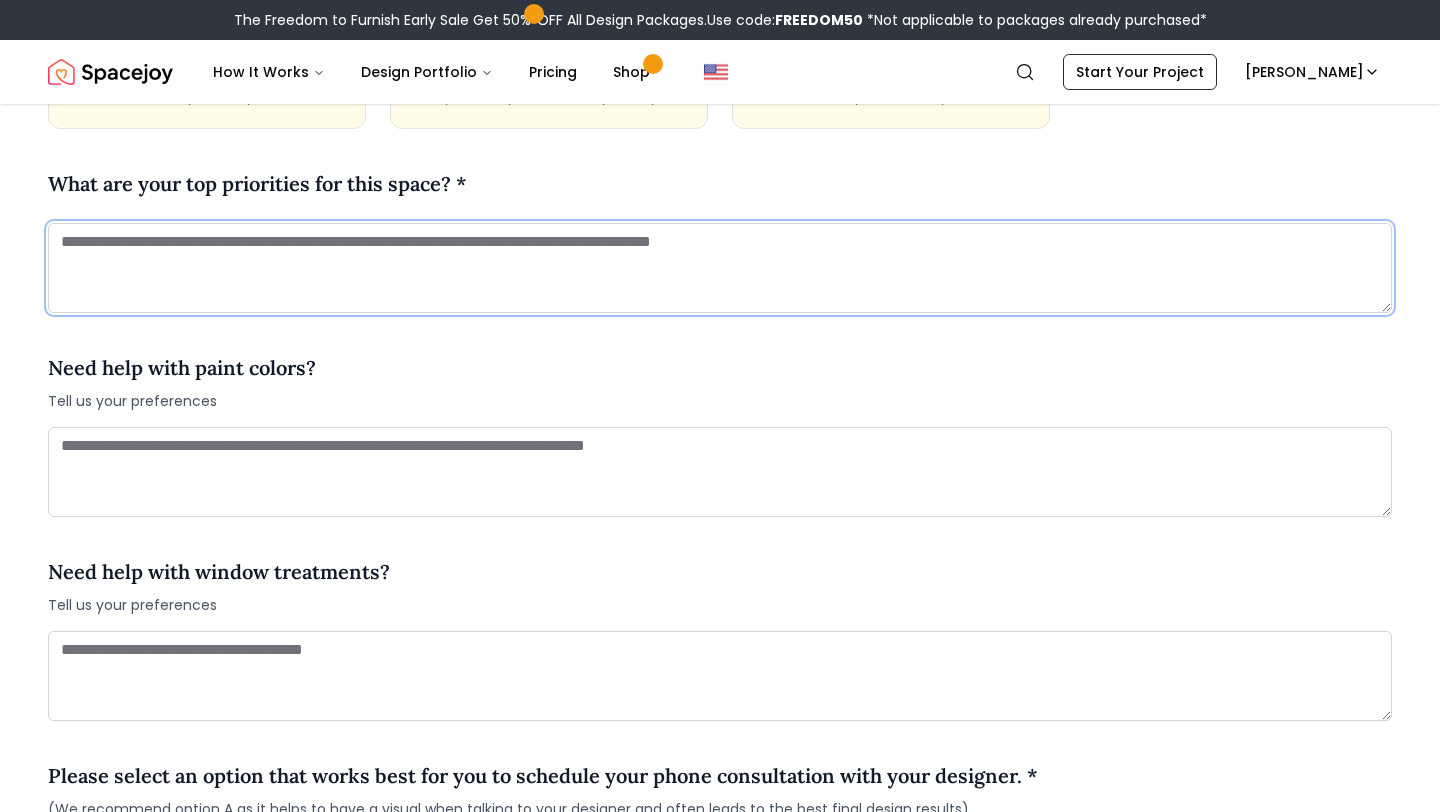 click at bounding box center (720, 268) 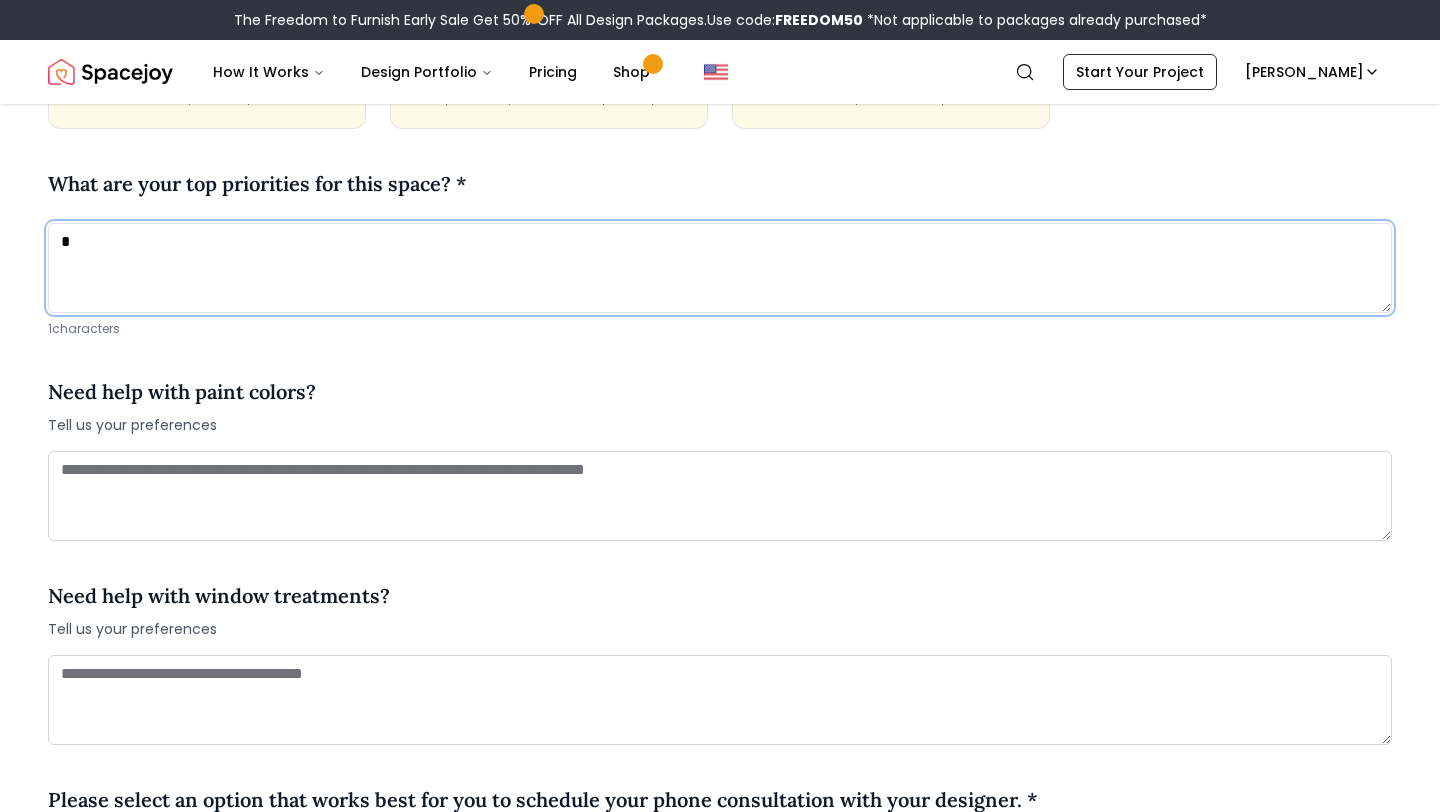 scroll, scrollTop: 2343, scrollLeft: 0, axis: vertical 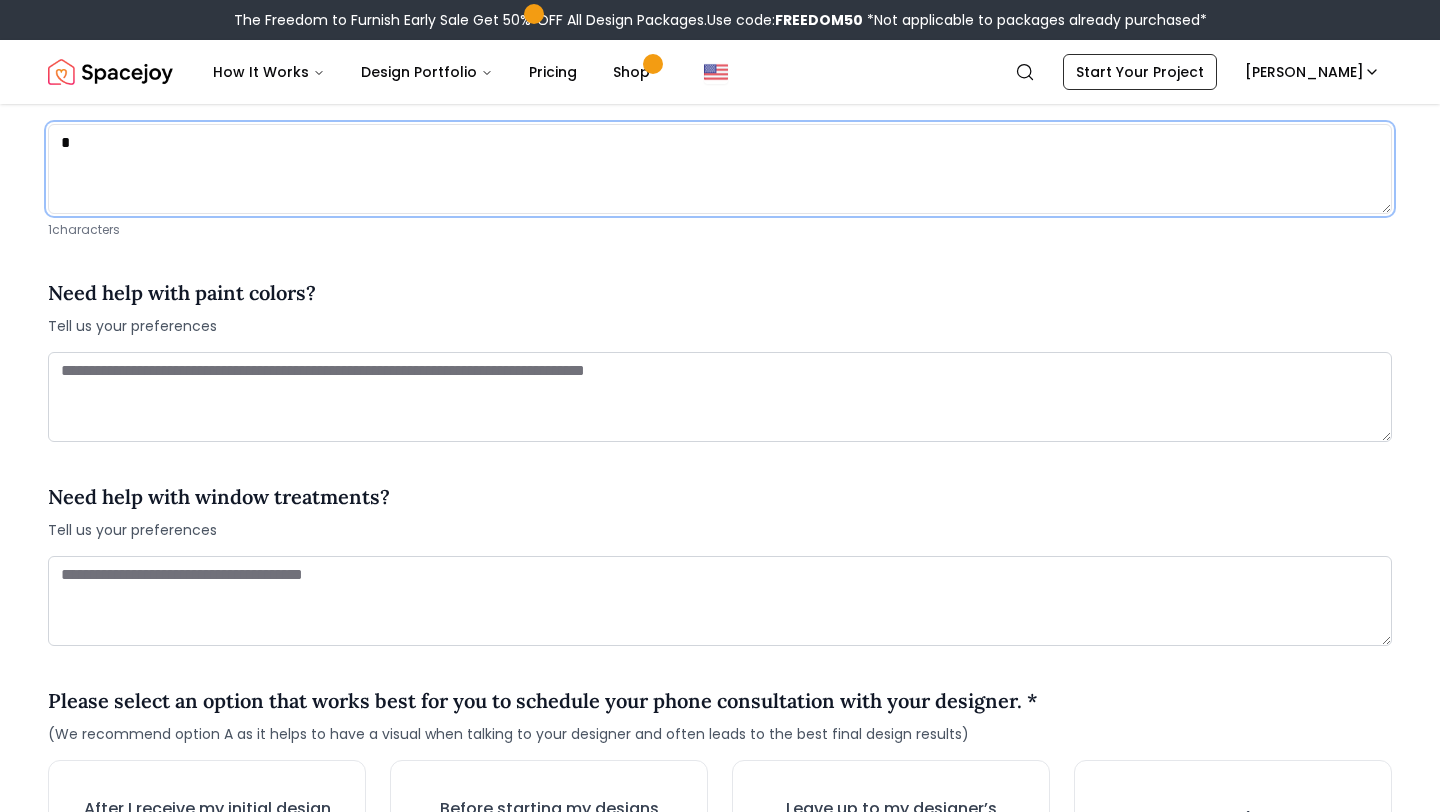 type on "*" 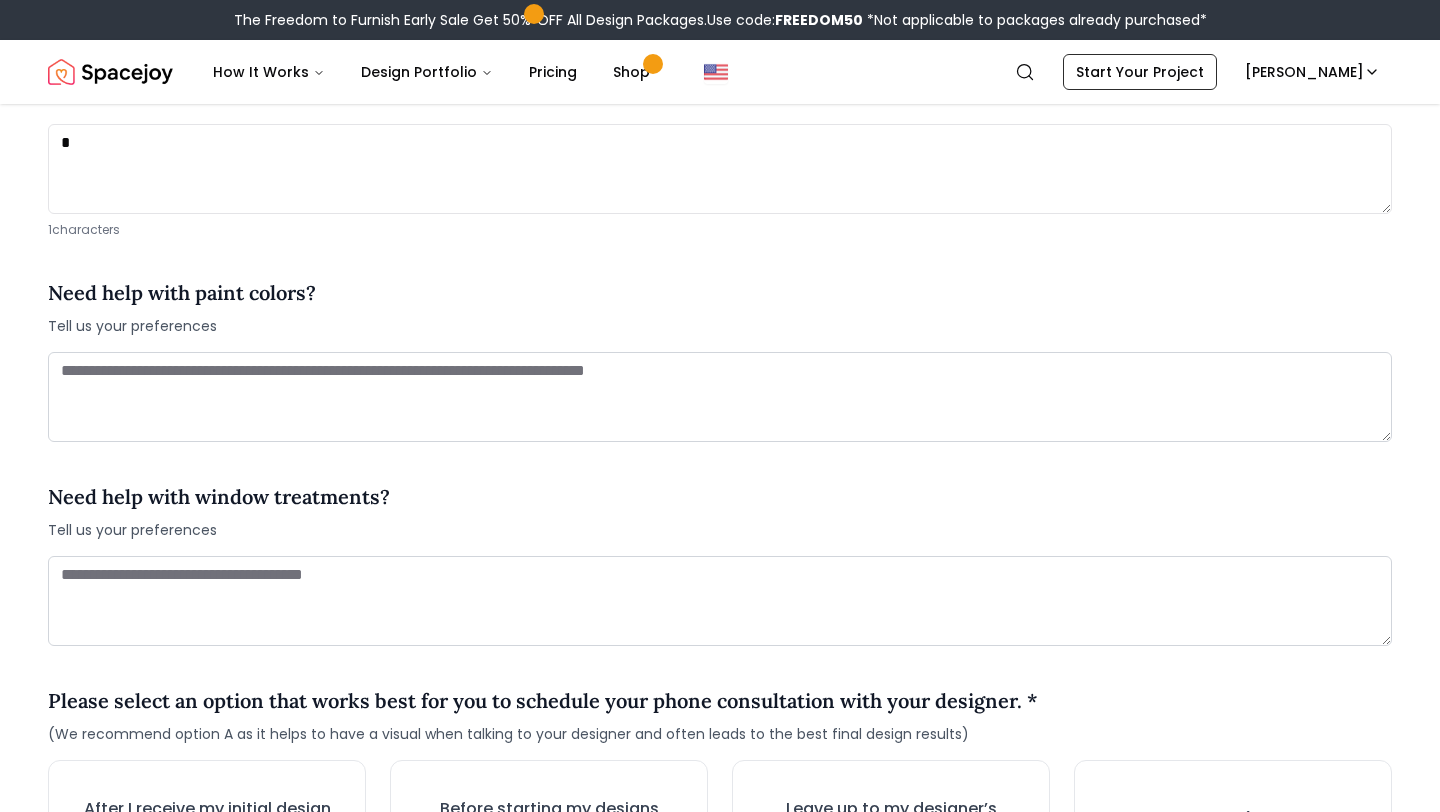 click on "Need help with paint colors?  Tell us your preferences" at bounding box center (720, 307) 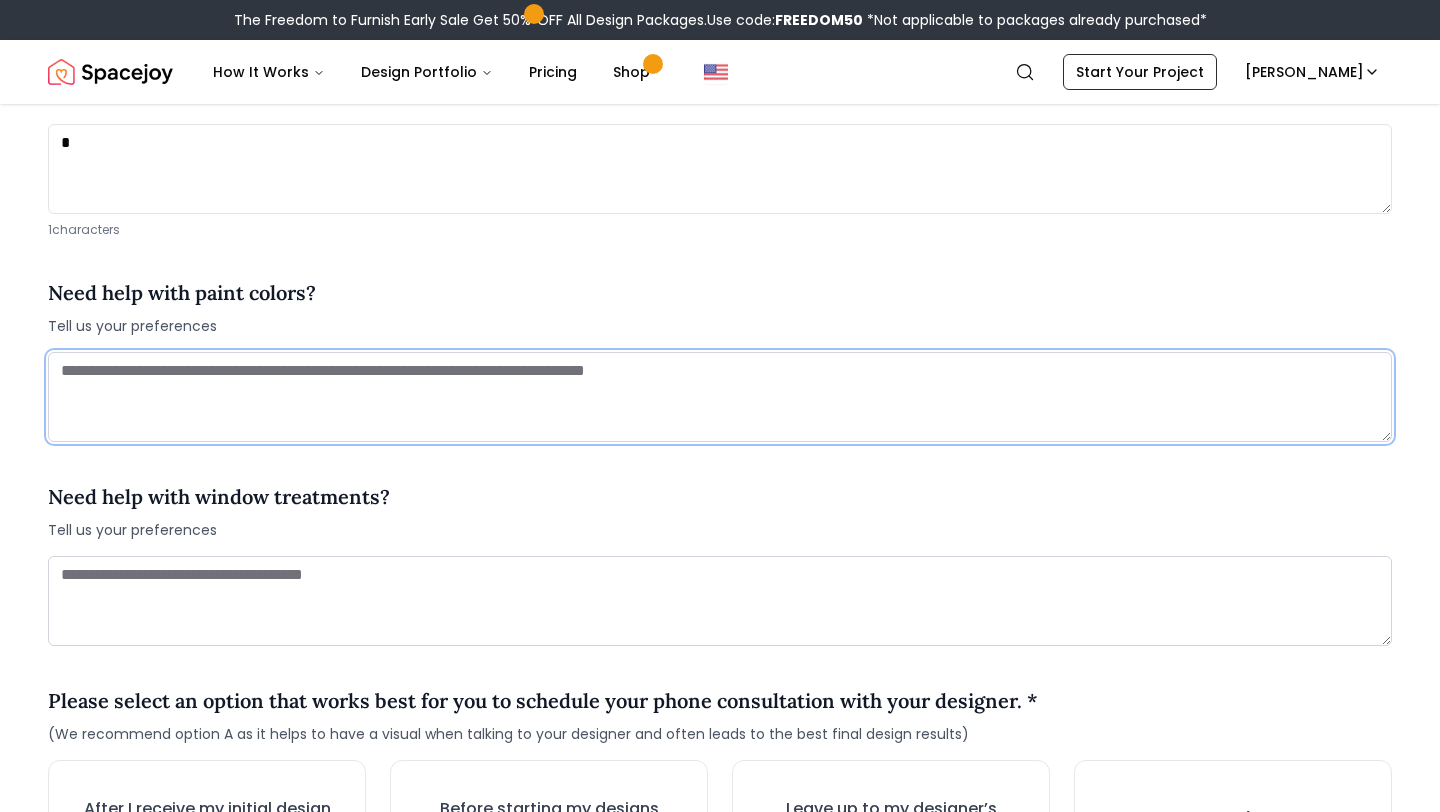 click at bounding box center (720, 397) 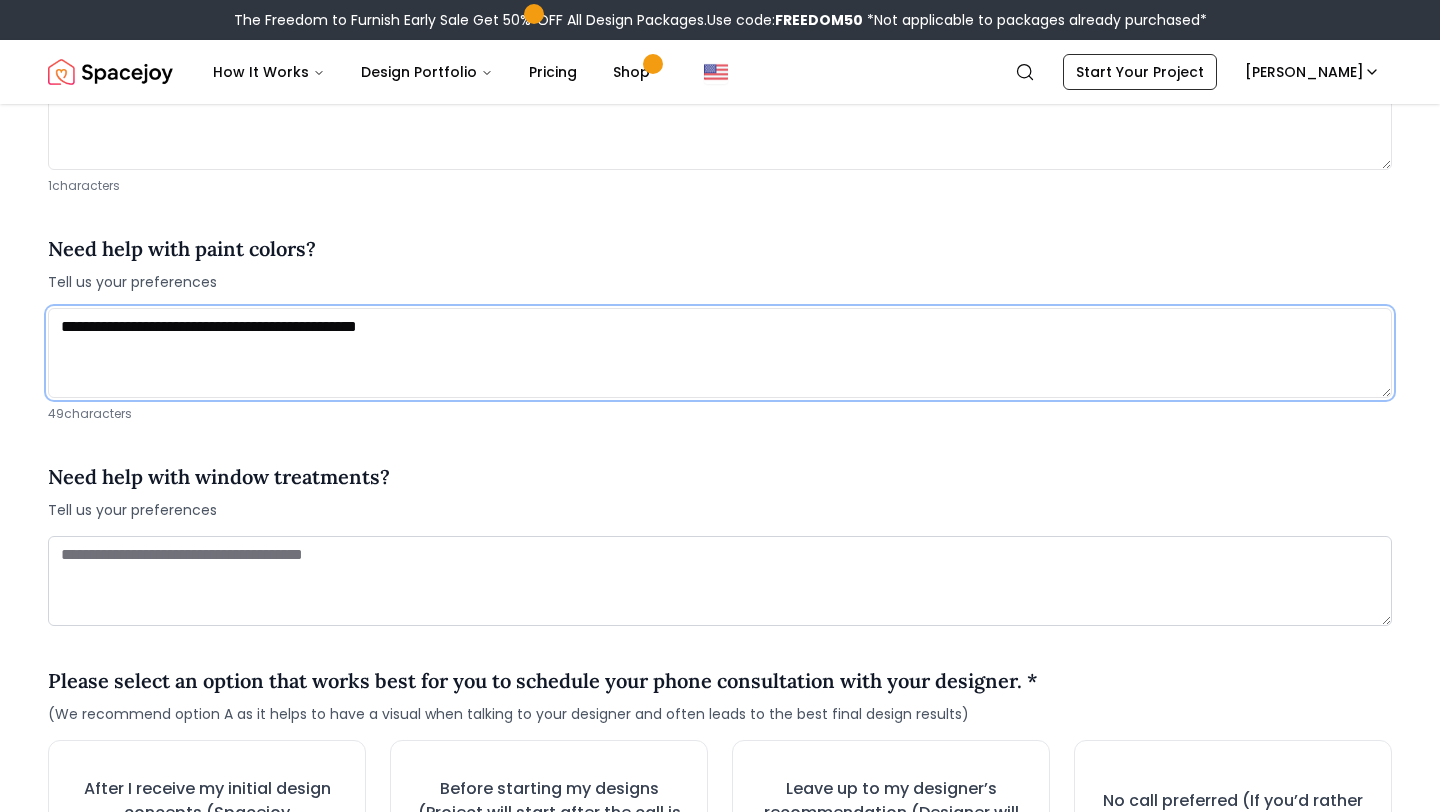scroll, scrollTop: 2425, scrollLeft: 0, axis: vertical 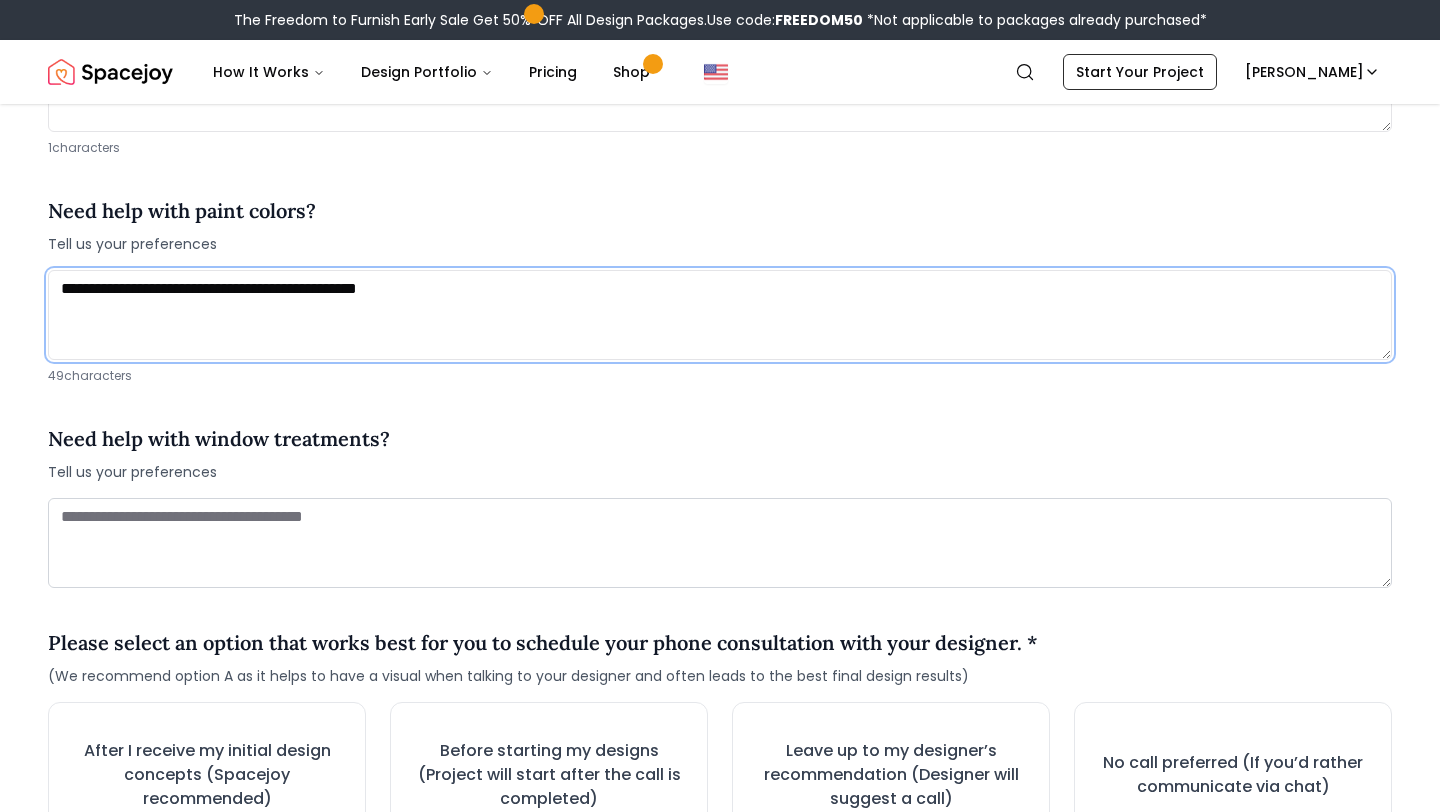 type on "**********" 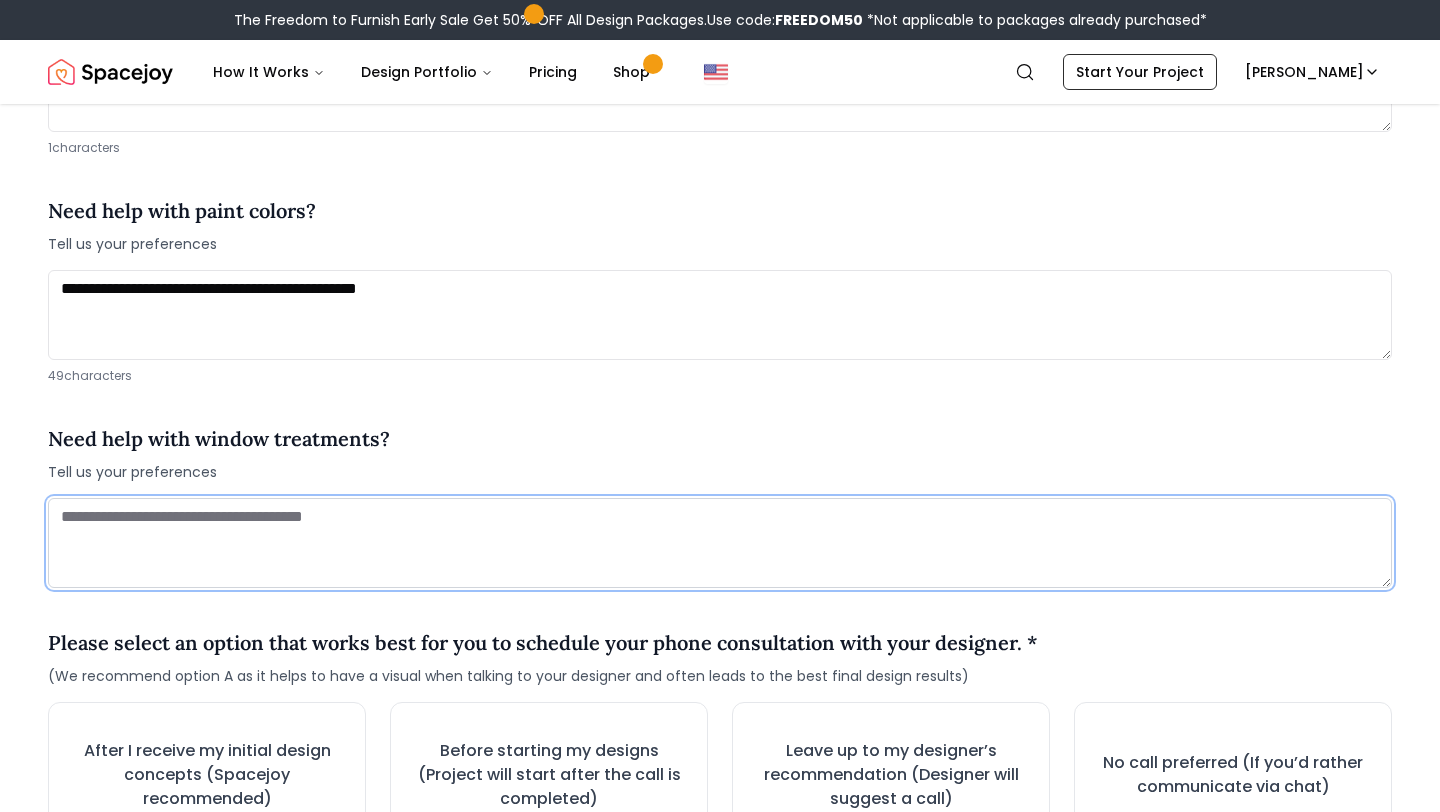 click at bounding box center (720, 543) 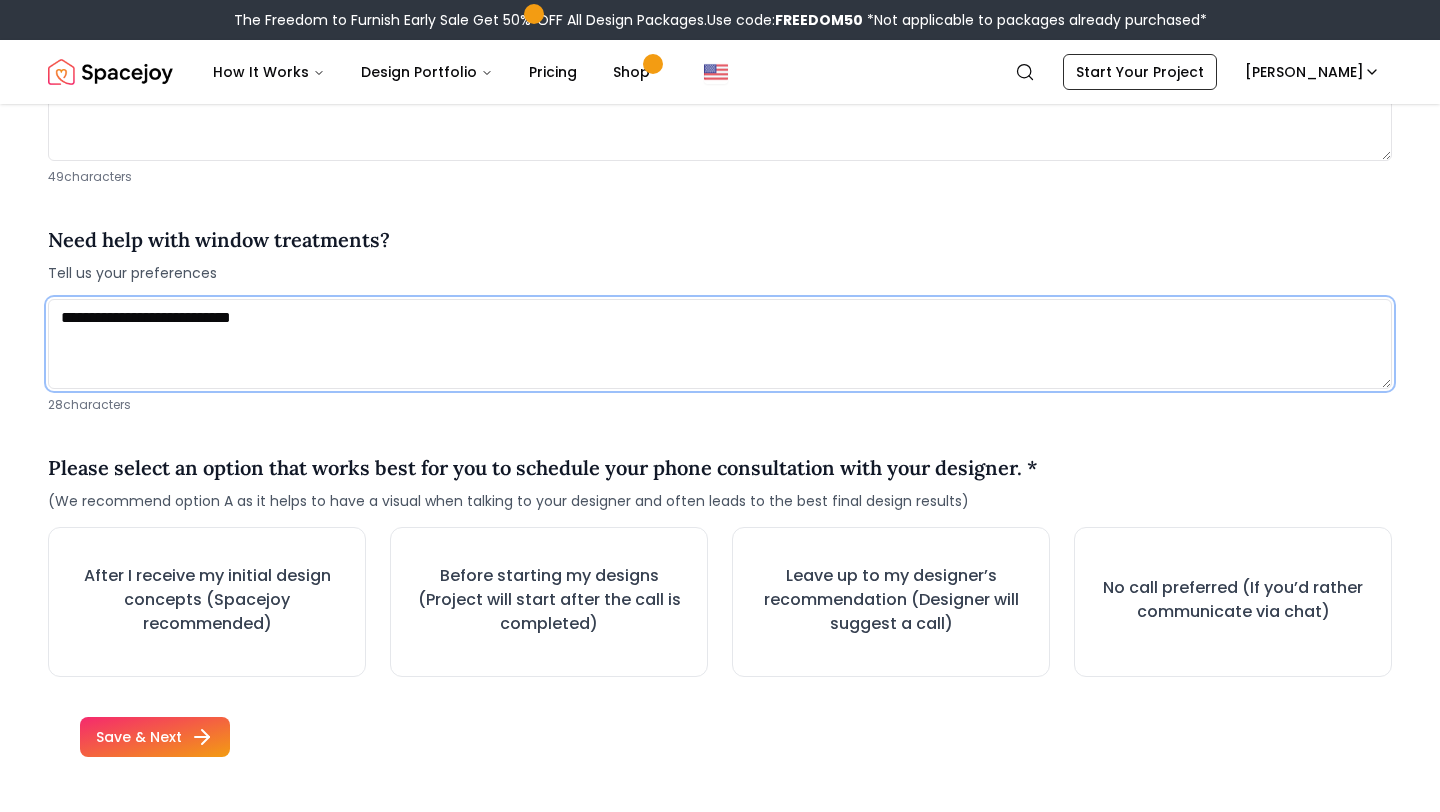 scroll, scrollTop: 2636, scrollLeft: 0, axis: vertical 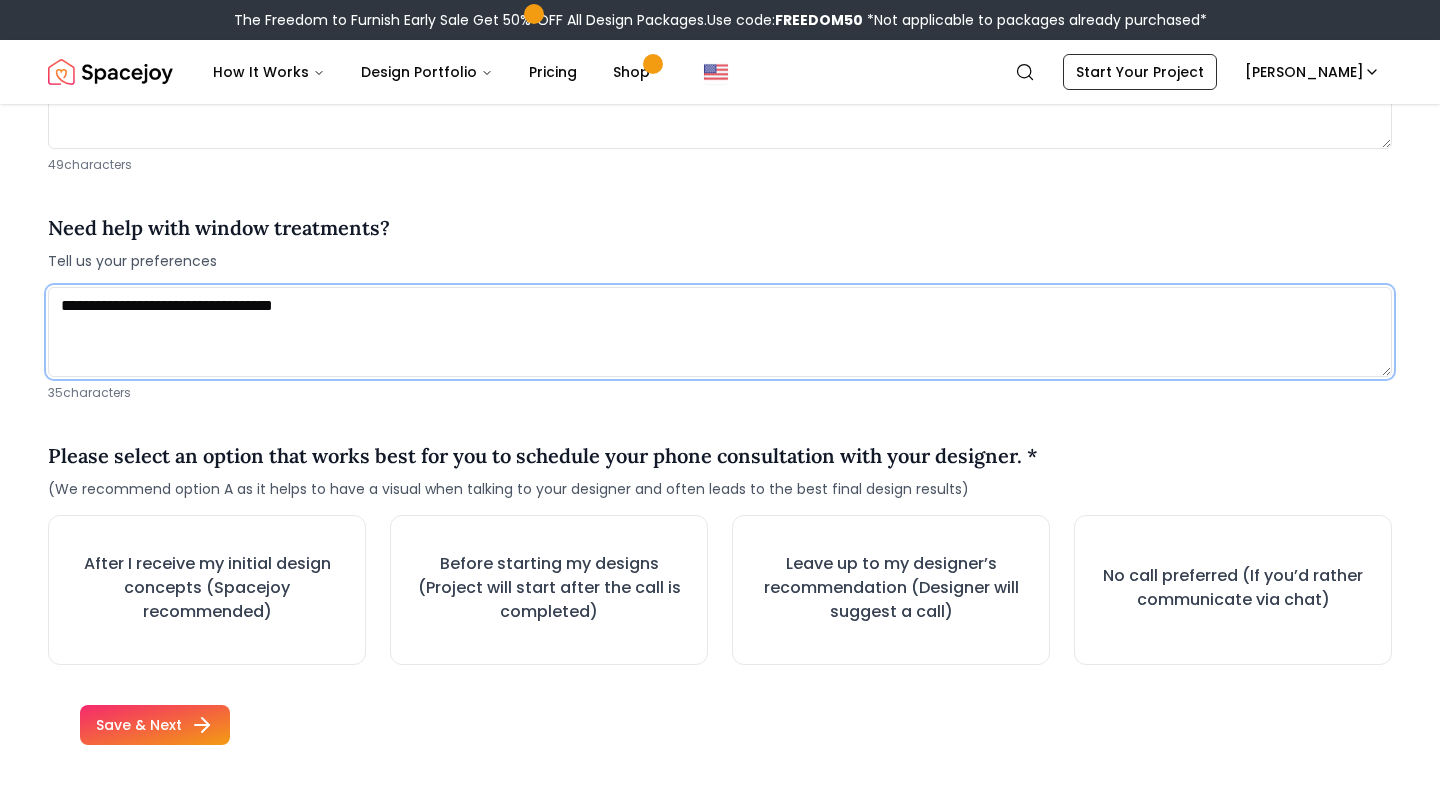 click on "**********" at bounding box center (720, 332) 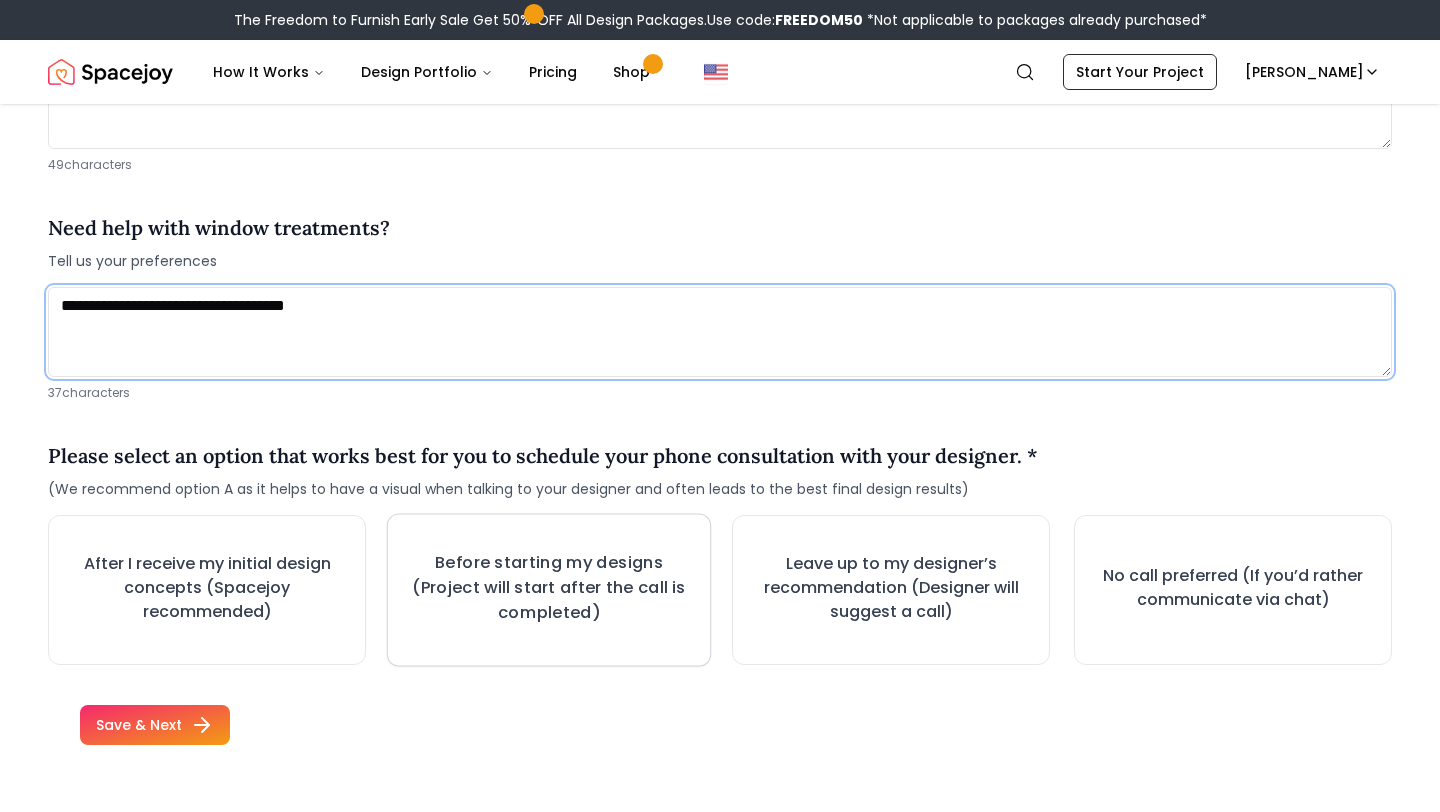 type on "**********" 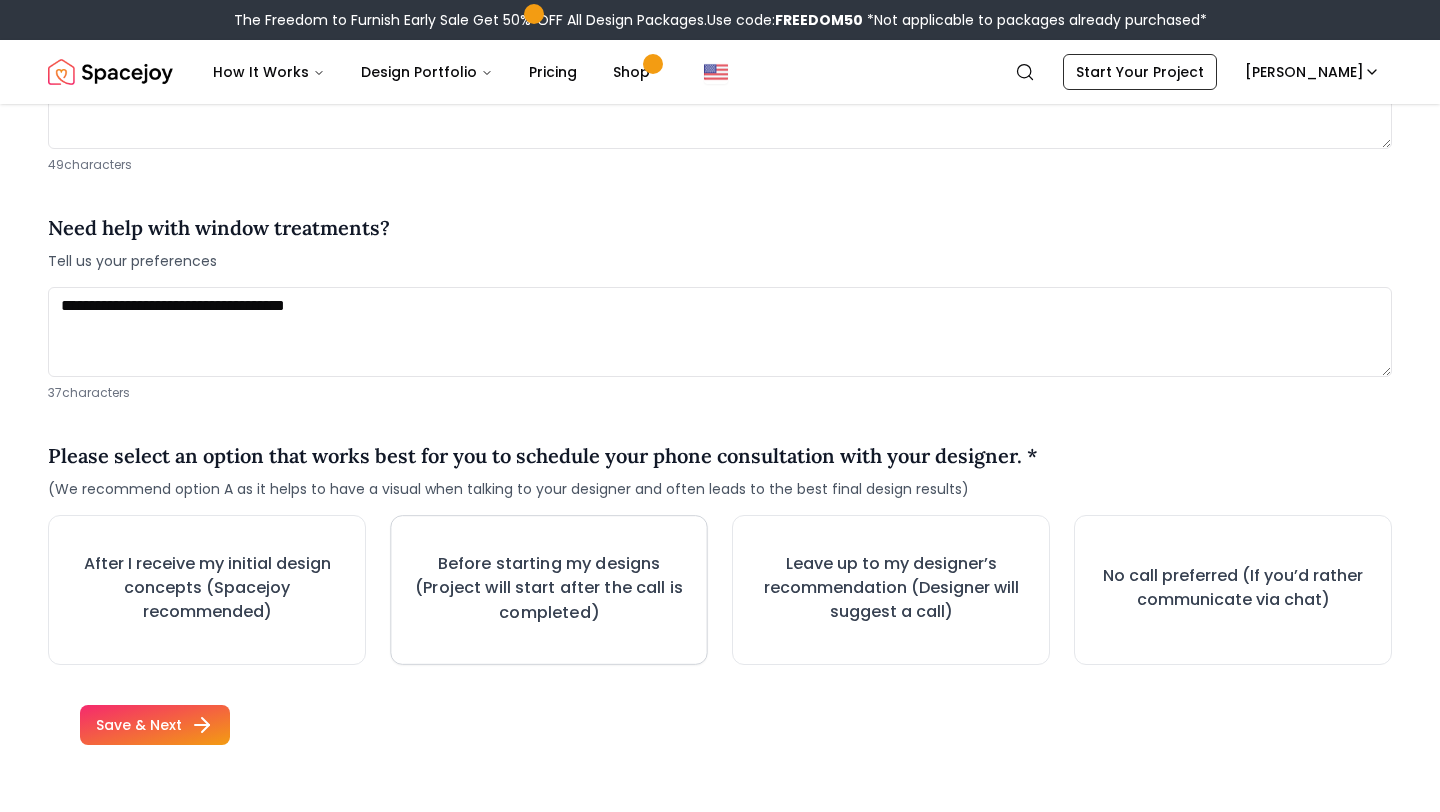 click on "Before starting my designs (Project will start after the call is completed)" at bounding box center [549, 587] 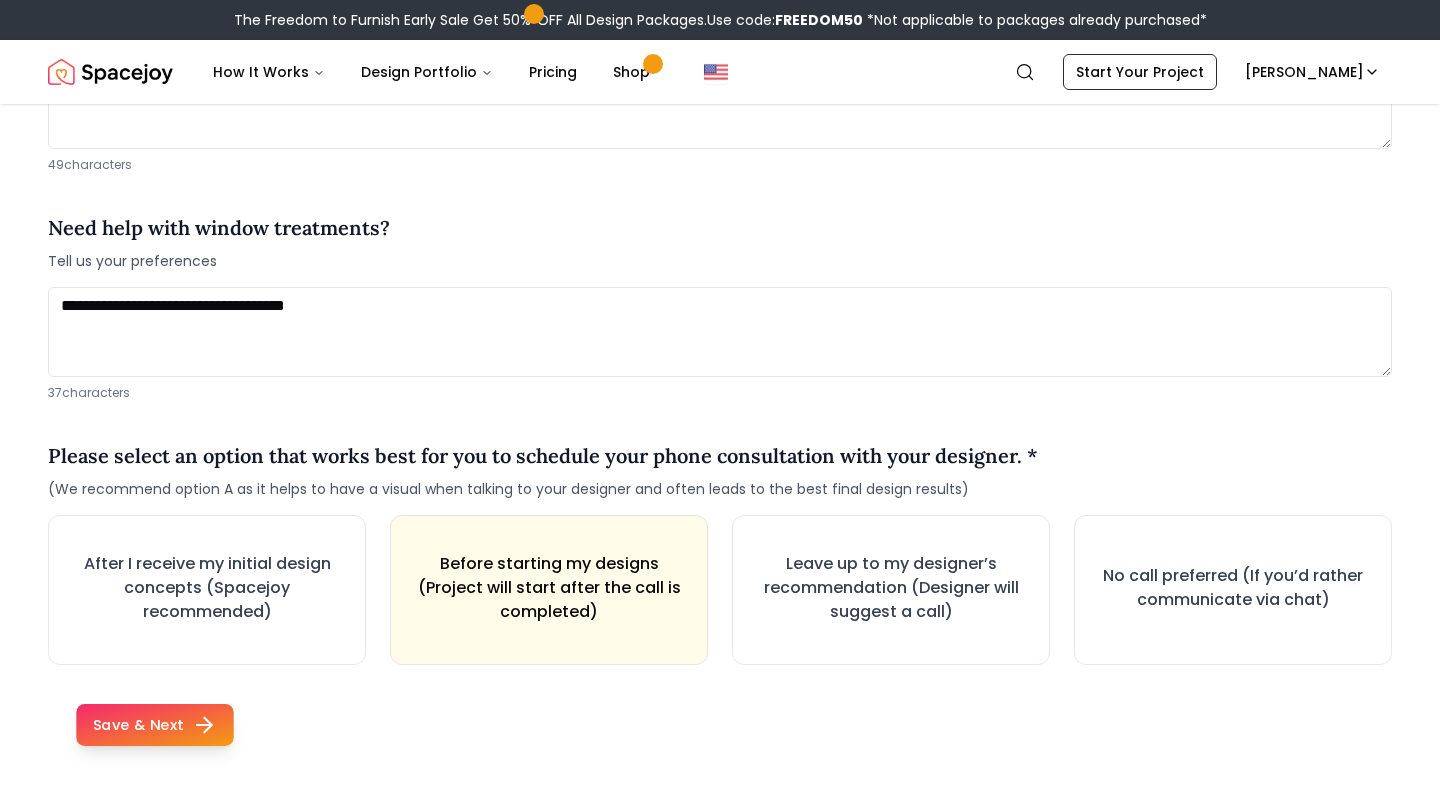 click on "Save & Next" at bounding box center (155, 725) 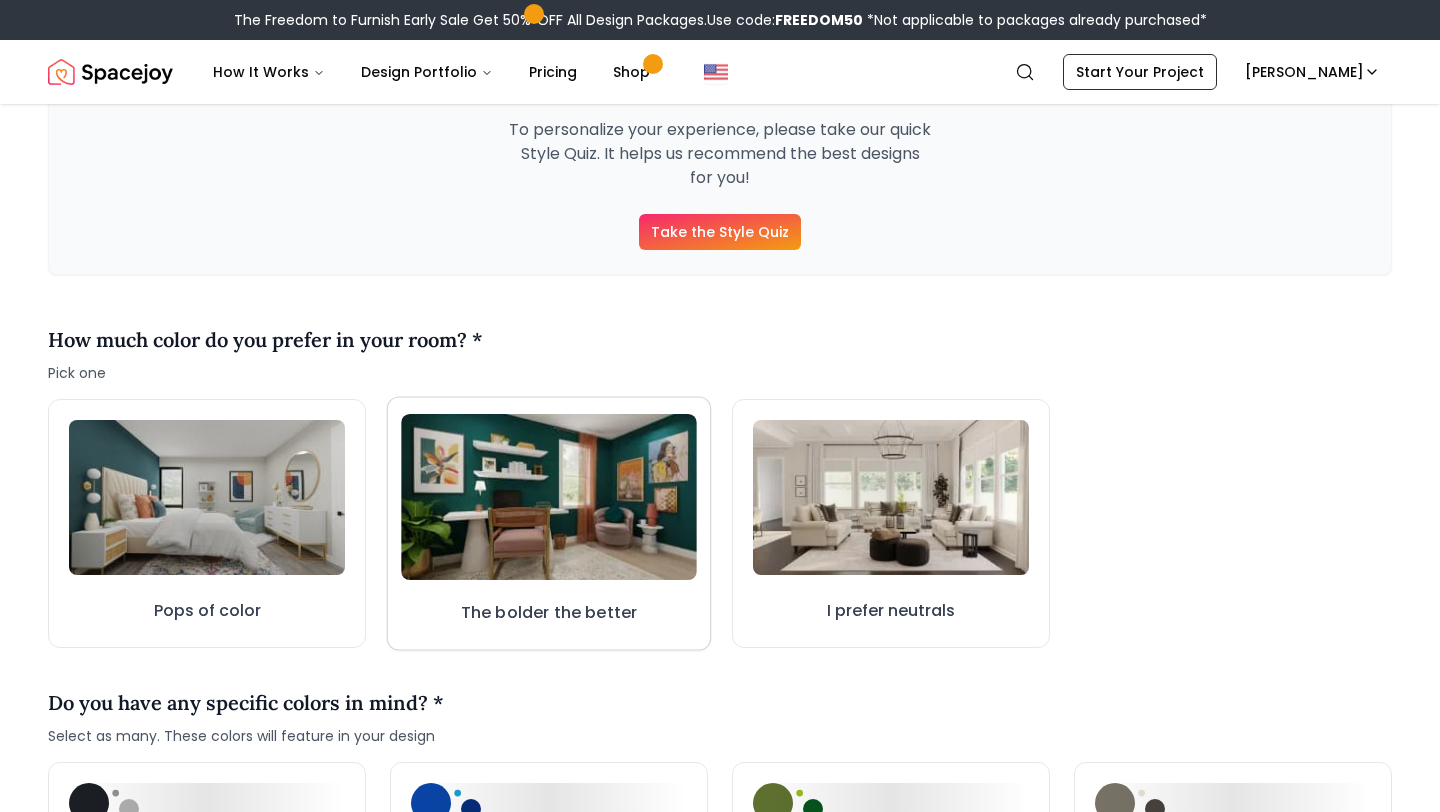 scroll, scrollTop: 356, scrollLeft: 0, axis: vertical 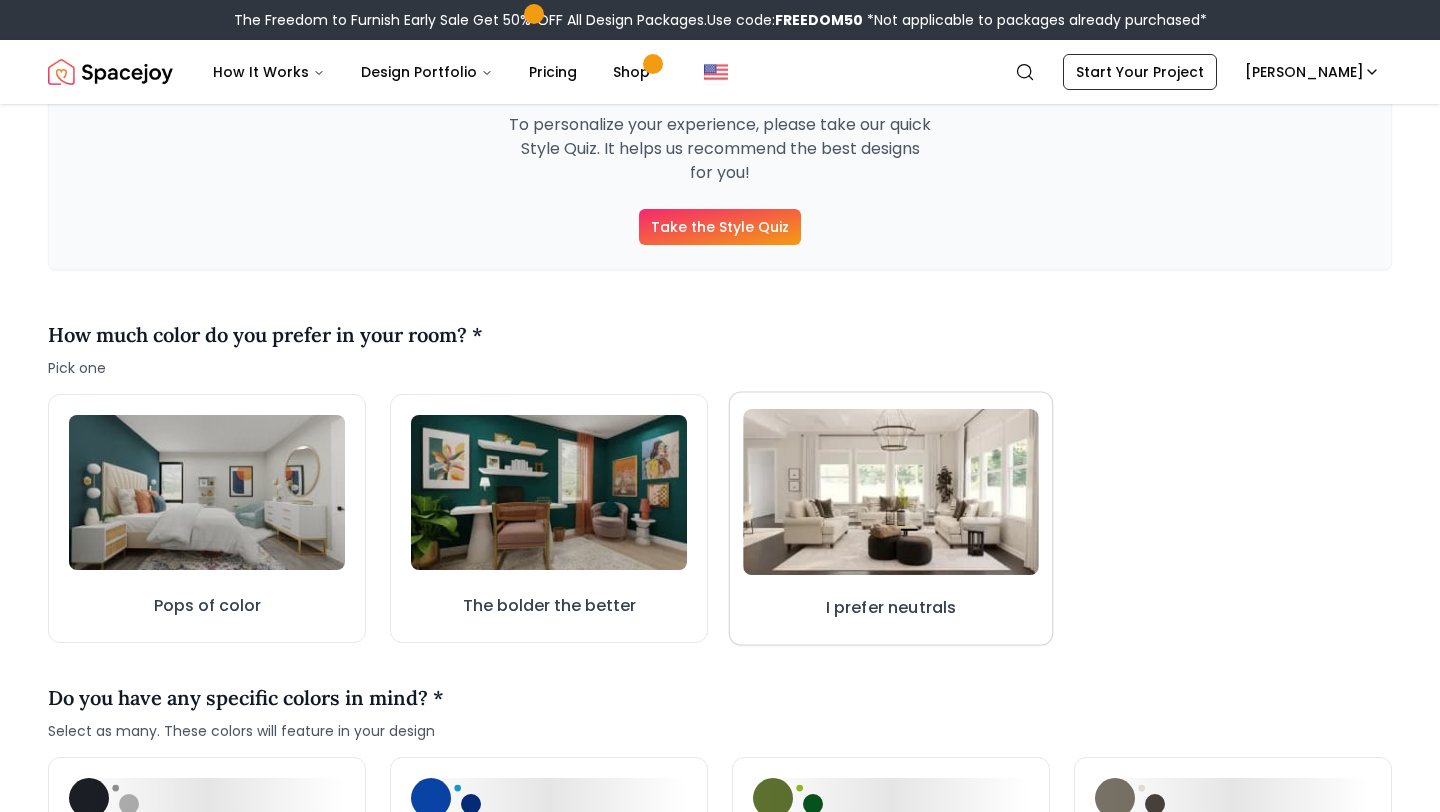 click at bounding box center (891, 492) 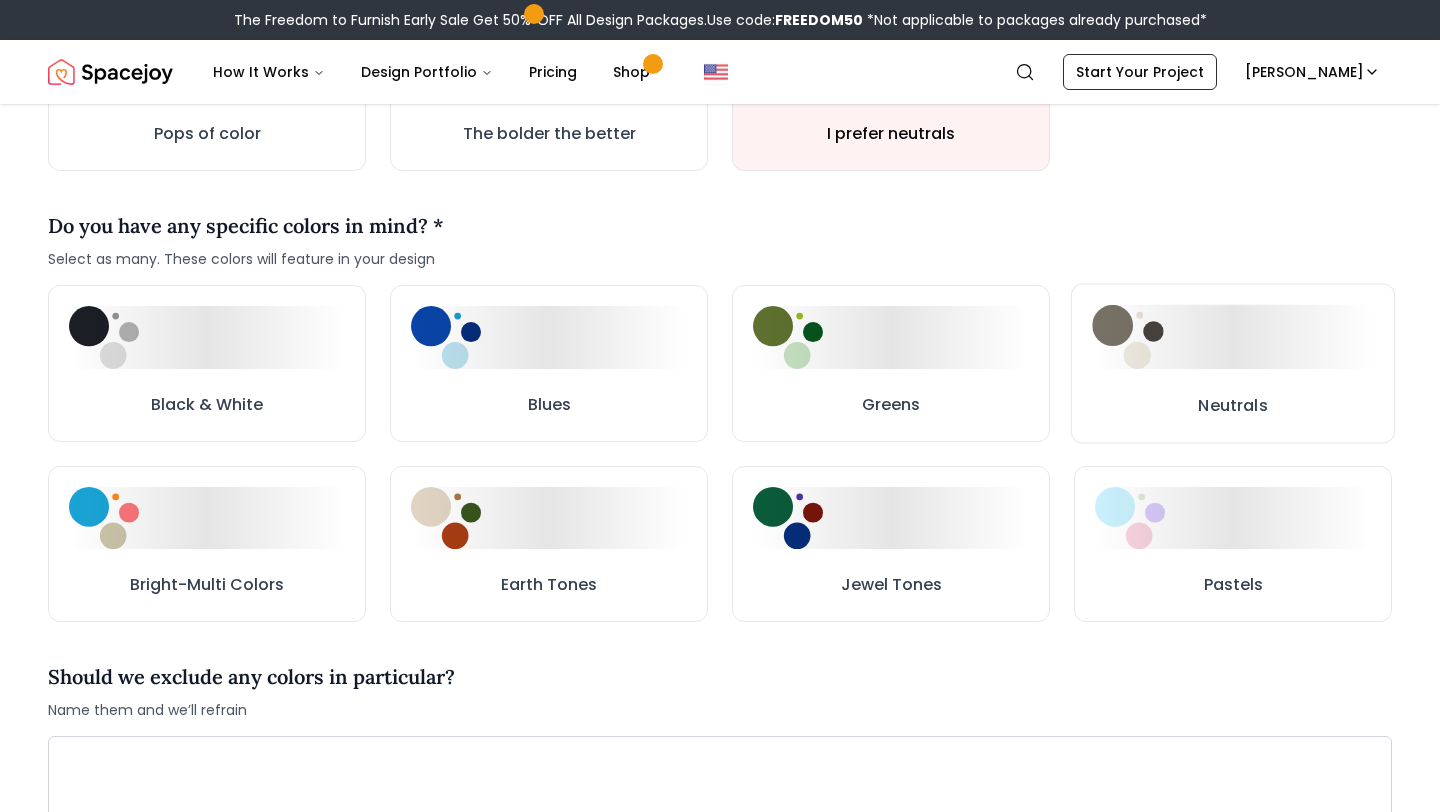 scroll, scrollTop: 851, scrollLeft: 0, axis: vertical 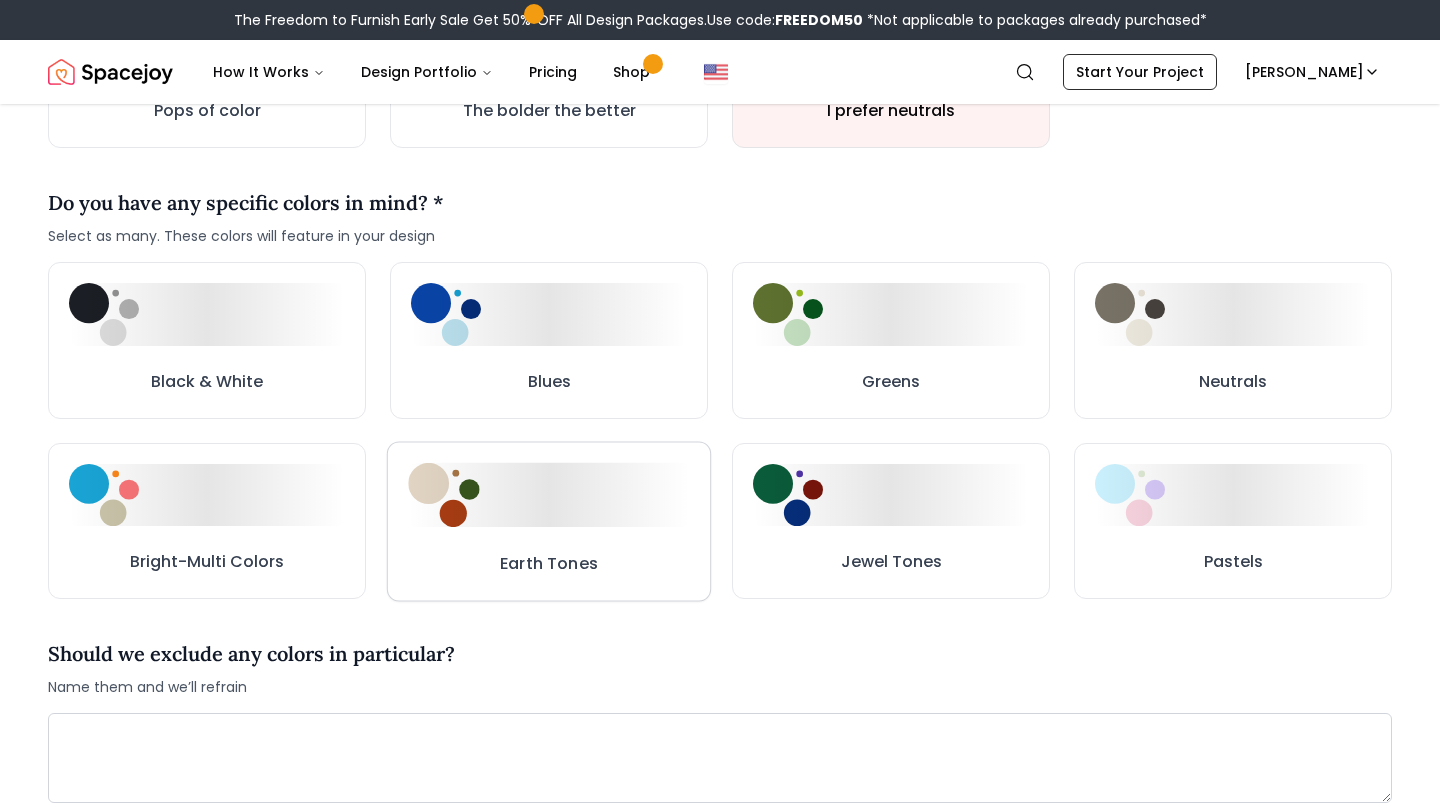 click at bounding box center [549, 495] 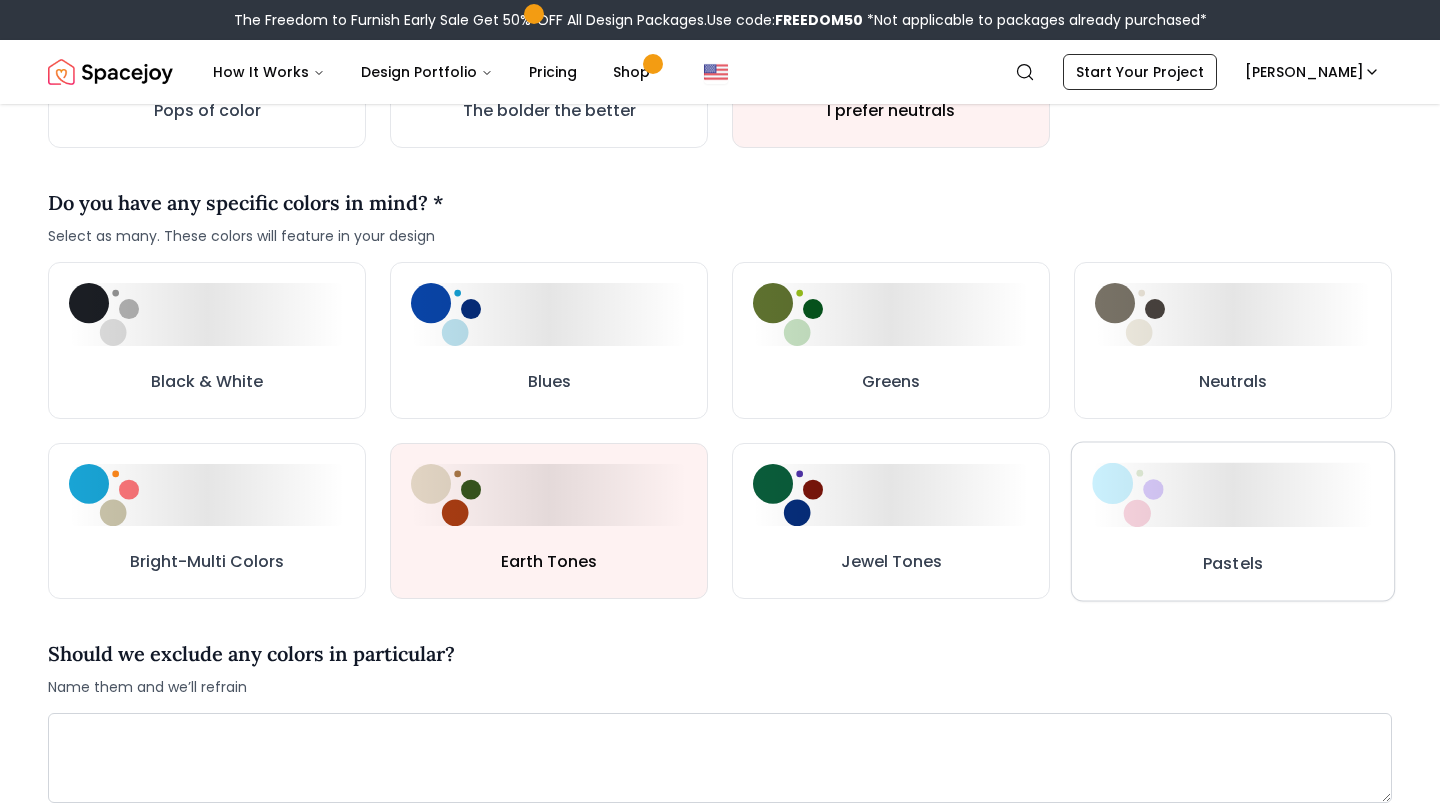 click on "Pastels" at bounding box center [1233, 521] 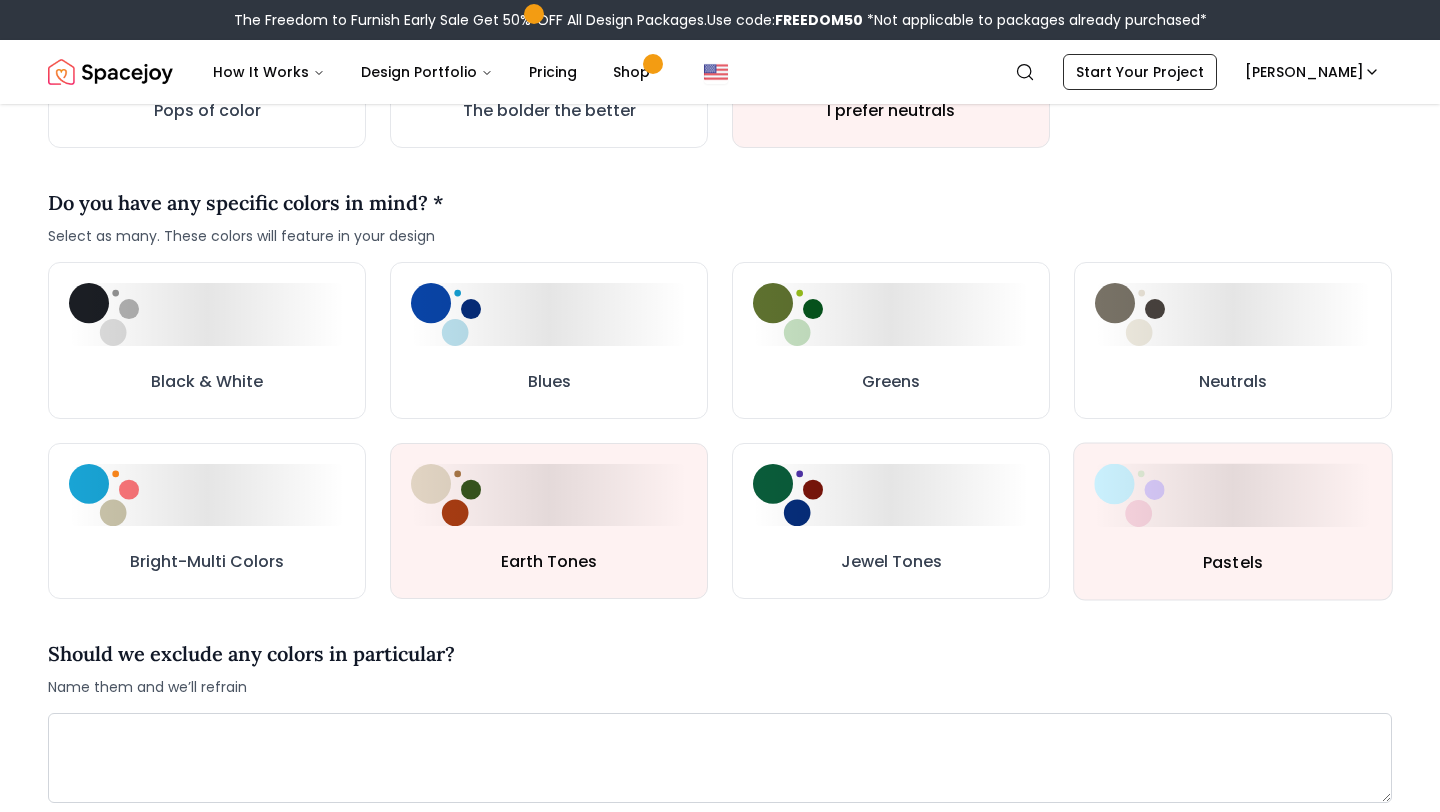 click on "Black & White Blues Greens Neutrals Bright-Multi Colors Earth Tones Jewel Tones Pastels" at bounding box center [720, 430] 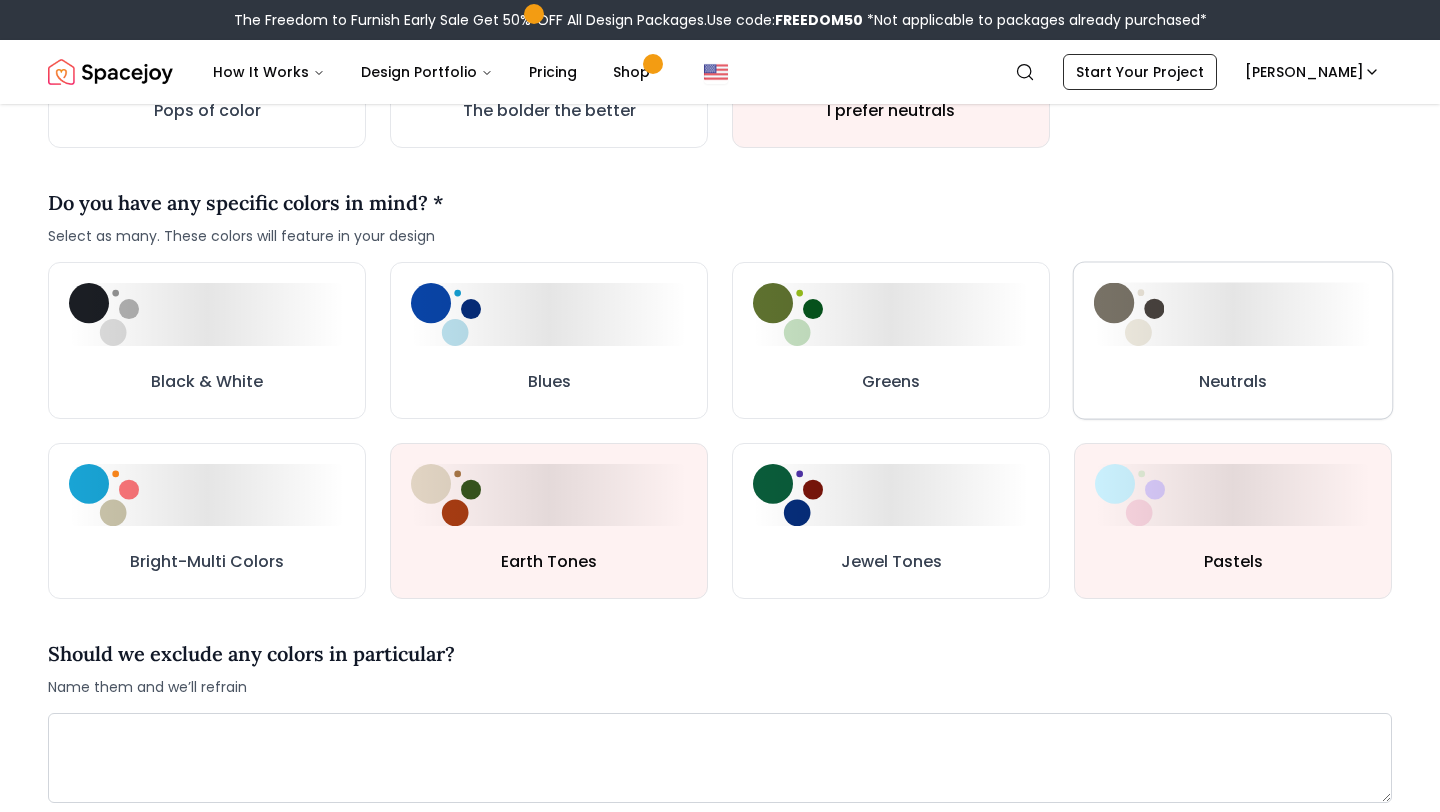 click on "Neutrals" at bounding box center [1233, 341] 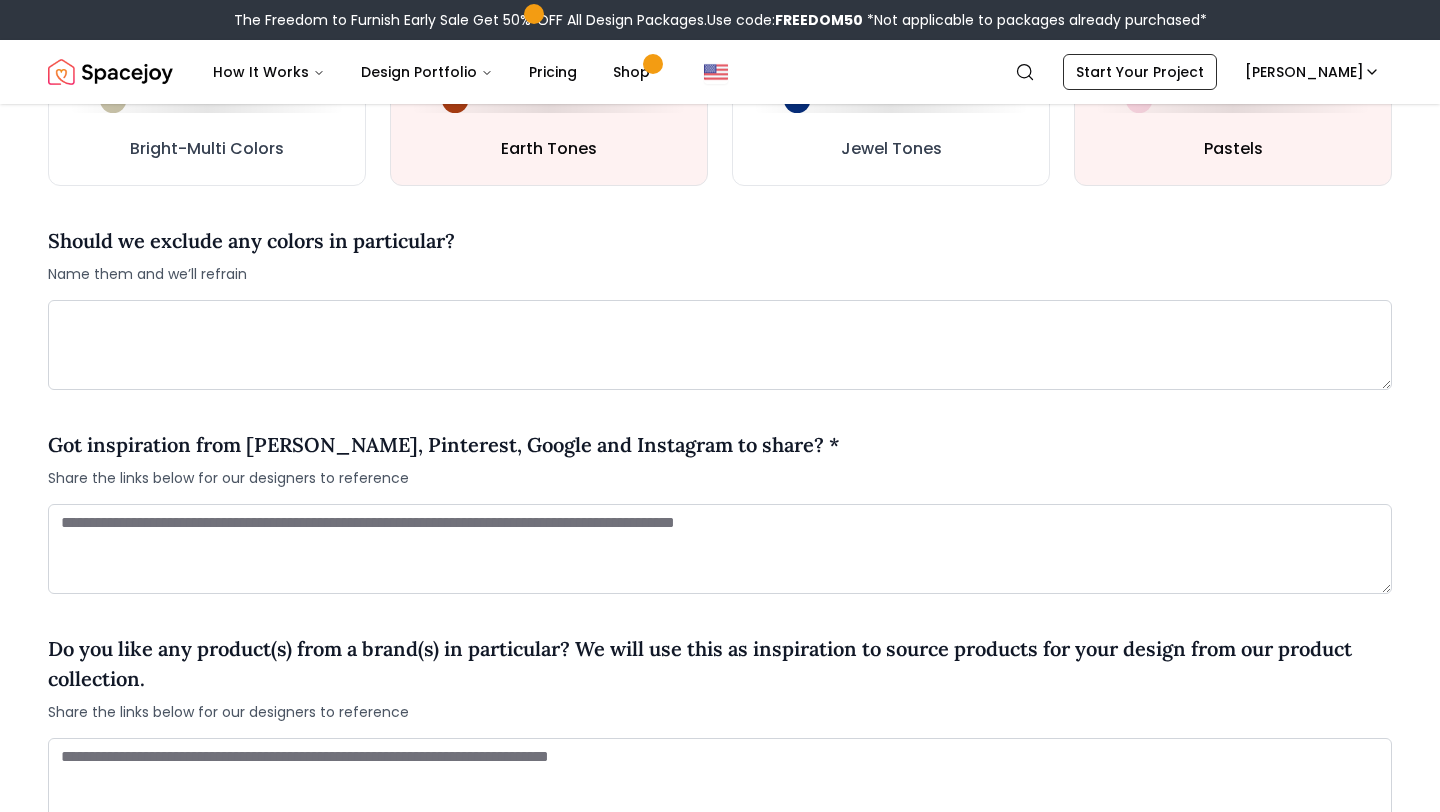scroll, scrollTop: 1265, scrollLeft: 0, axis: vertical 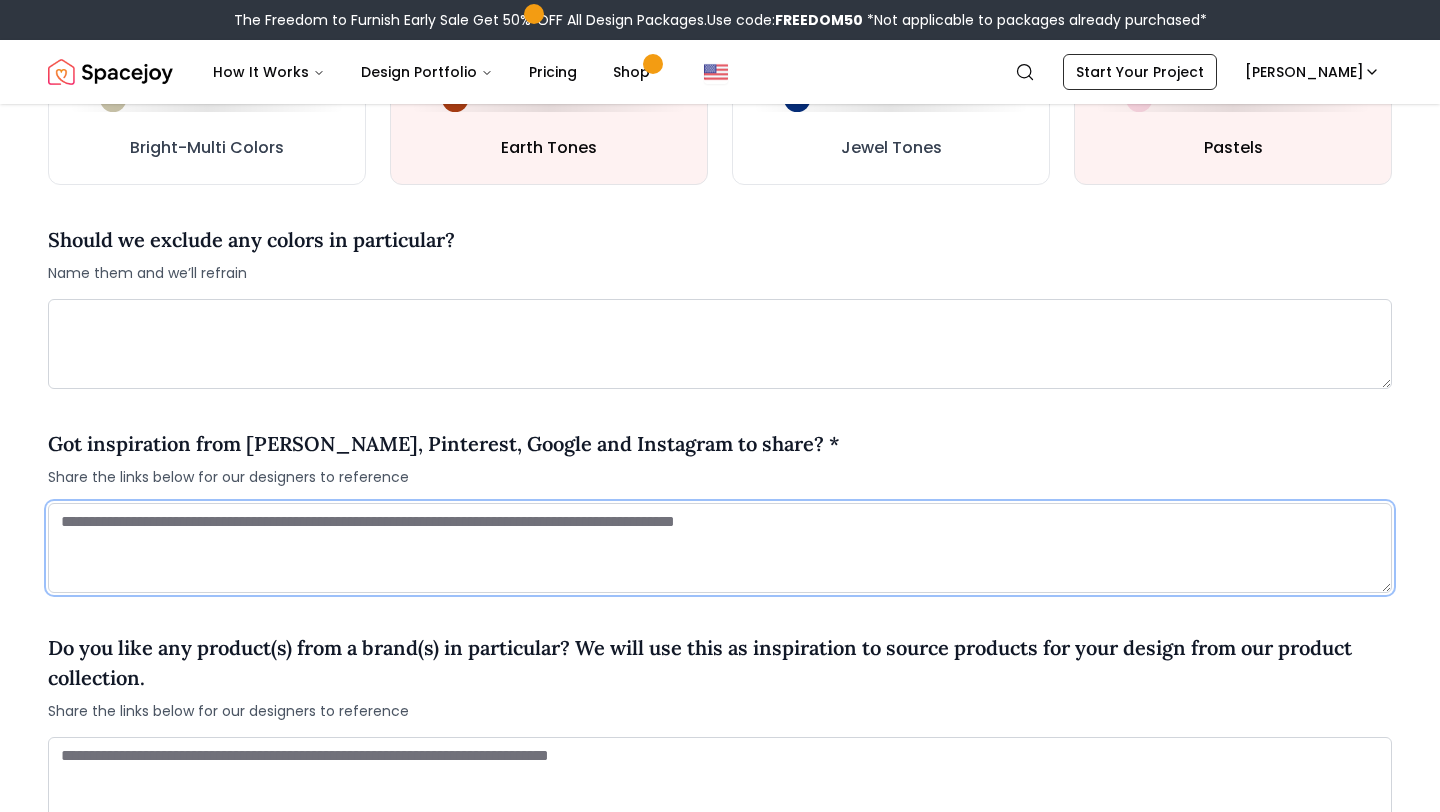 click at bounding box center (720, 548) 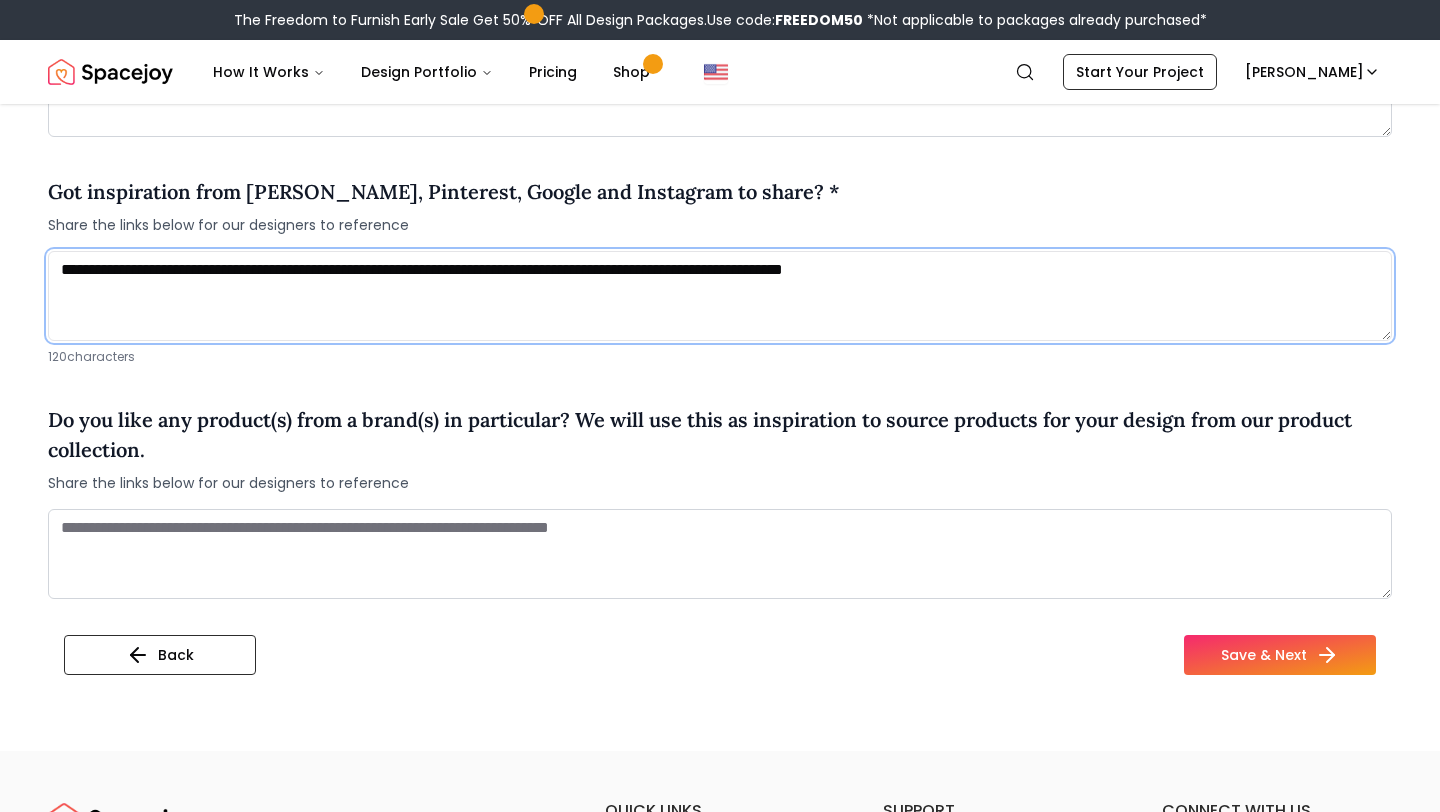 scroll, scrollTop: 1552, scrollLeft: 0, axis: vertical 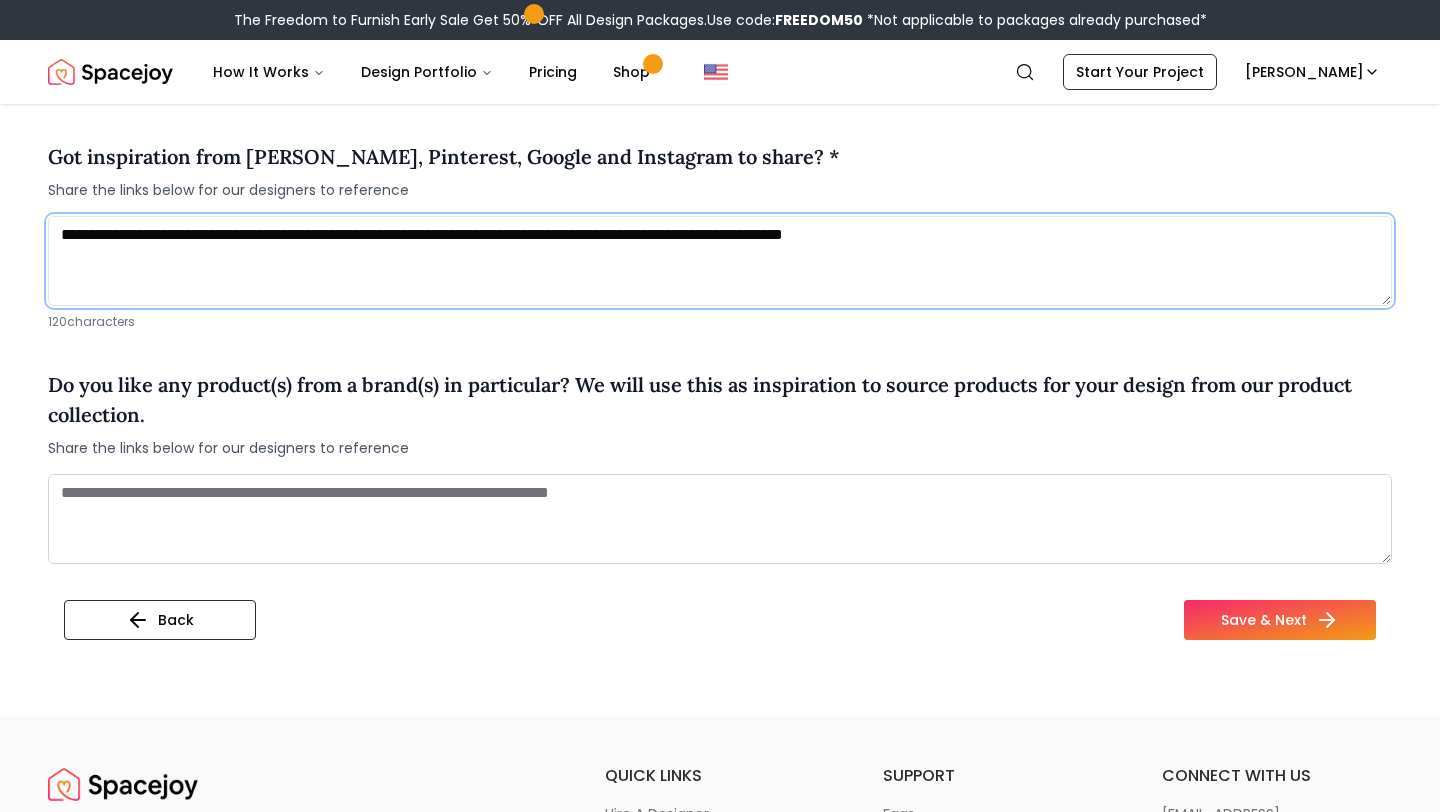 type on "**********" 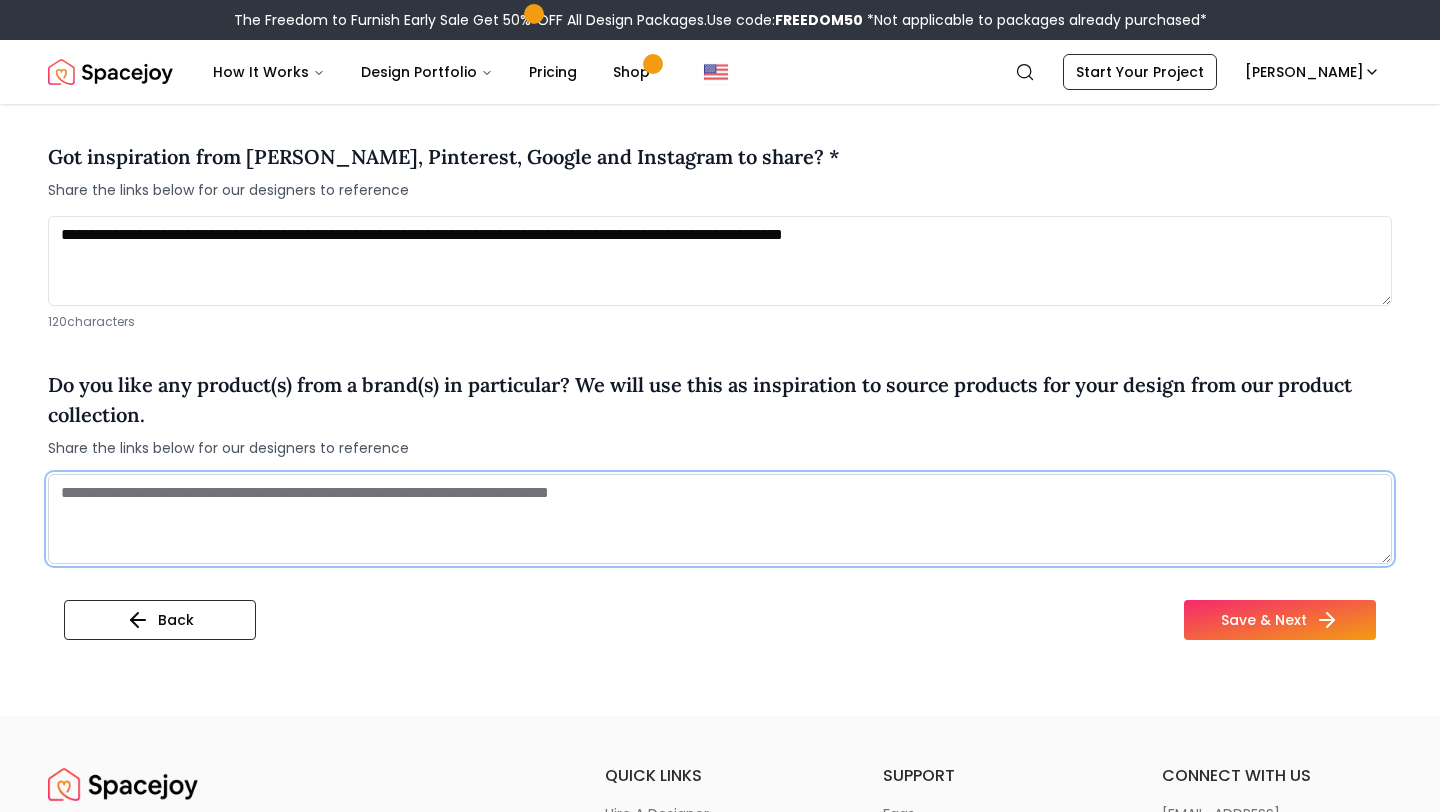 click at bounding box center [720, 519] 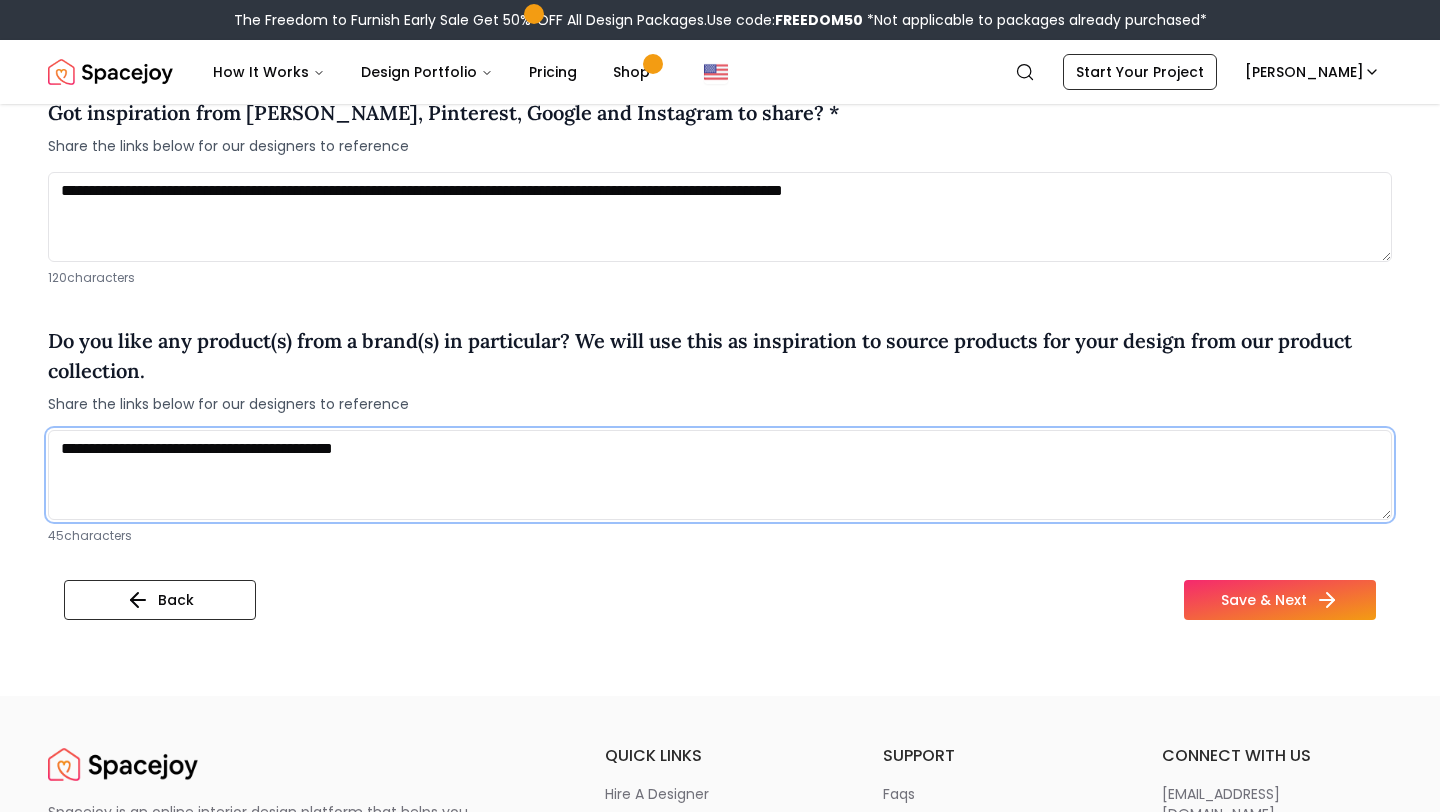 scroll, scrollTop: 1605, scrollLeft: 0, axis: vertical 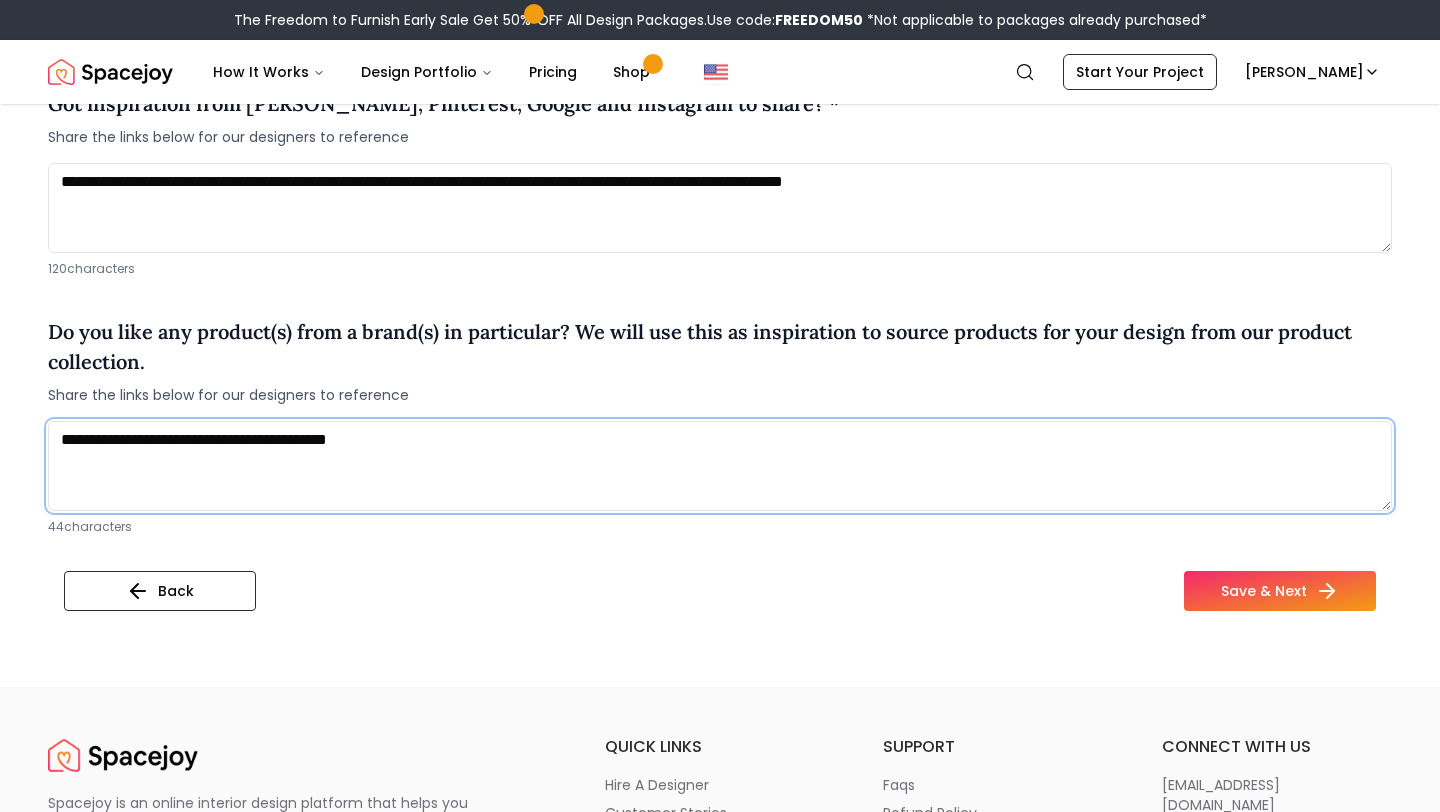 click on "**********" at bounding box center [720, 466] 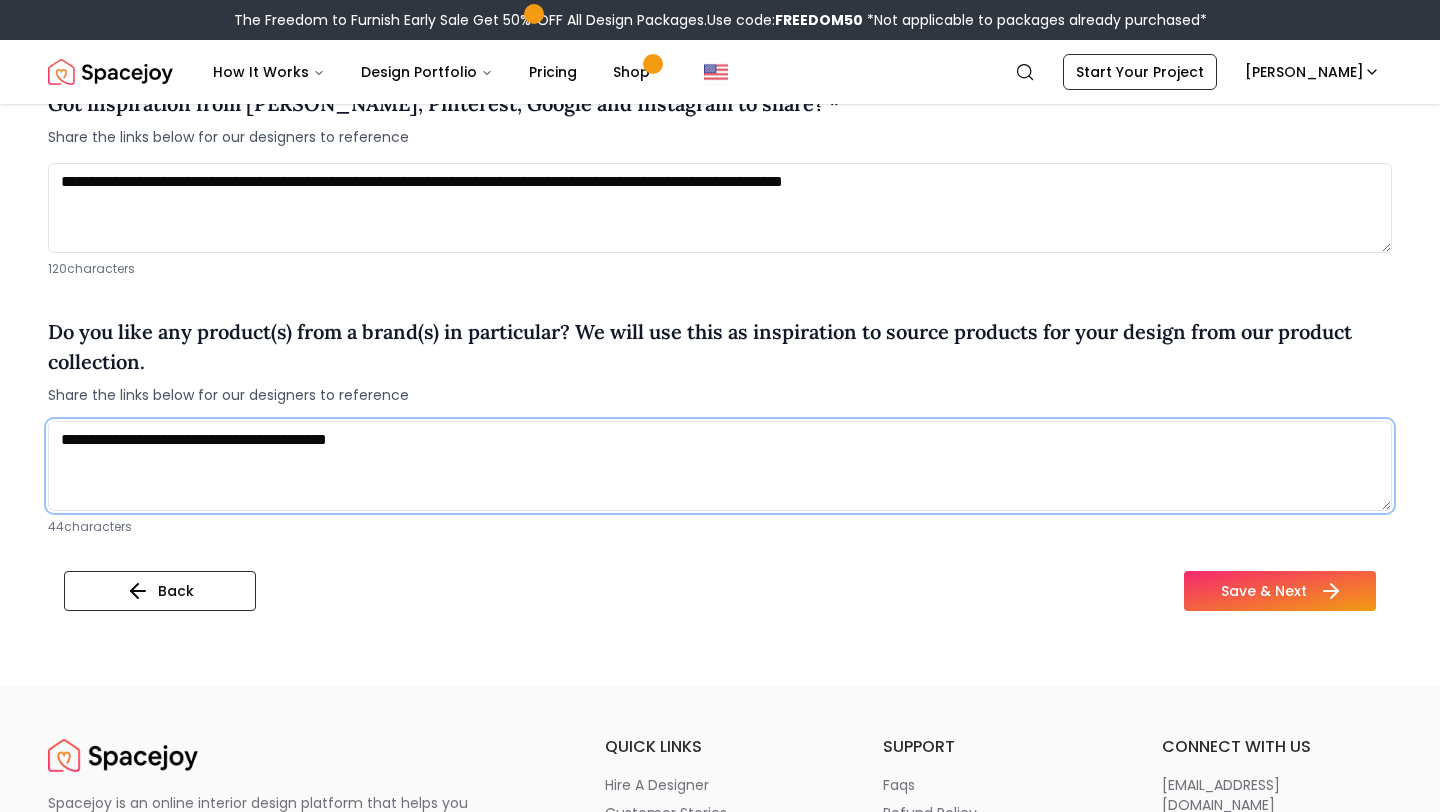 type on "**********" 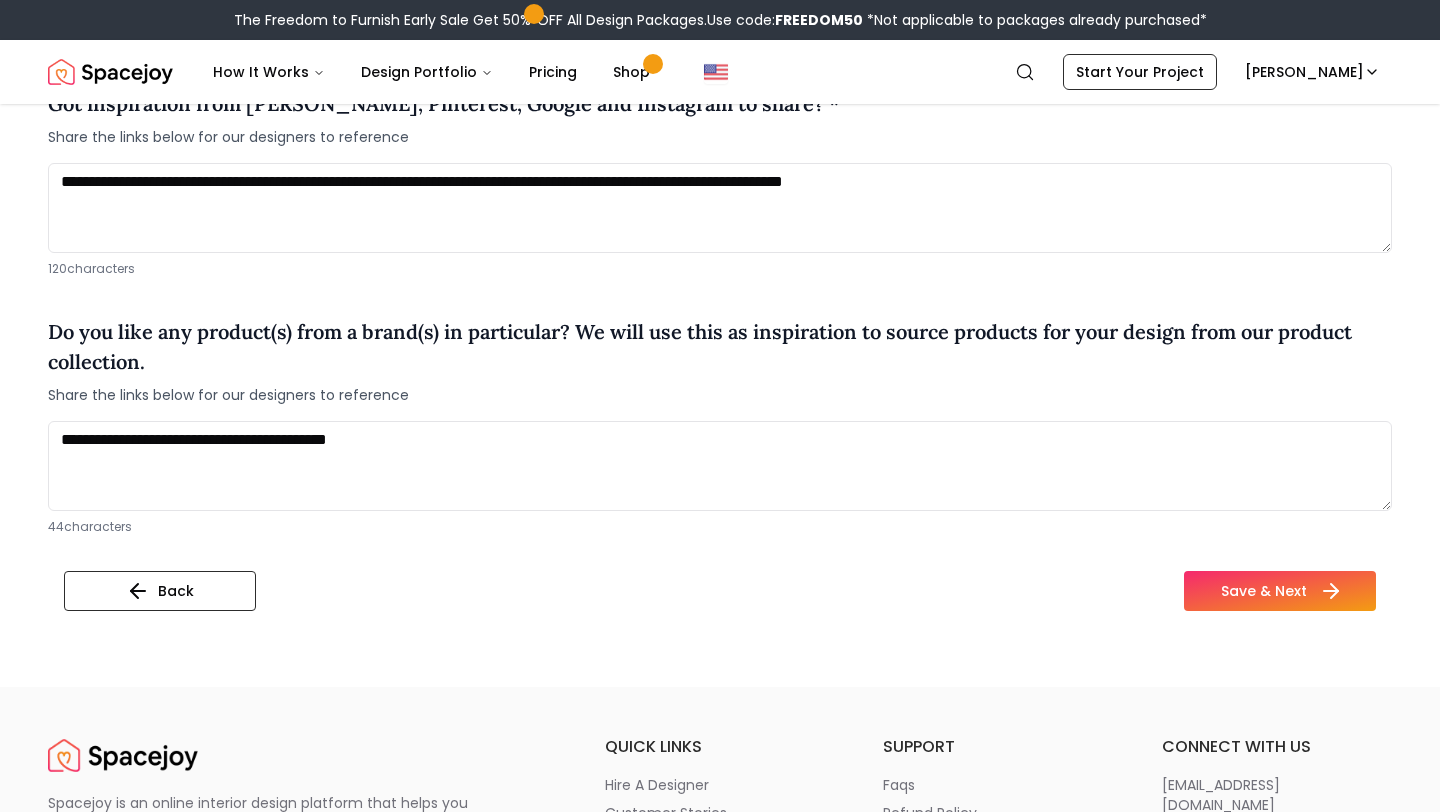 click on "Save & Next" at bounding box center (1280, 591) 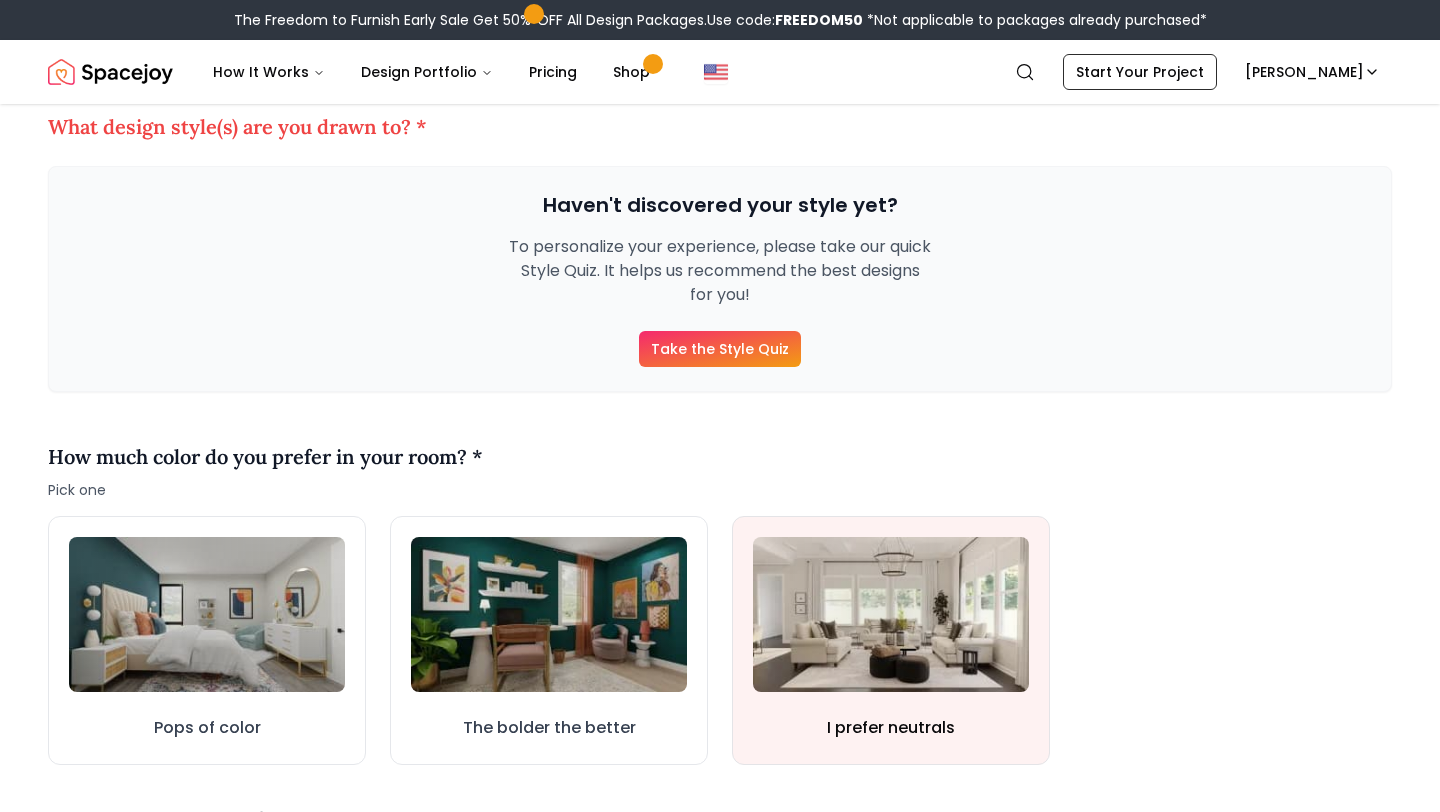 scroll, scrollTop: 31, scrollLeft: 0, axis: vertical 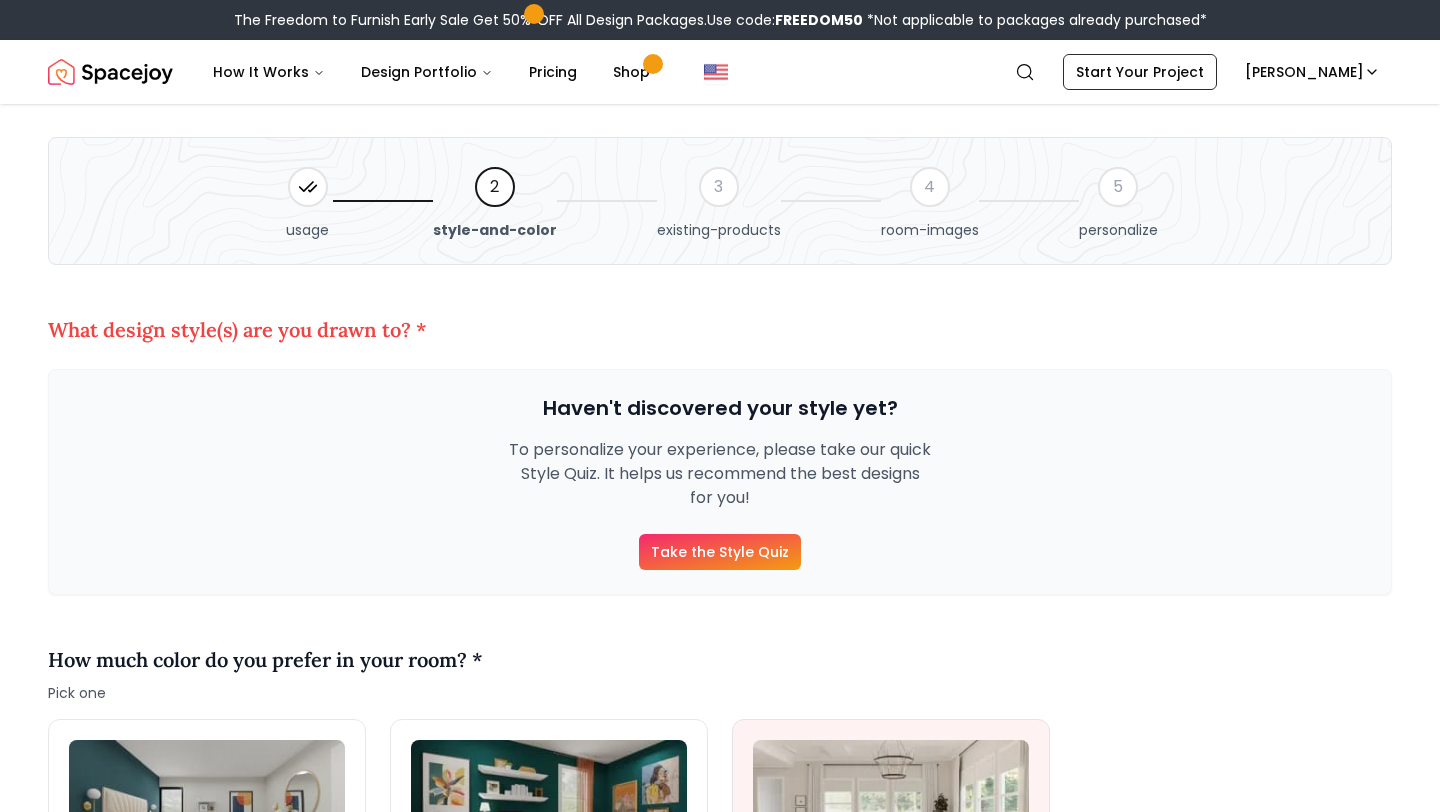 click on "Take the Style Quiz" at bounding box center [720, 552] 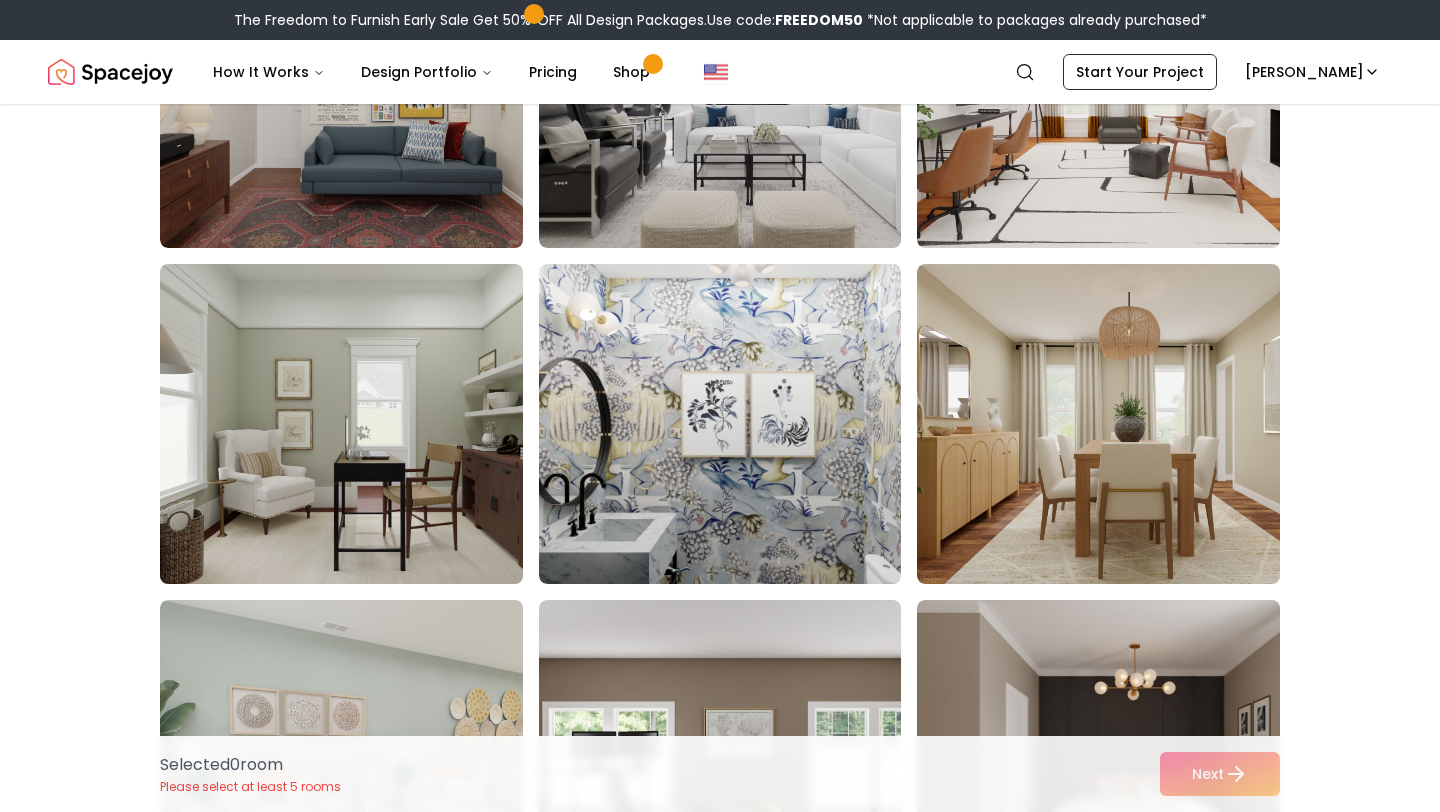 scroll, scrollTop: 0, scrollLeft: 0, axis: both 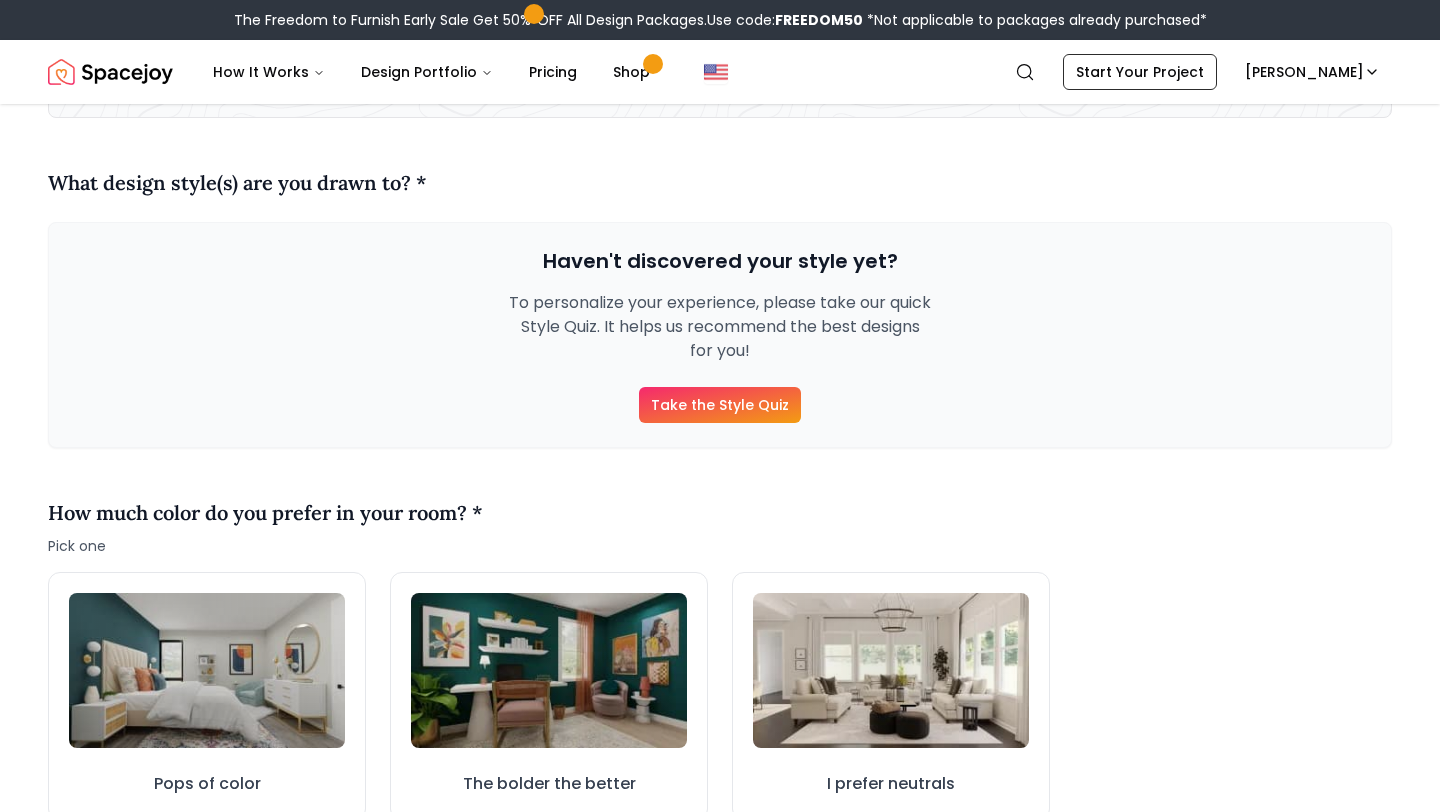 click on "Take the Style Quiz" at bounding box center [720, 405] 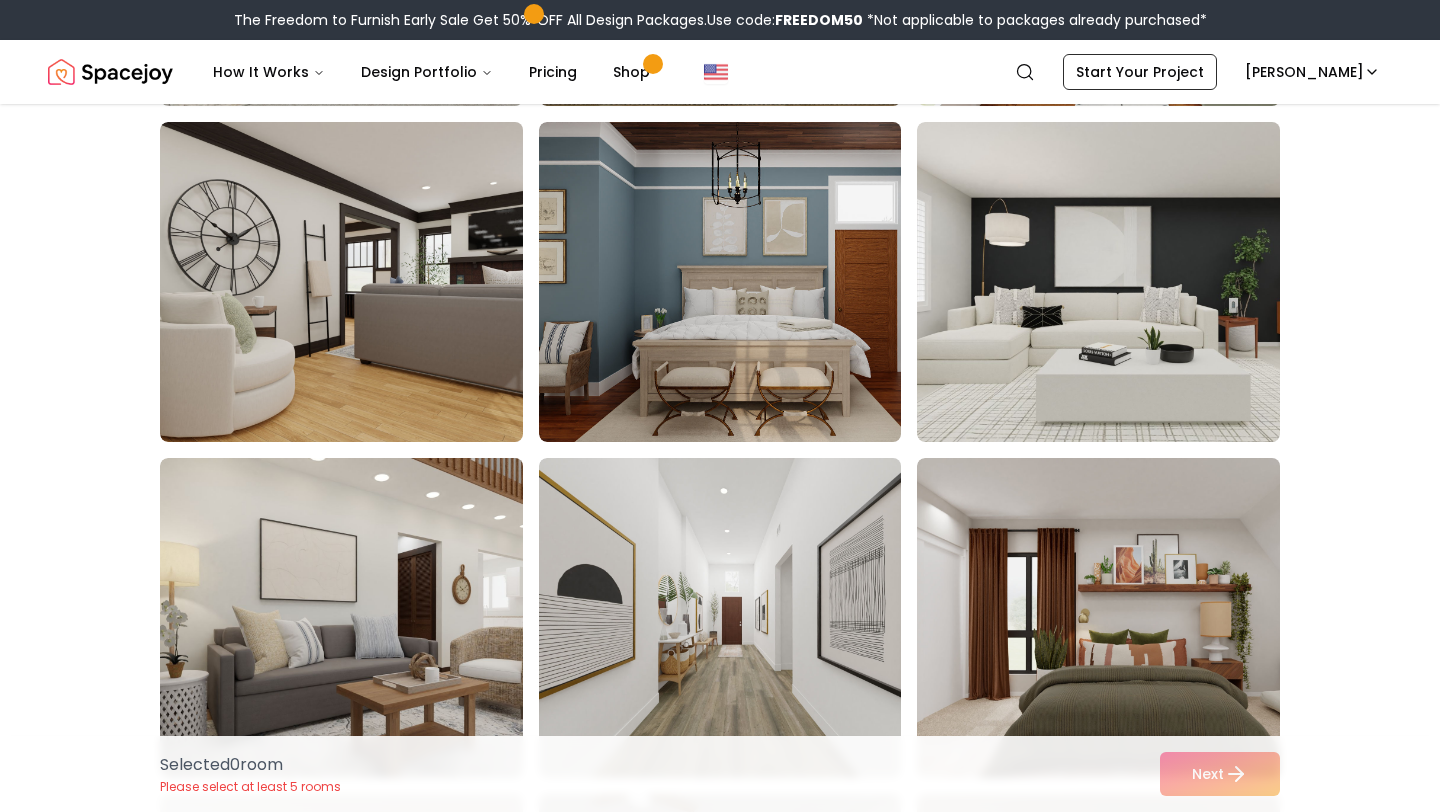 scroll, scrollTop: 1182, scrollLeft: 0, axis: vertical 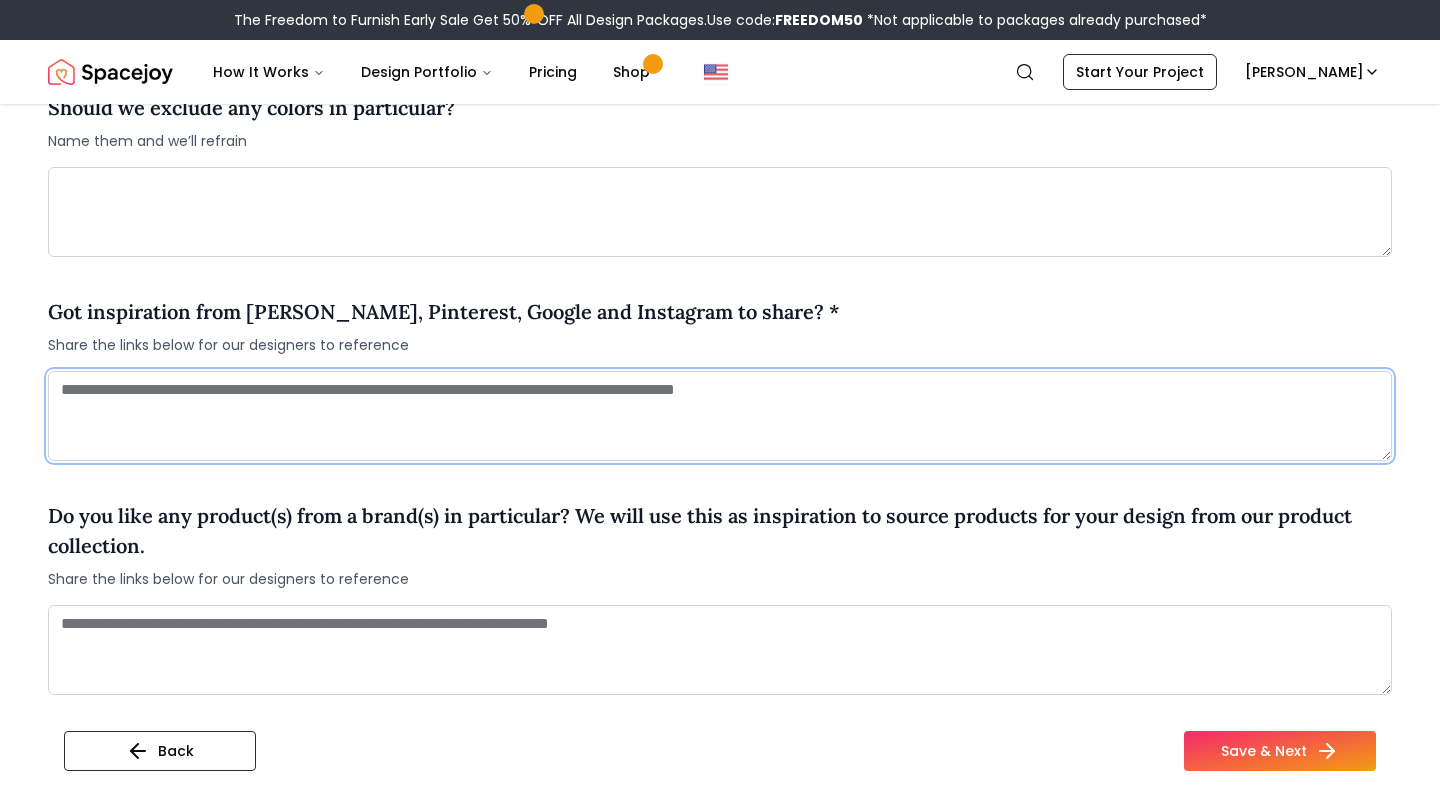 click at bounding box center (720, 416) 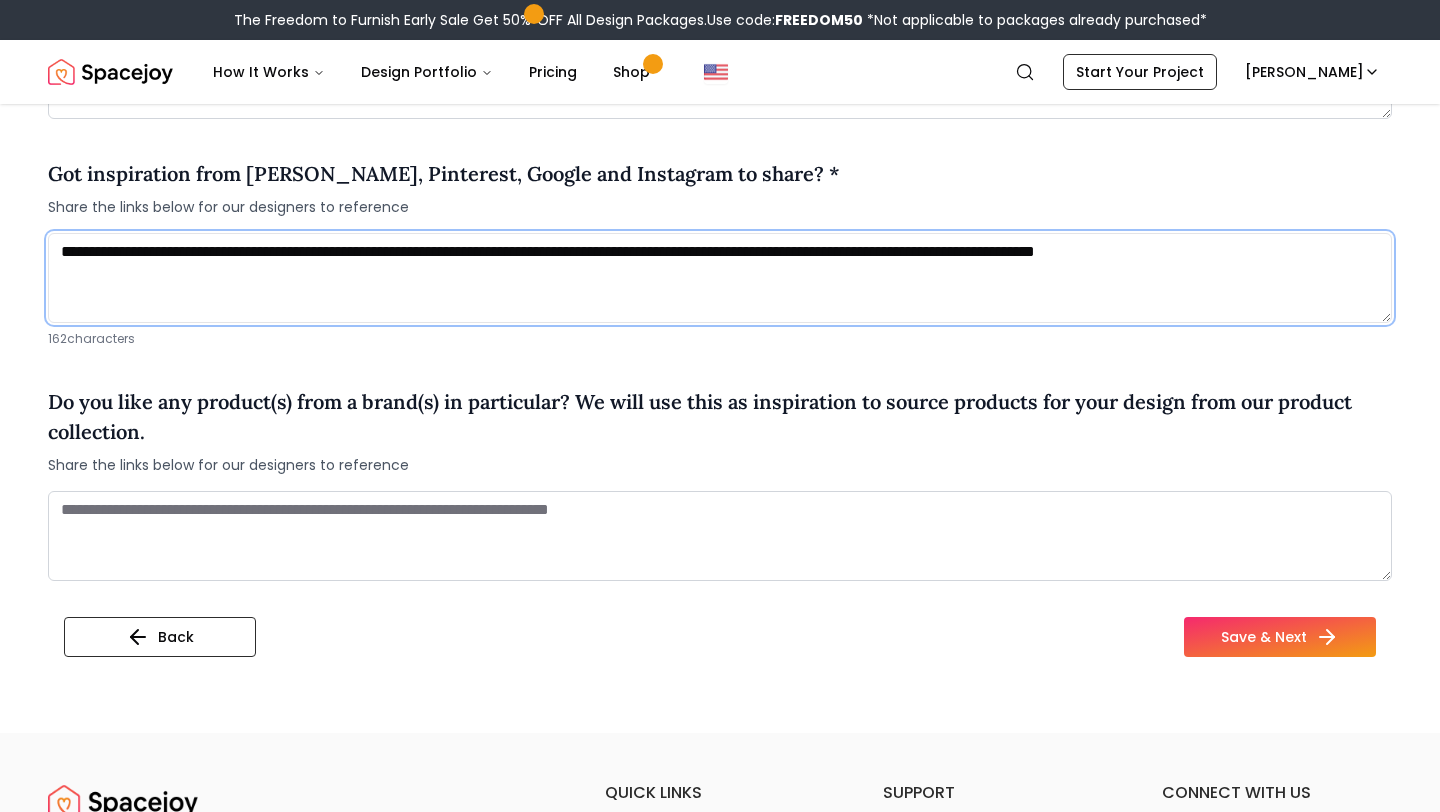 scroll, scrollTop: 1536, scrollLeft: 0, axis: vertical 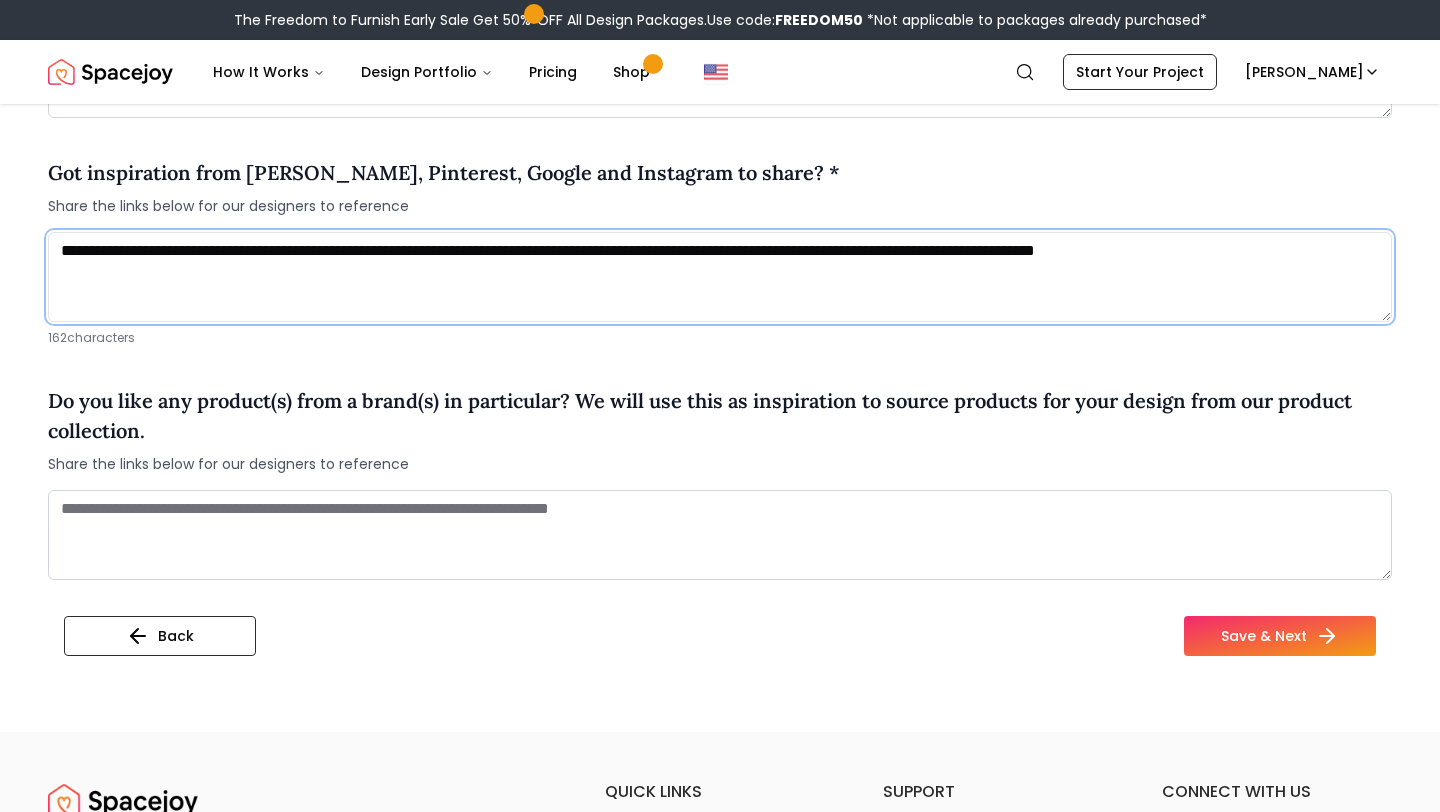 type on "**********" 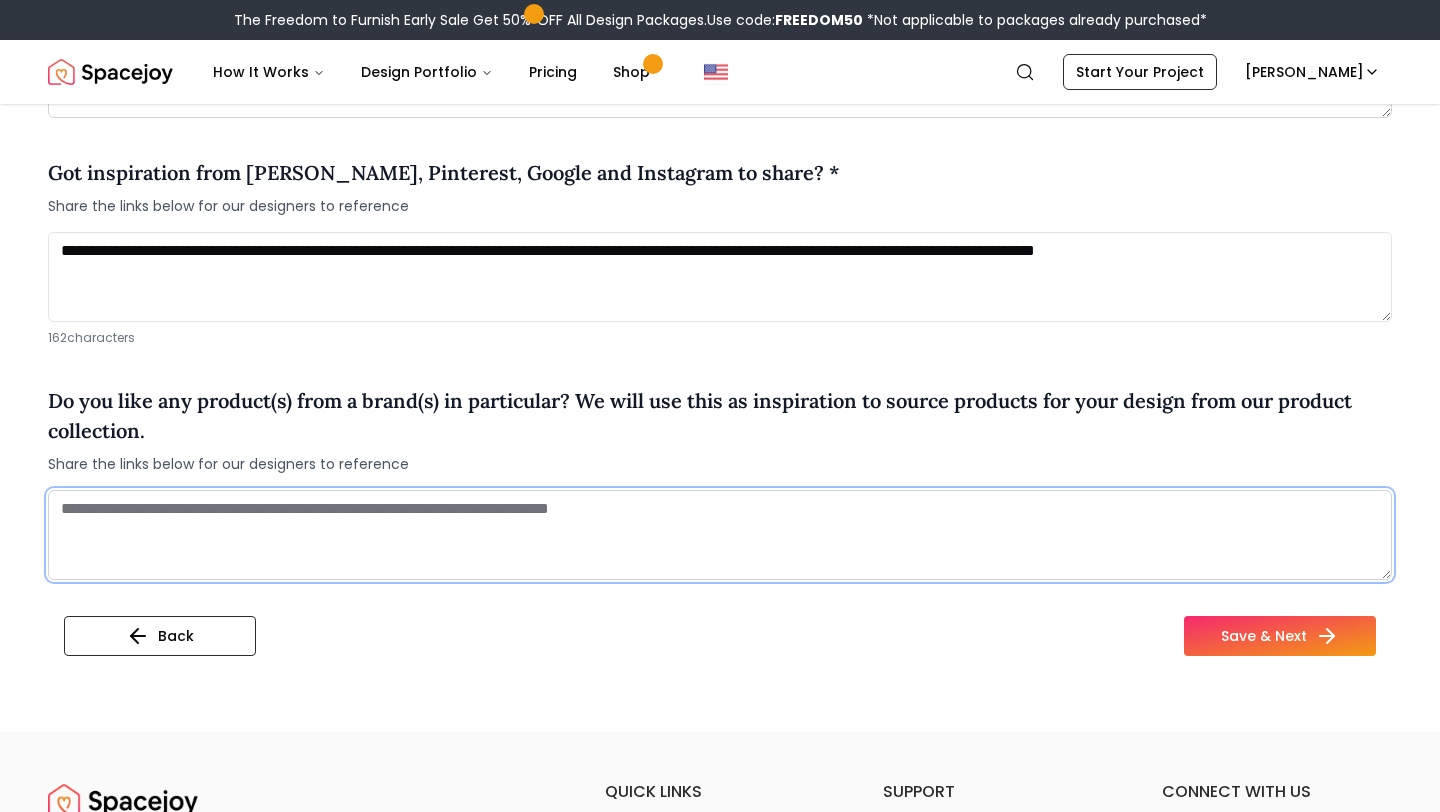 click at bounding box center (720, 535) 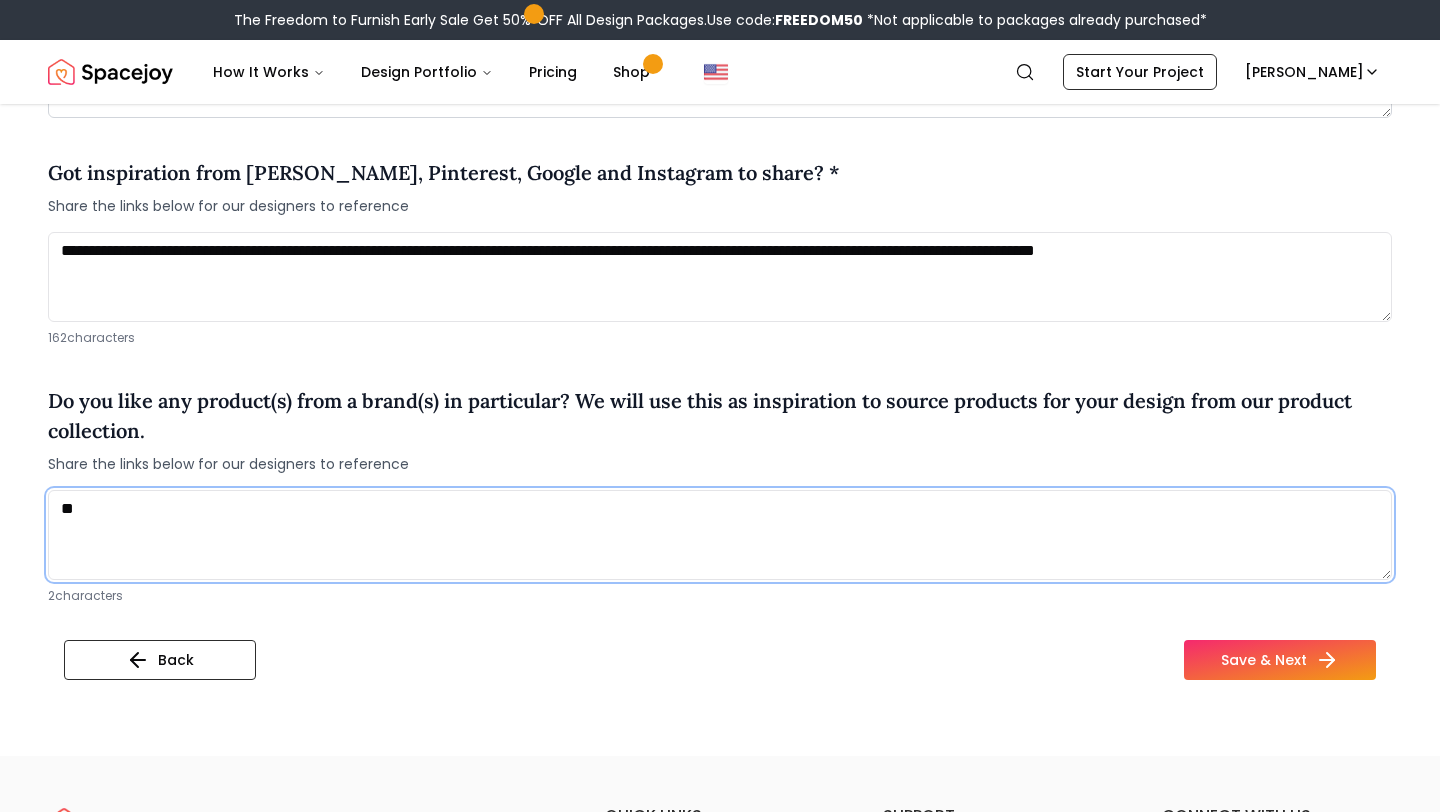 type on "*" 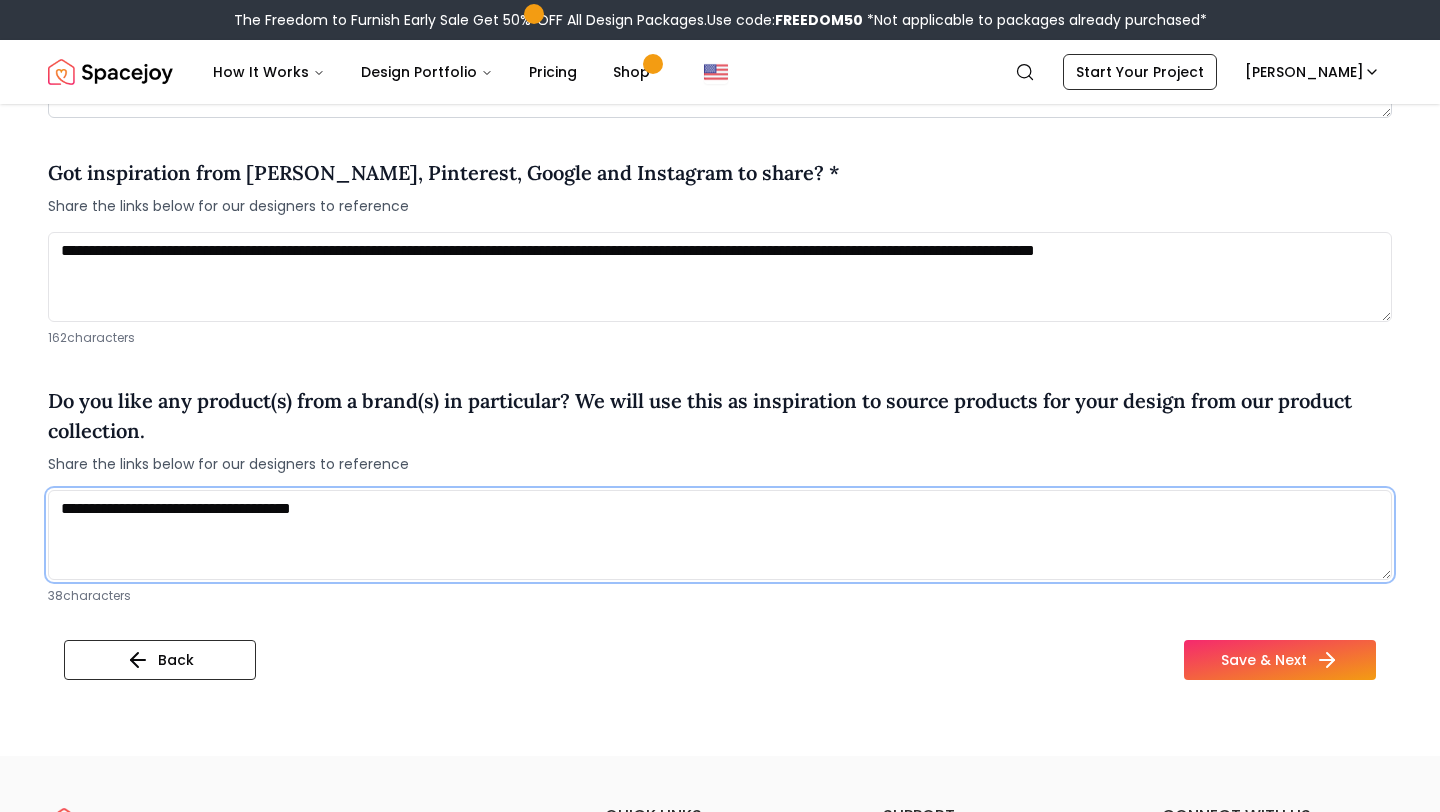 click on "**********" at bounding box center [720, 535] 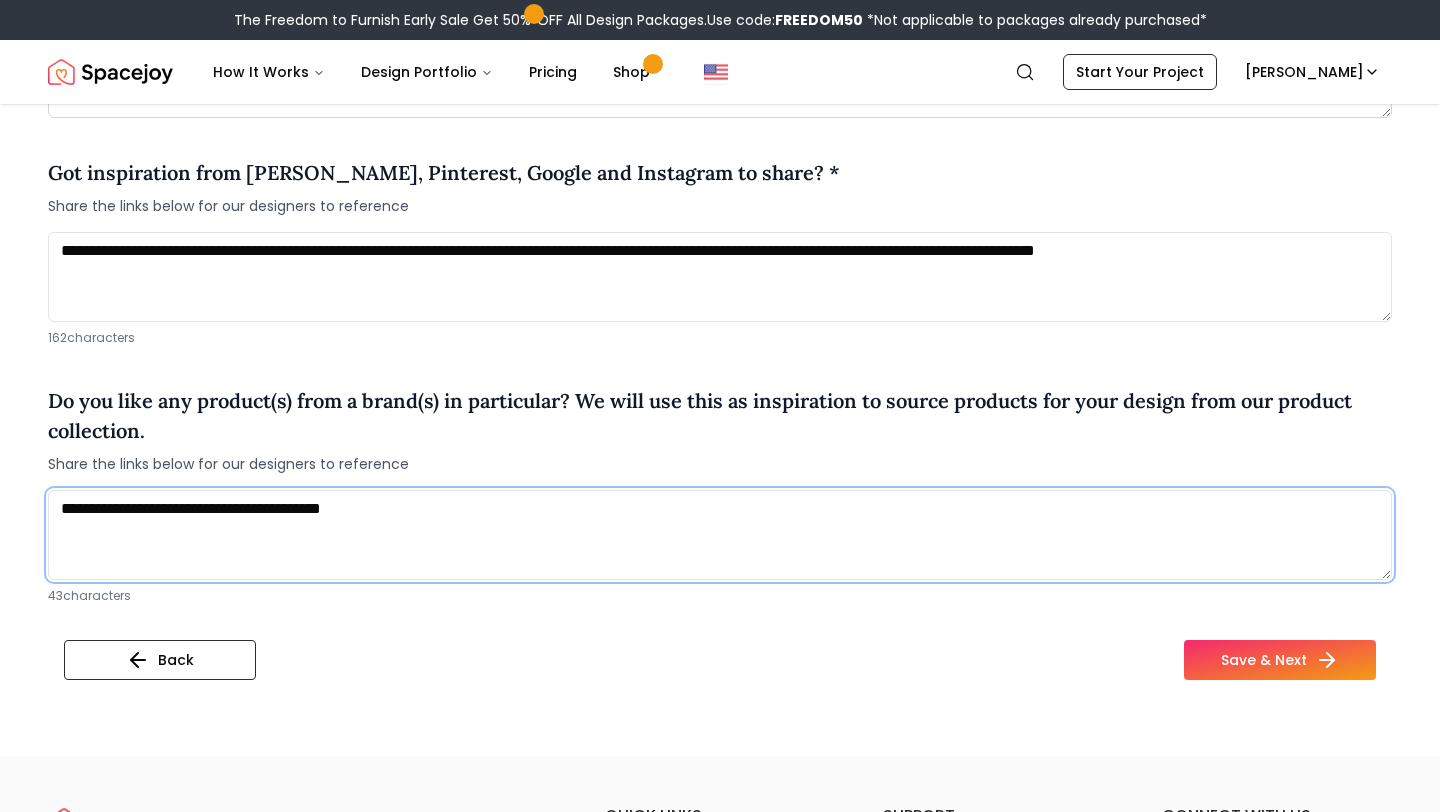 click on "**********" at bounding box center (720, 535) 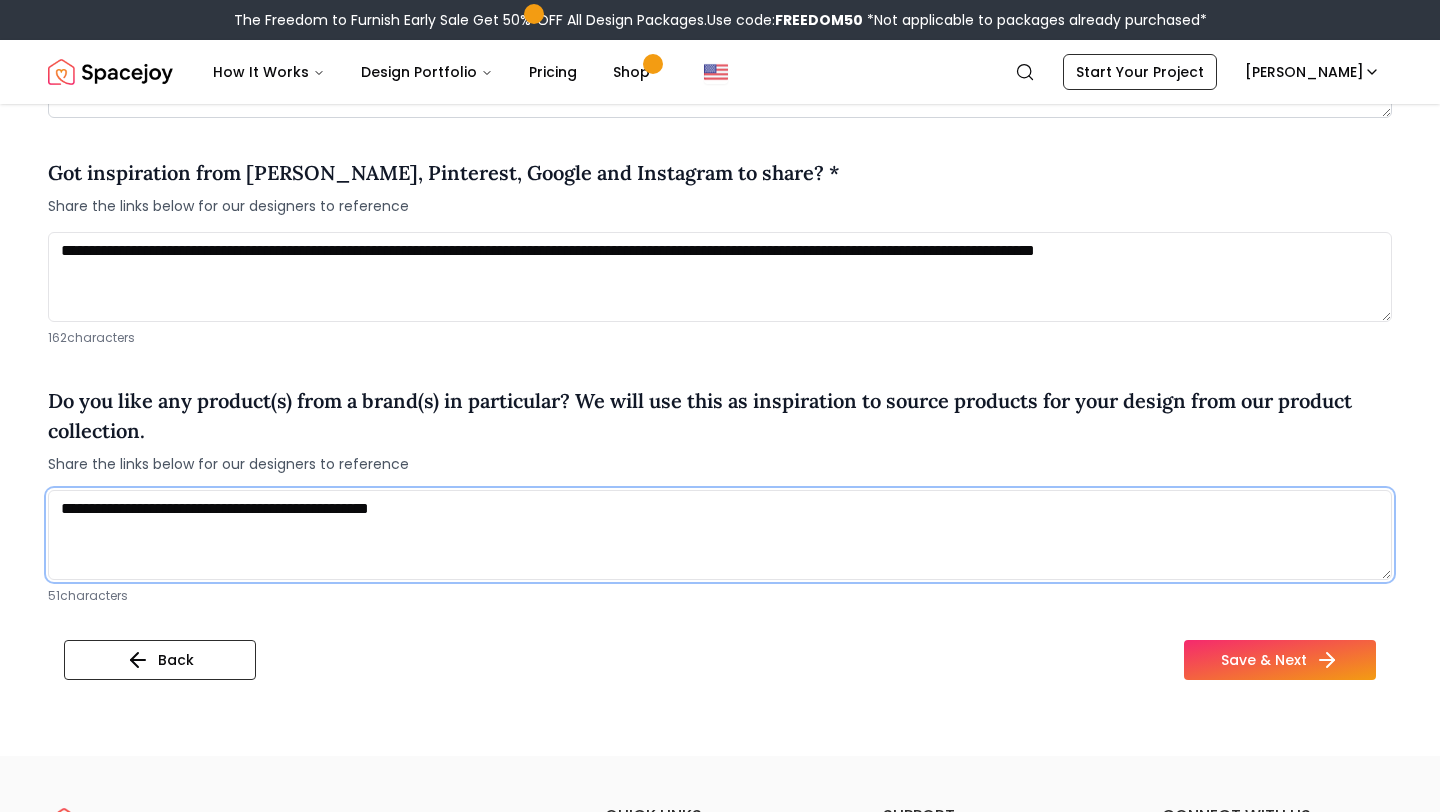 click on "**********" at bounding box center (720, 535) 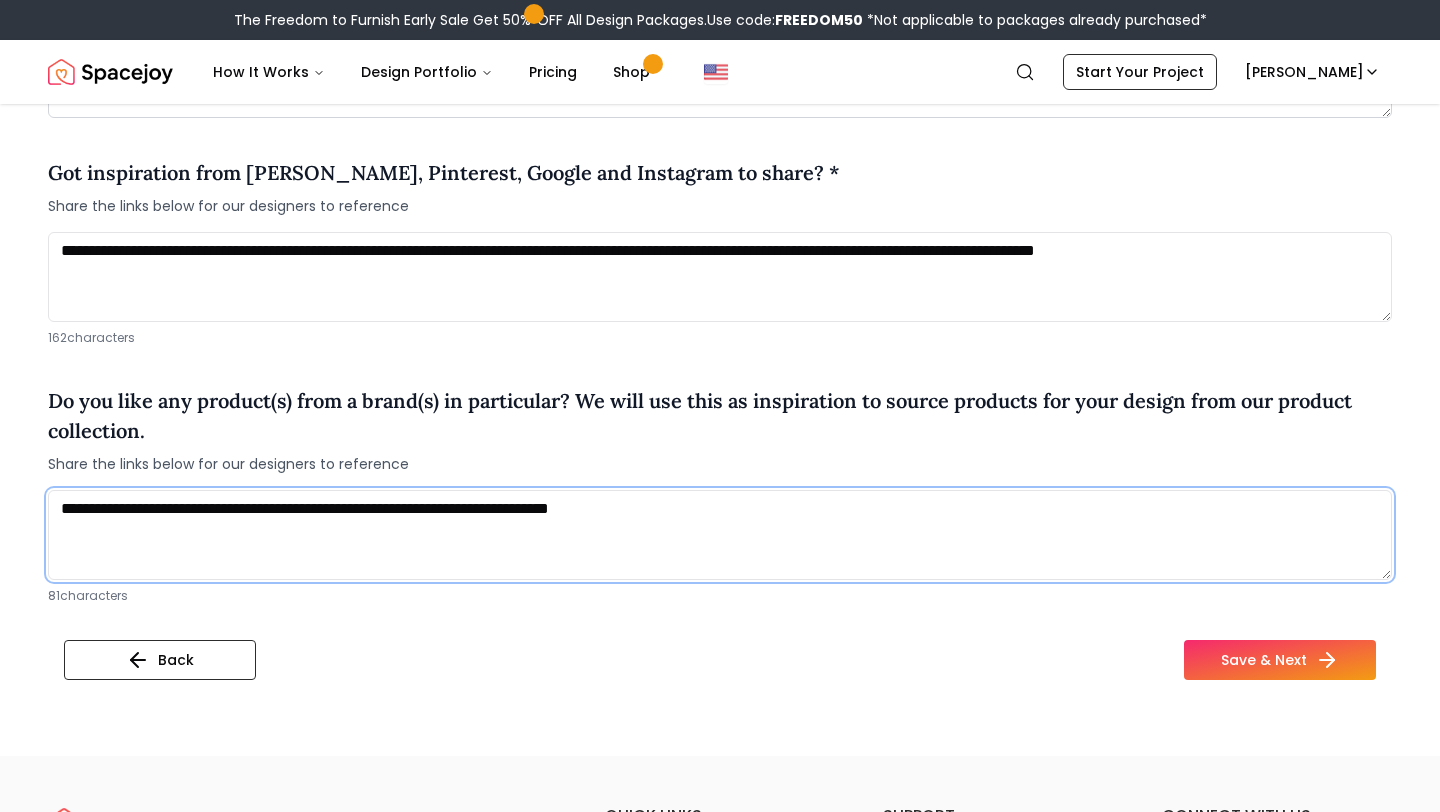 click on "**********" at bounding box center [720, 535] 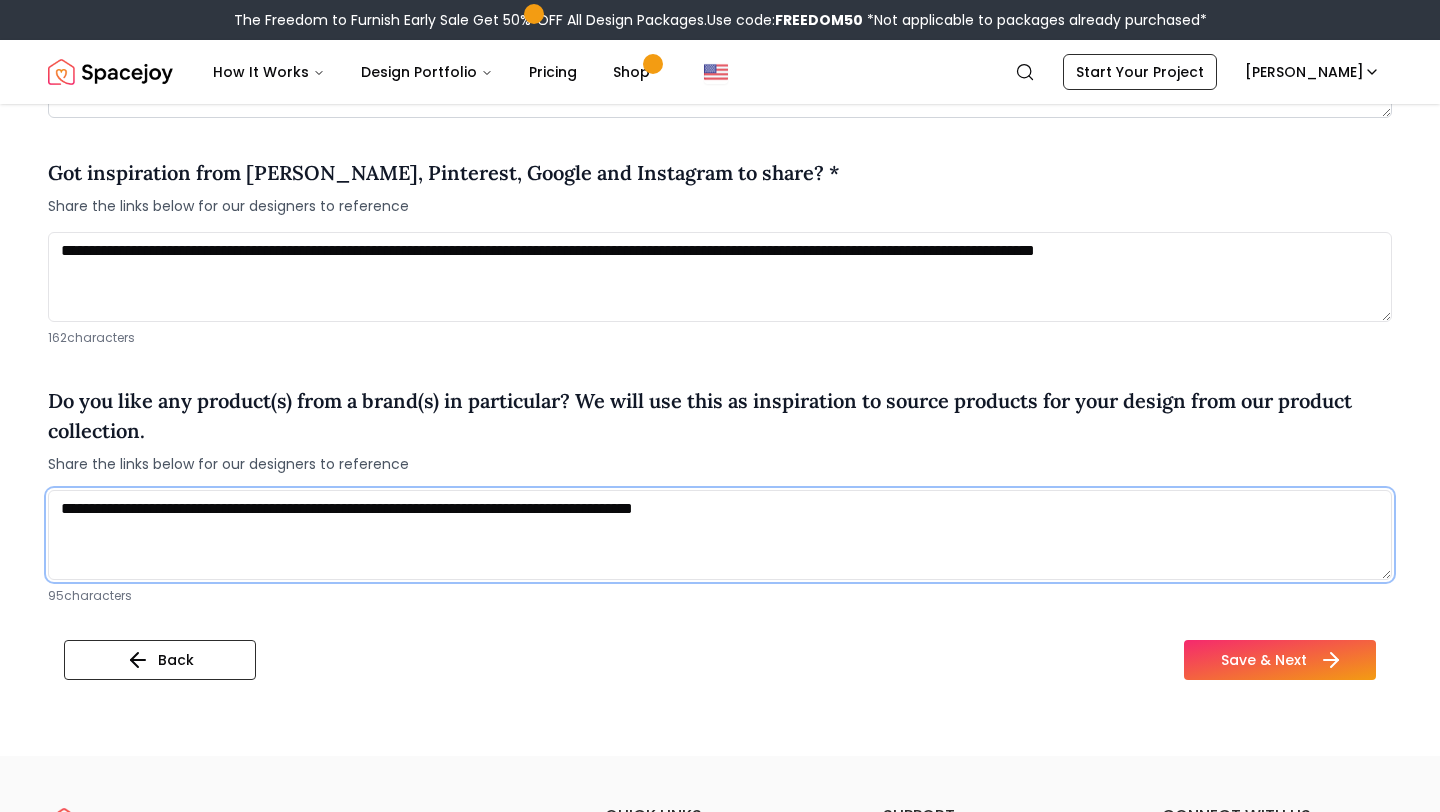 type on "**********" 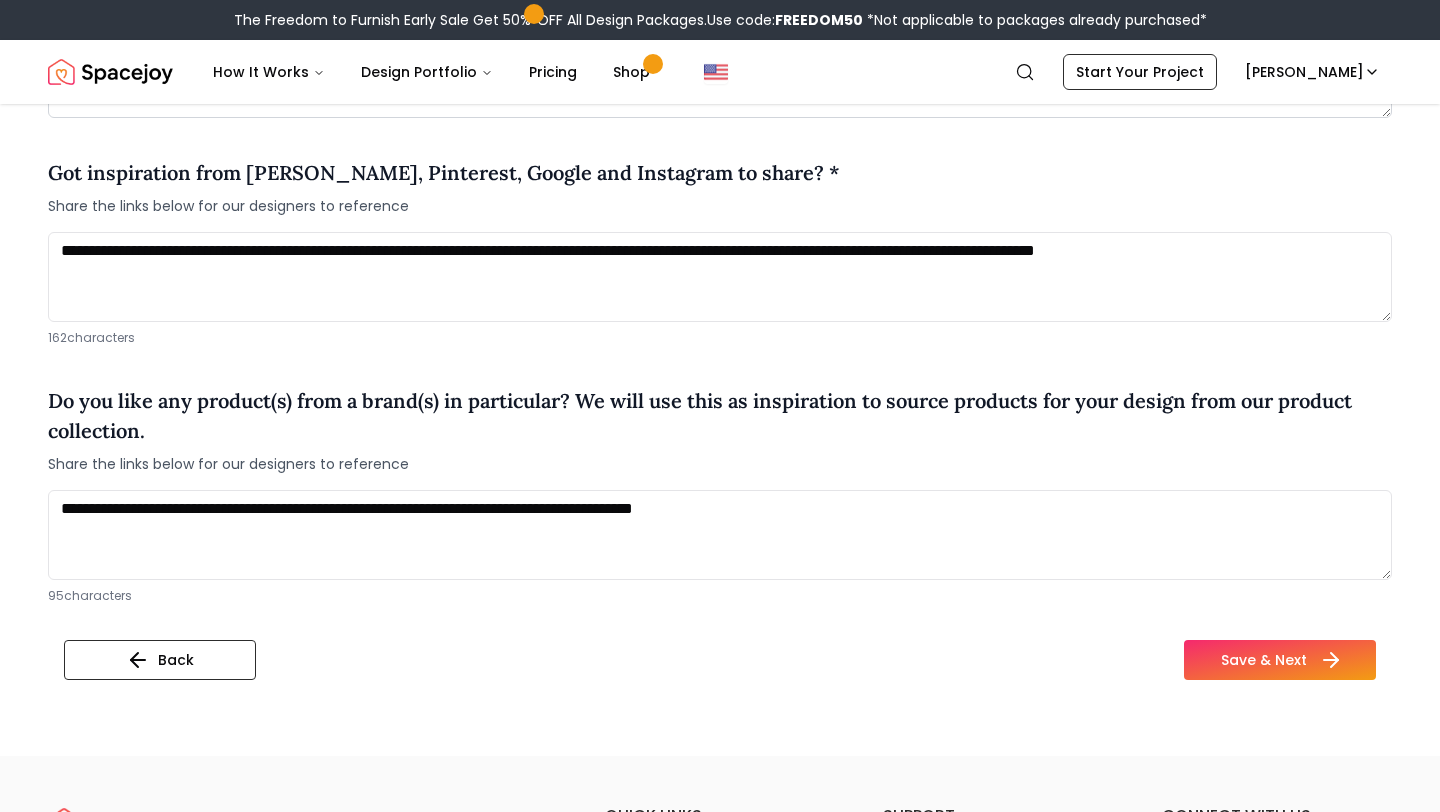 click on "Save & Next" at bounding box center [1280, 660] 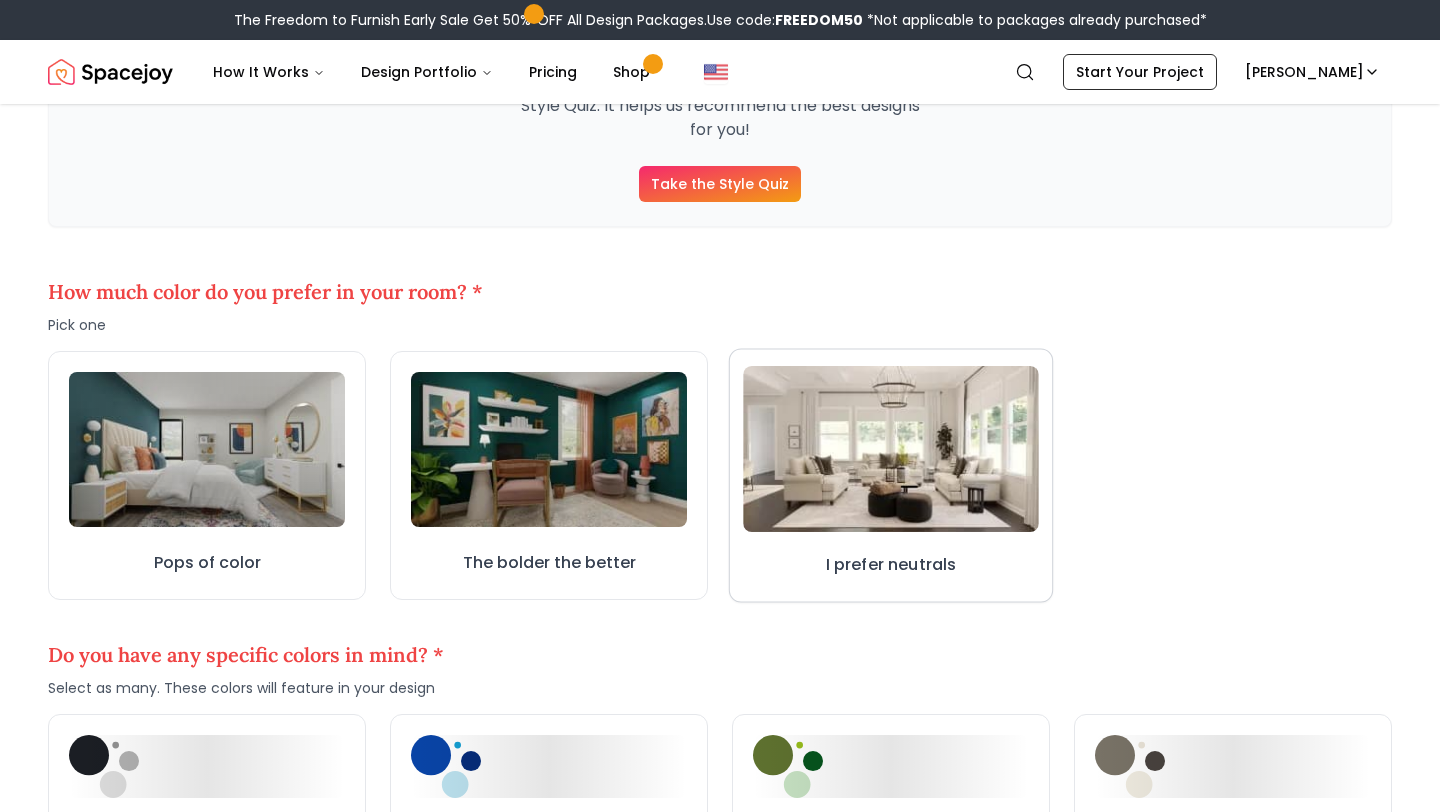scroll, scrollTop: 0, scrollLeft: 0, axis: both 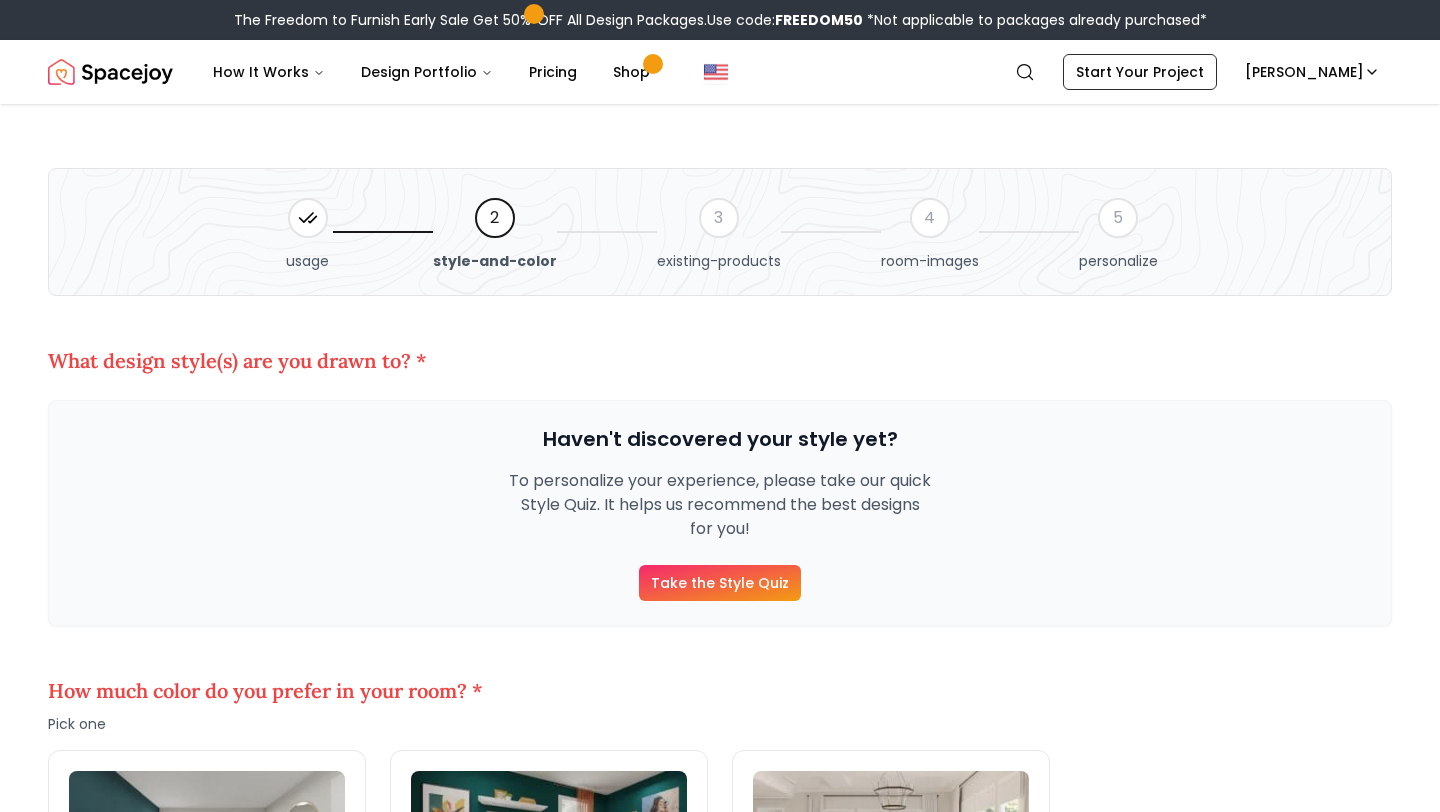 click on "Take the Style Quiz" at bounding box center [720, 583] 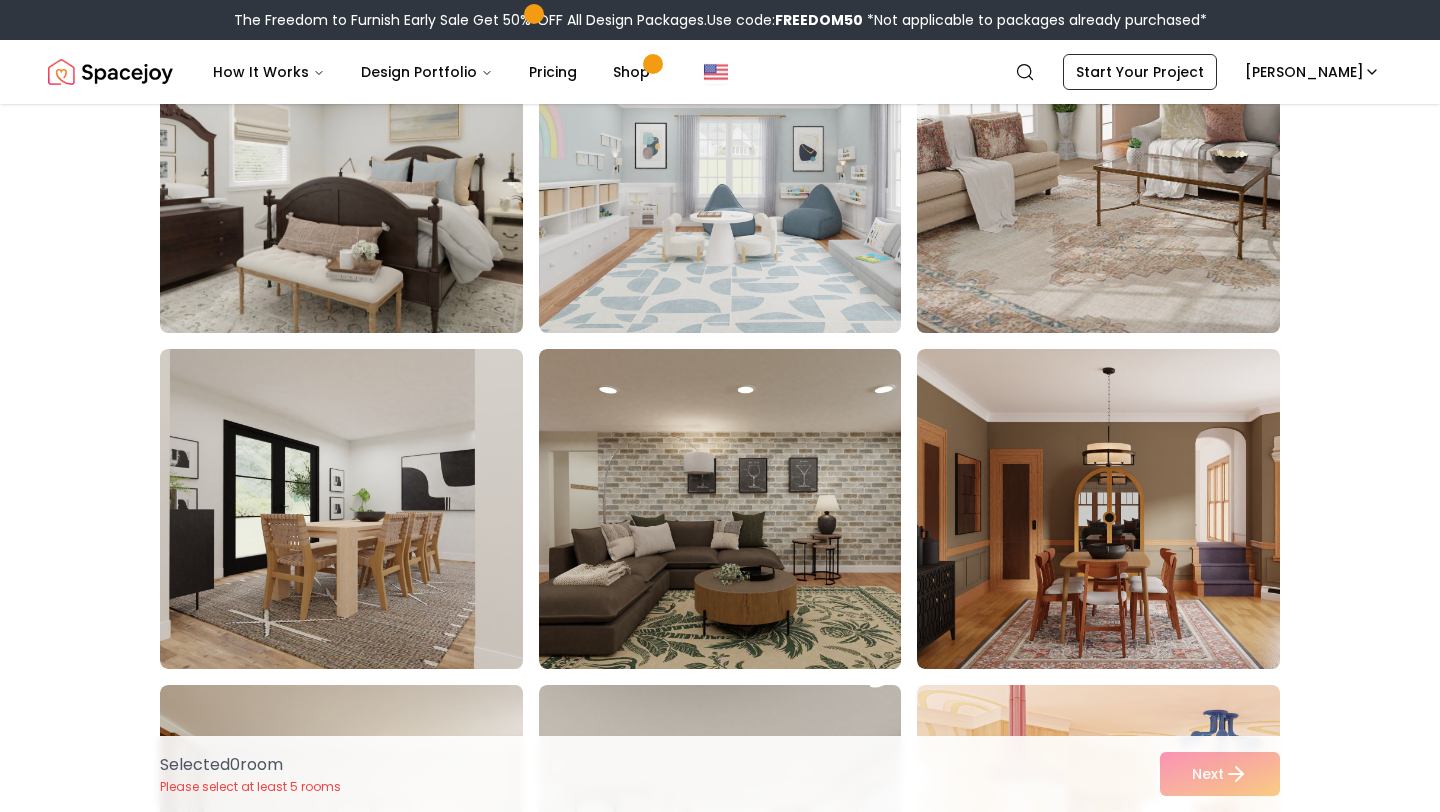 scroll, scrollTop: 2324, scrollLeft: 0, axis: vertical 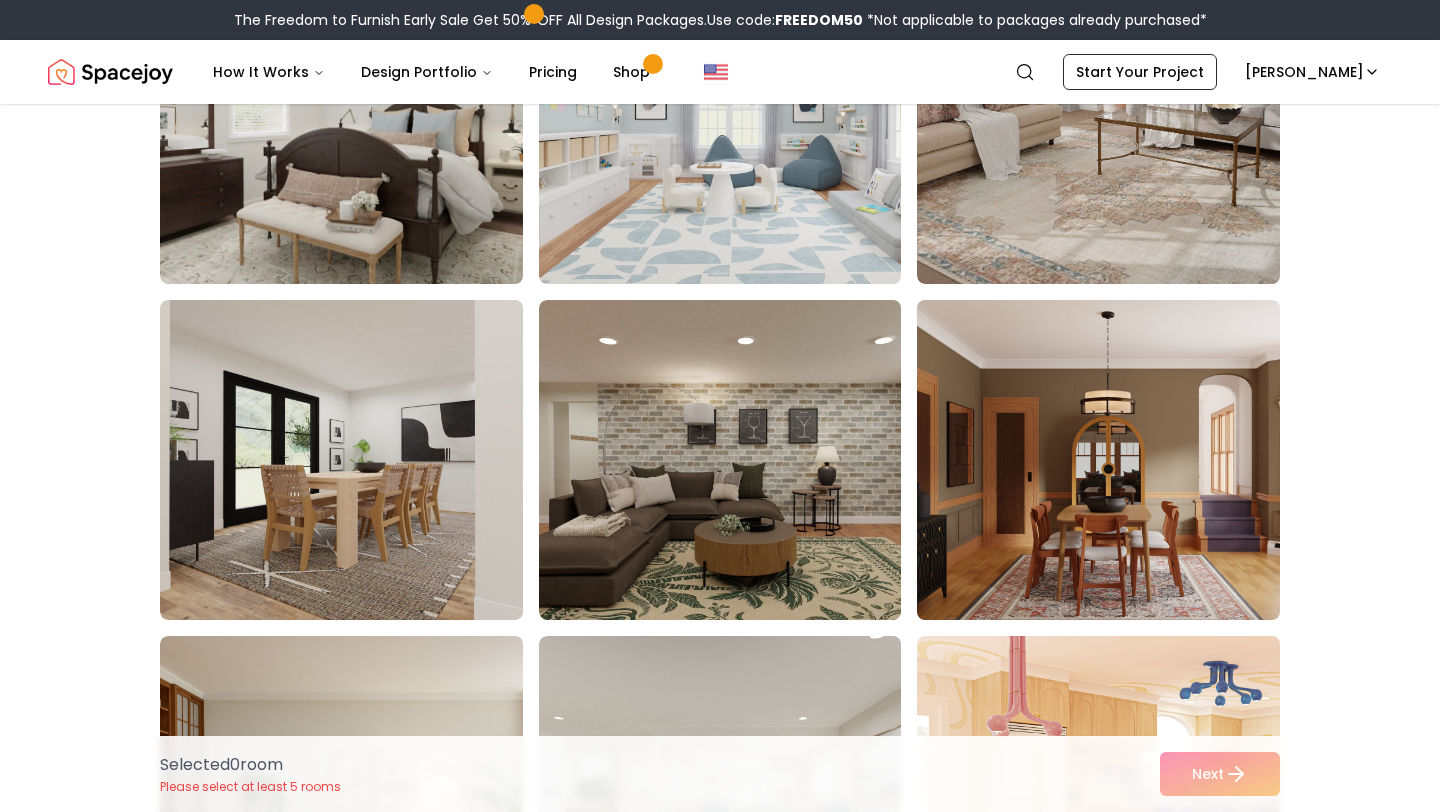 click at bounding box center (1117, 460) 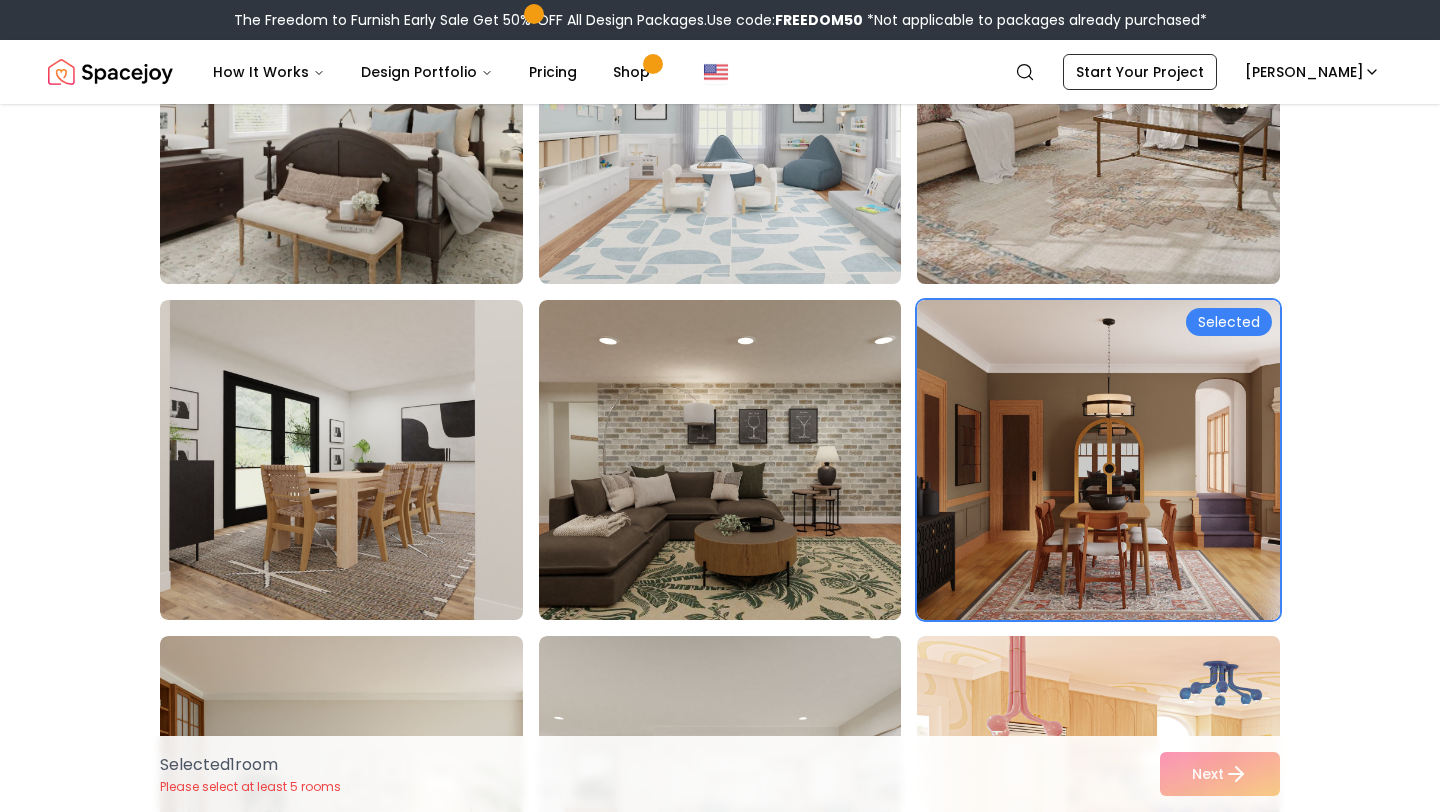 click at bounding box center (1117, 124) 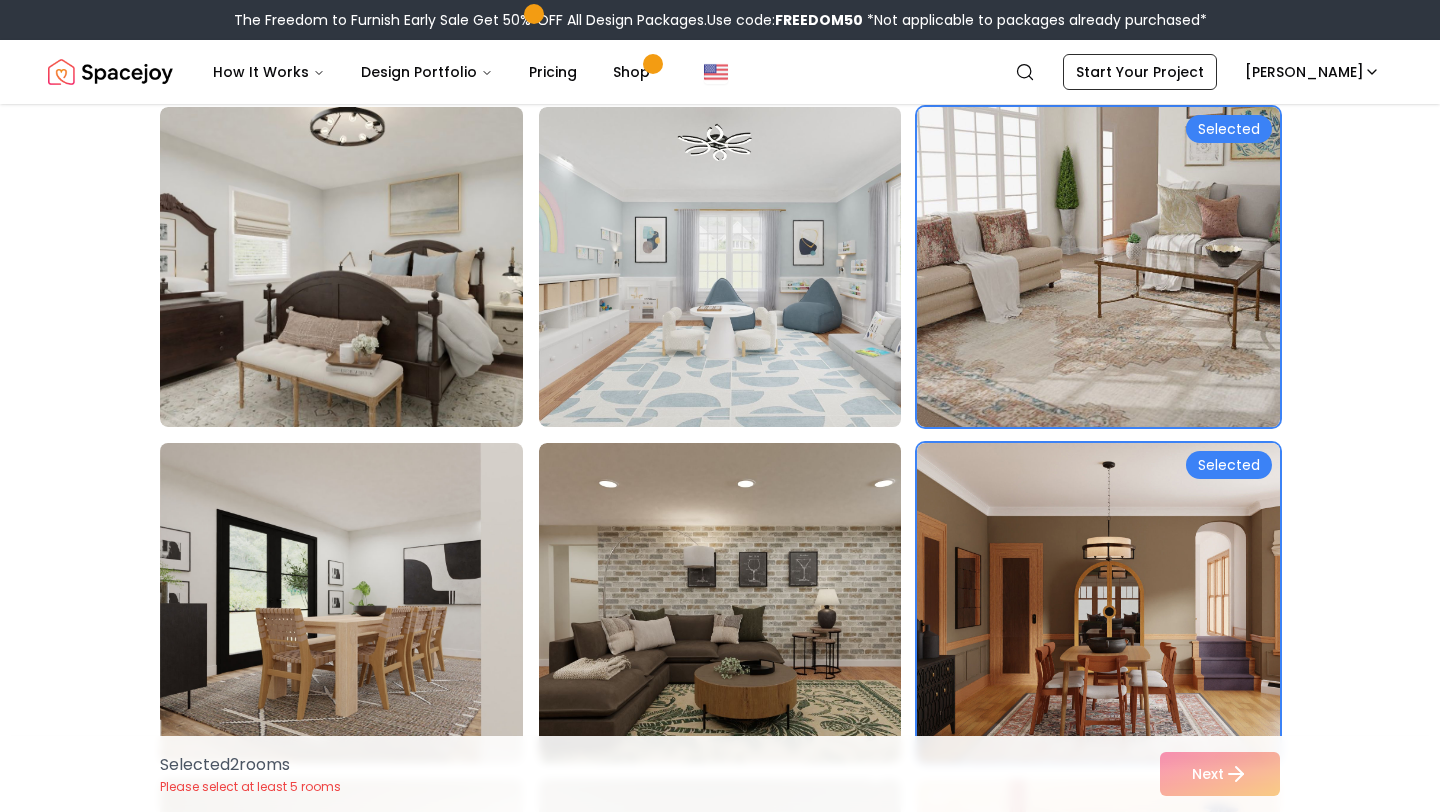 scroll, scrollTop: 2176, scrollLeft: 0, axis: vertical 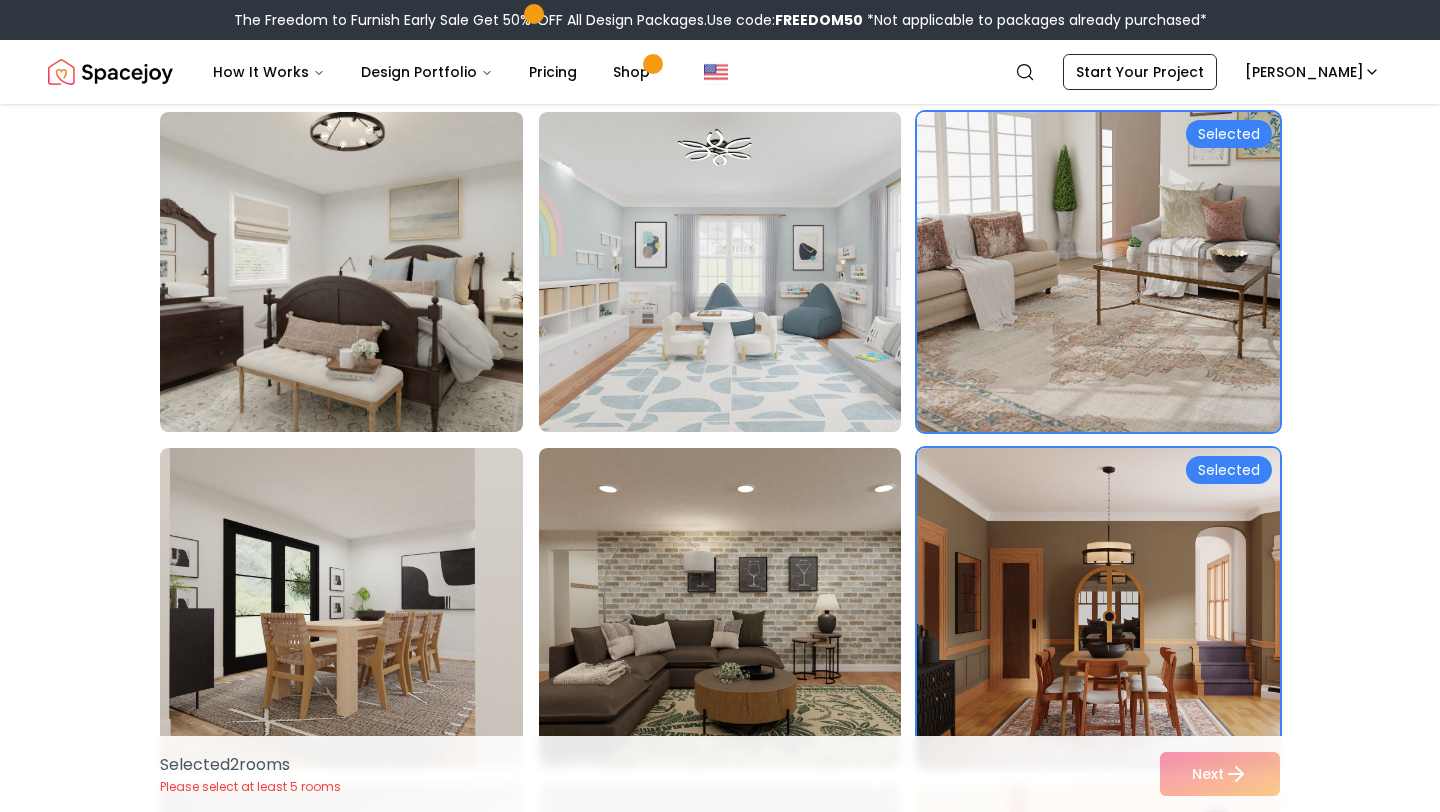 click at bounding box center [1117, 272] 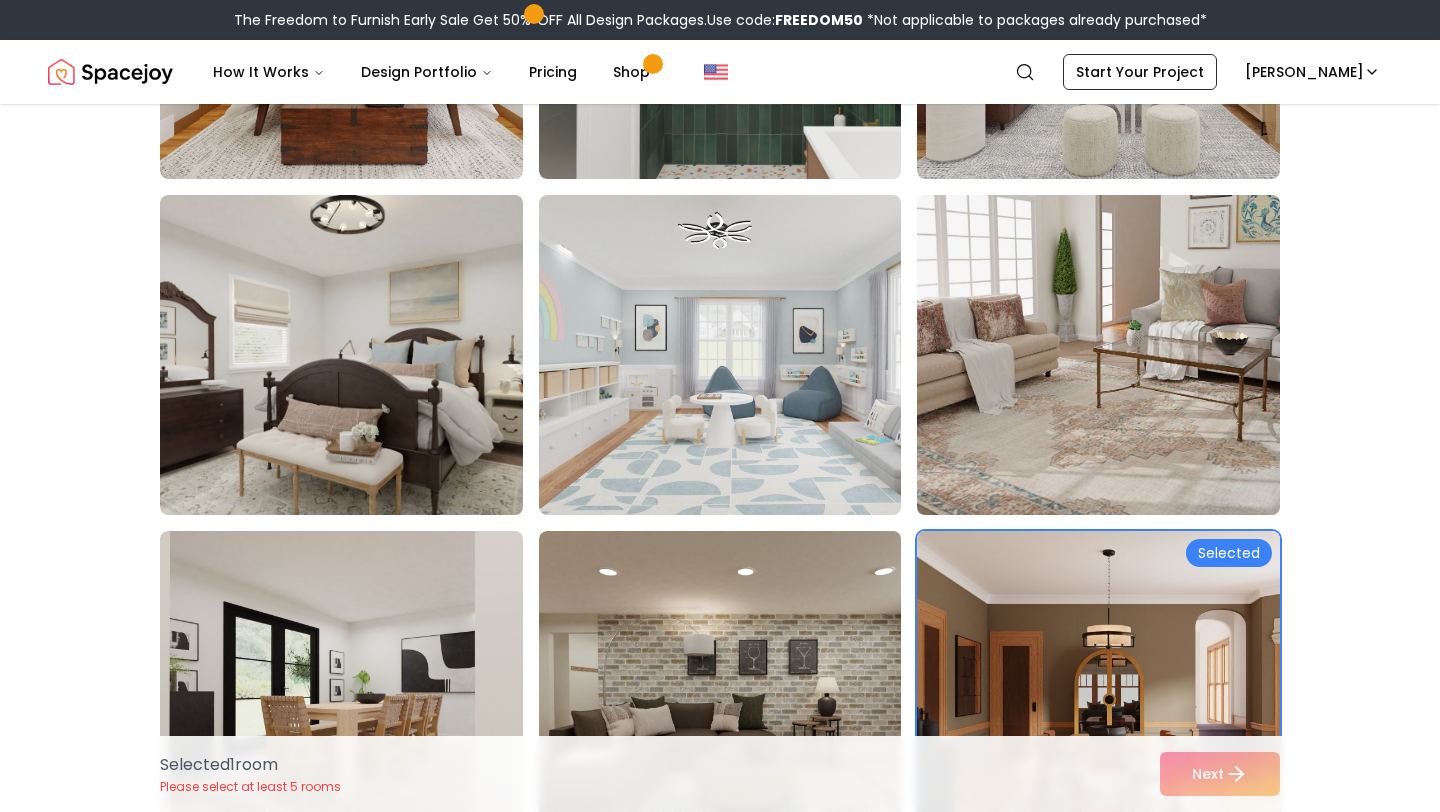 scroll, scrollTop: 2065, scrollLeft: 0, axis: vertical 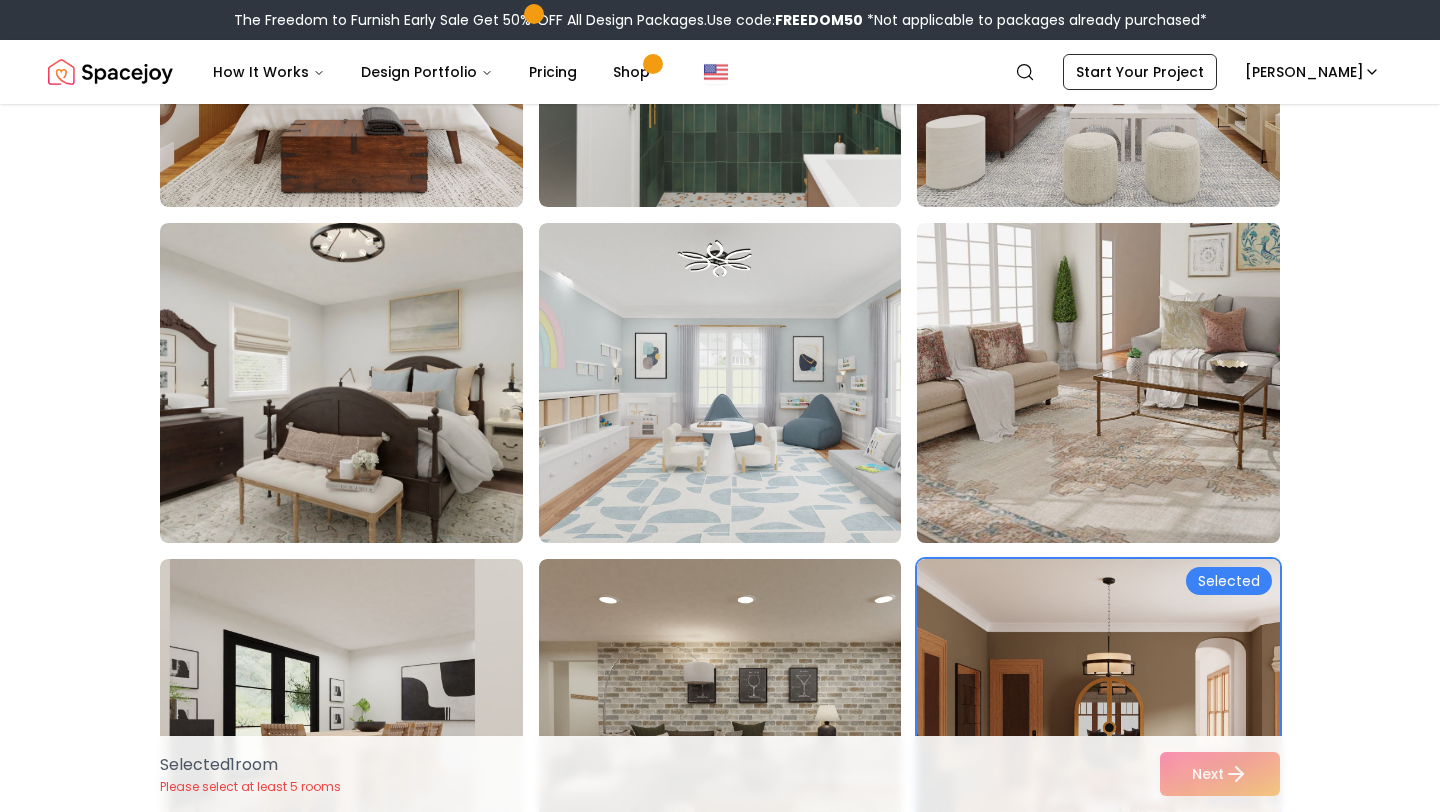 click at bounding box center [1117, 383] 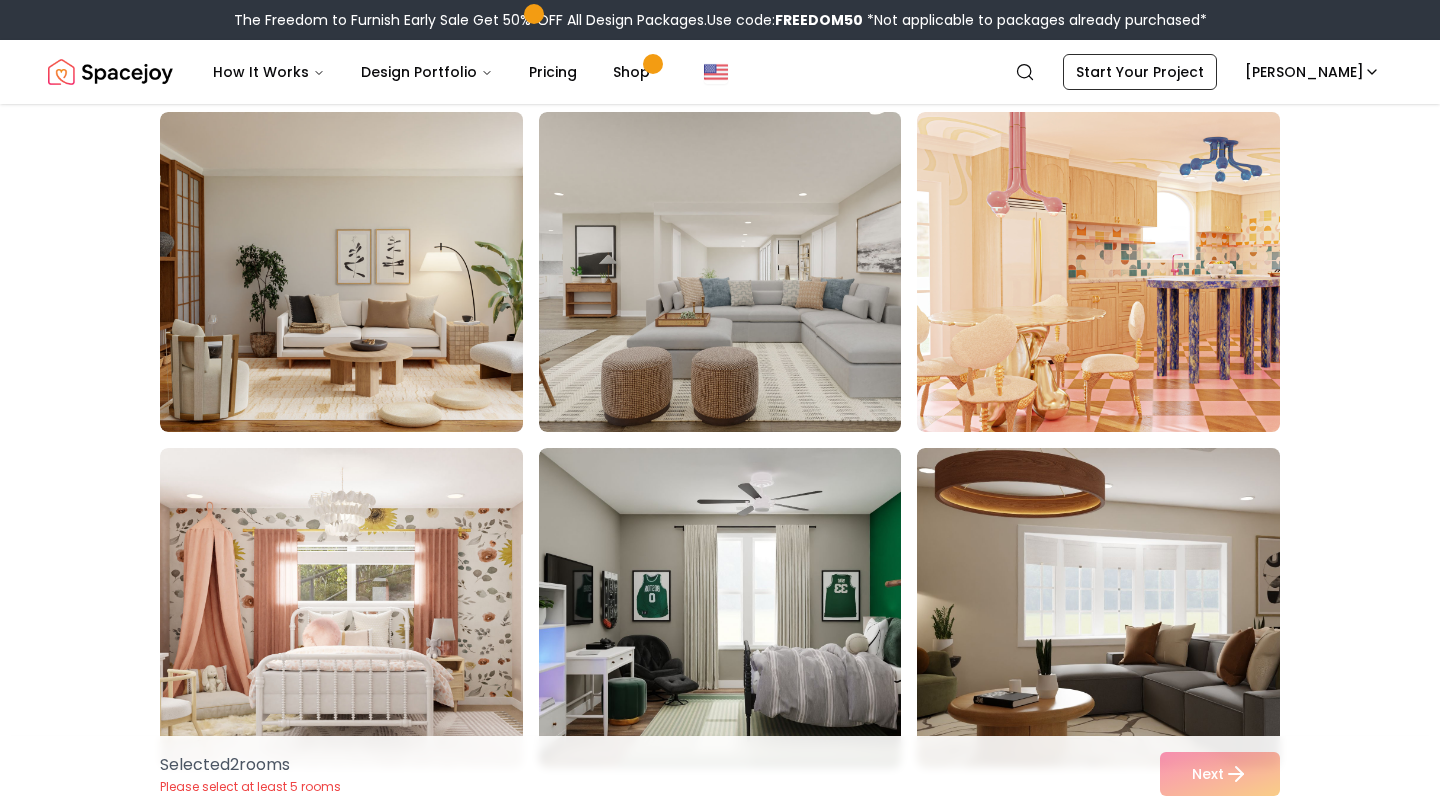 scroll, scrollTop: 2849, scrollLeft: 0, axis: vertical 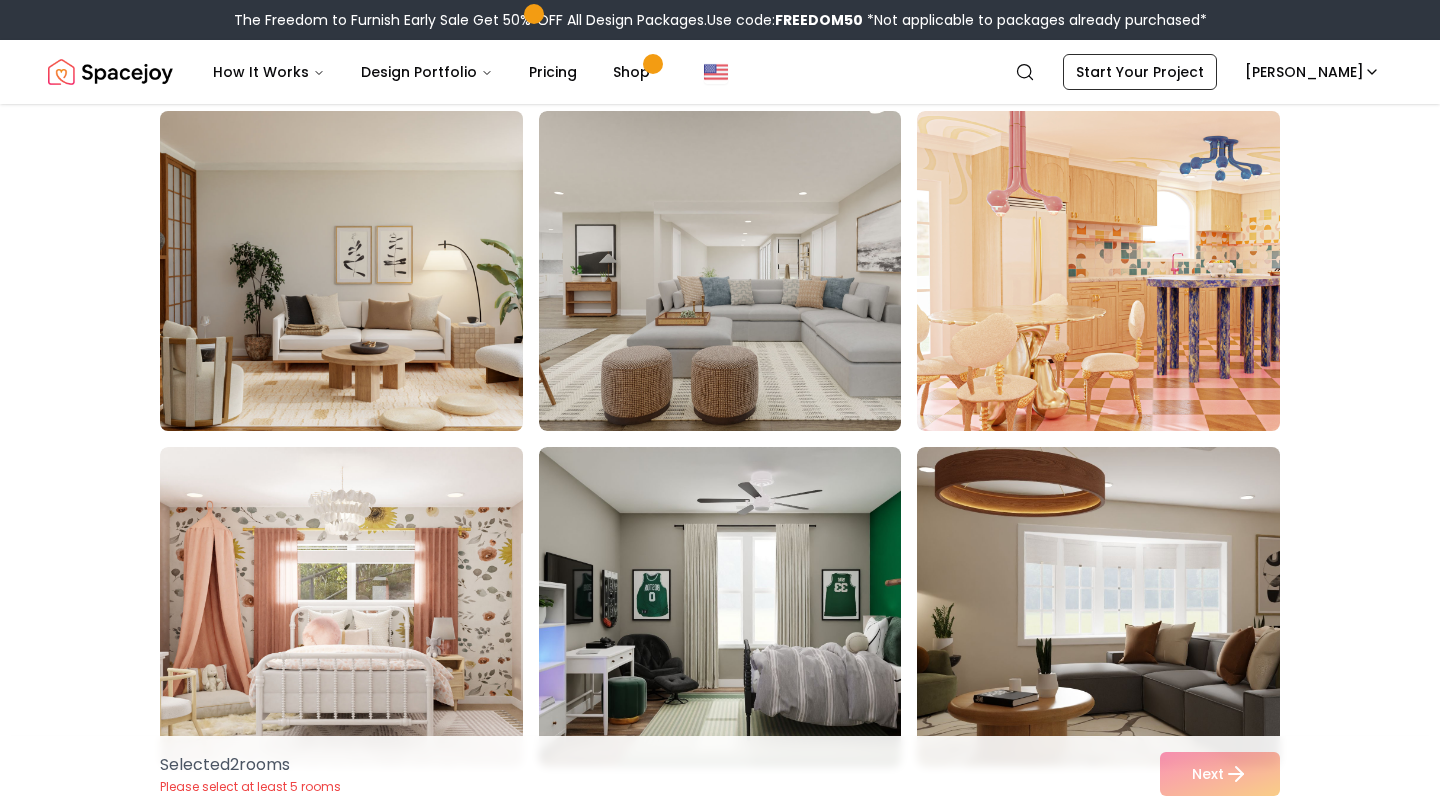 click at bounding box center (360, 271) 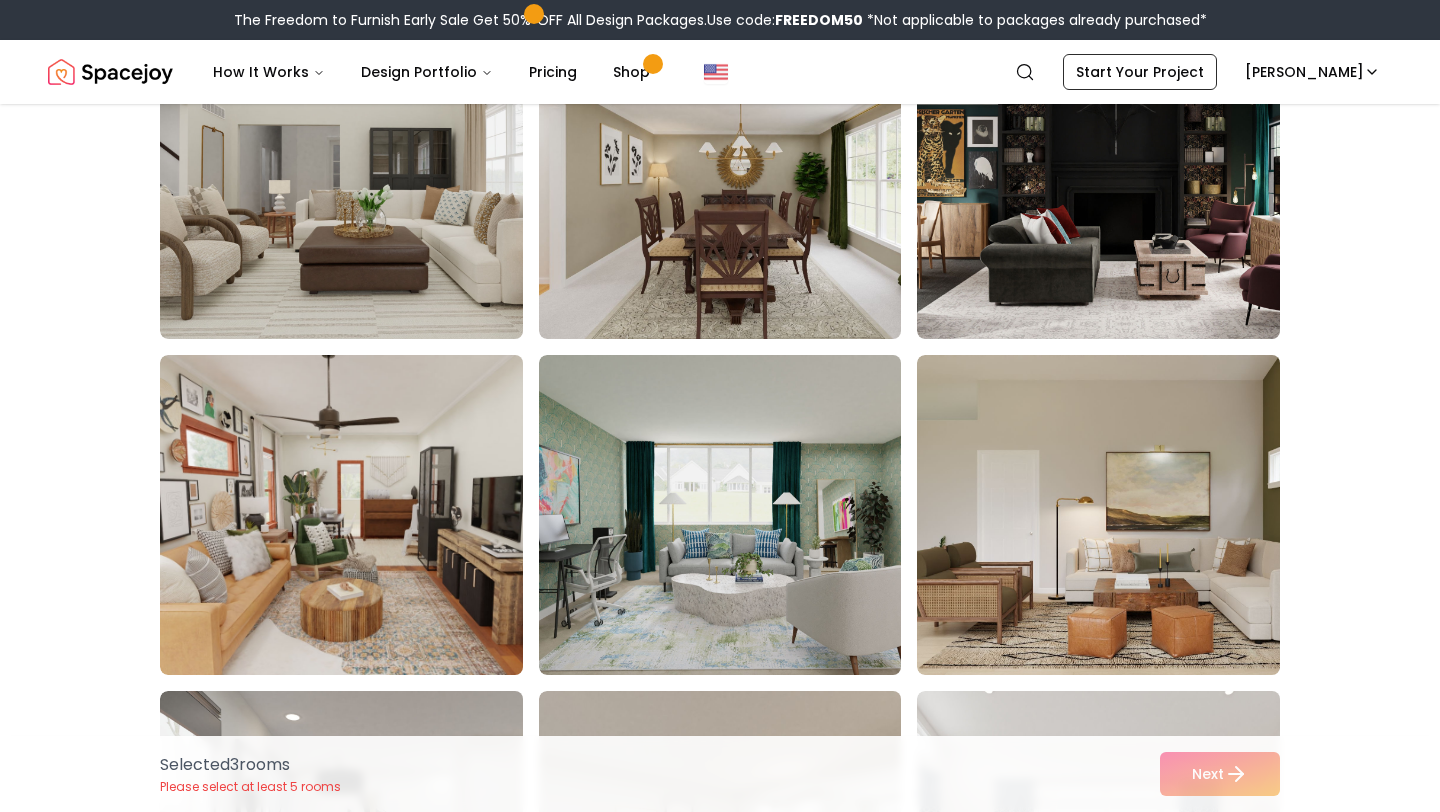 scroll, scrollTop: 3615, scrollLeft: 0, axis: vertical 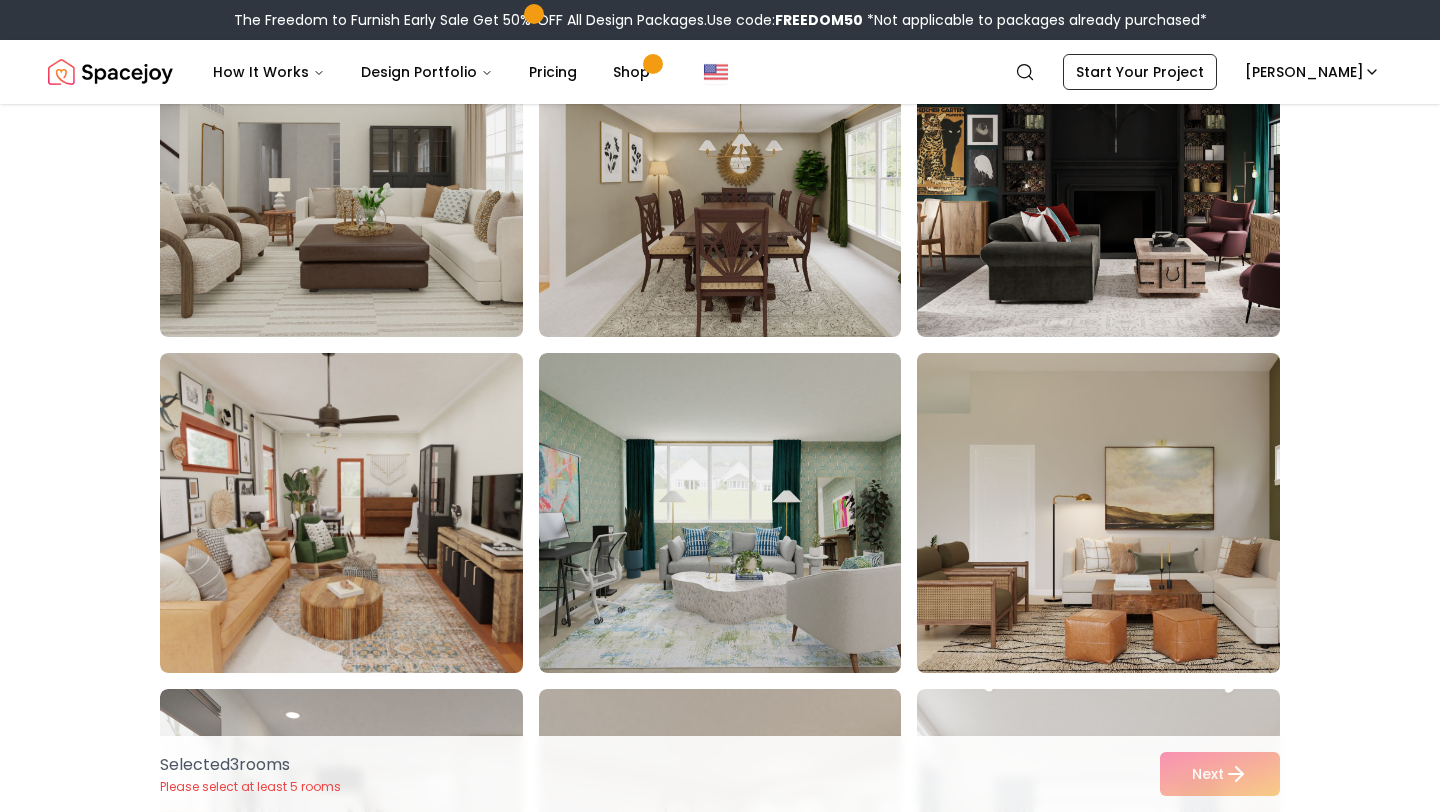 click at bounding box center (1117, 513) 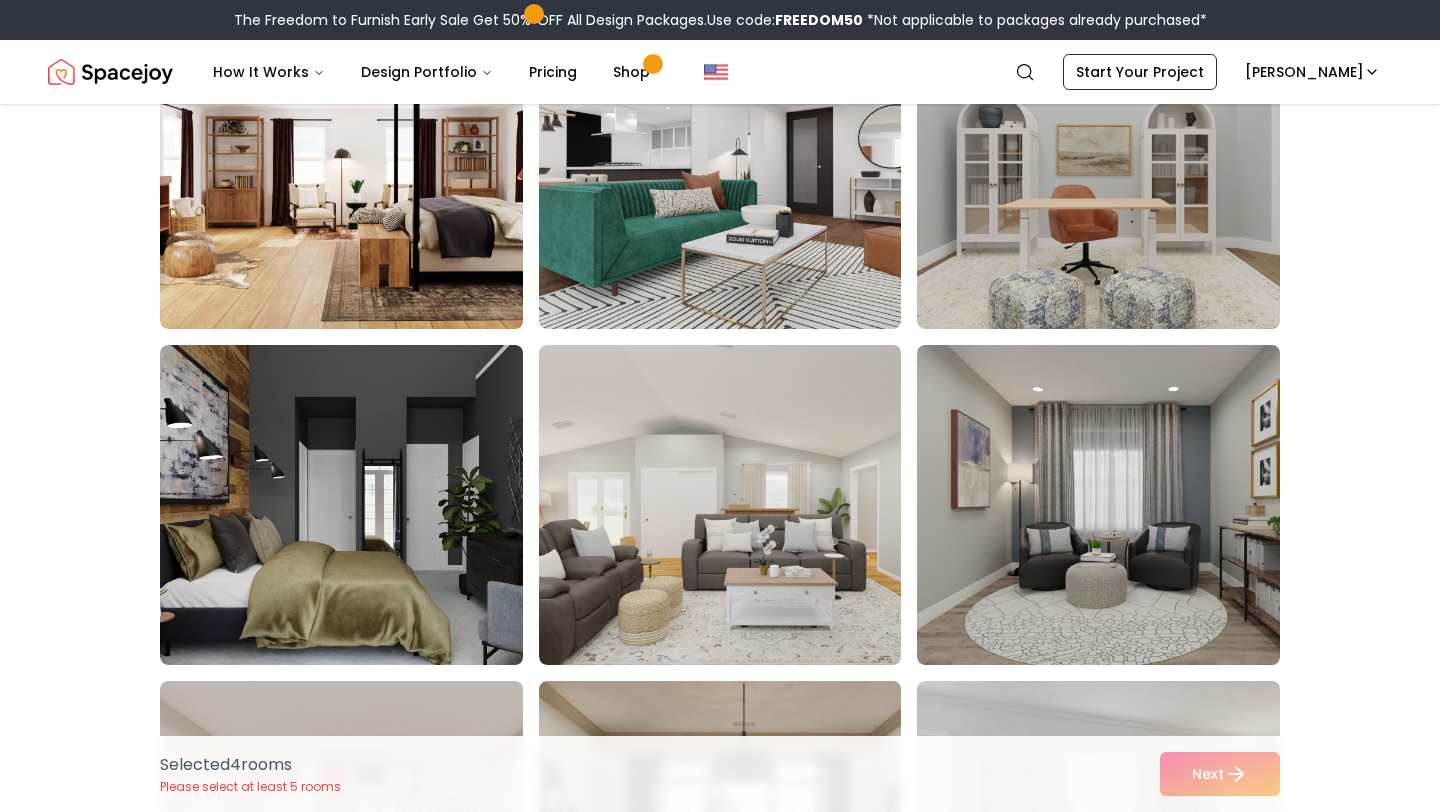 scroll, scrollTop: 7347, scrollLeft: 0, axis: vertical 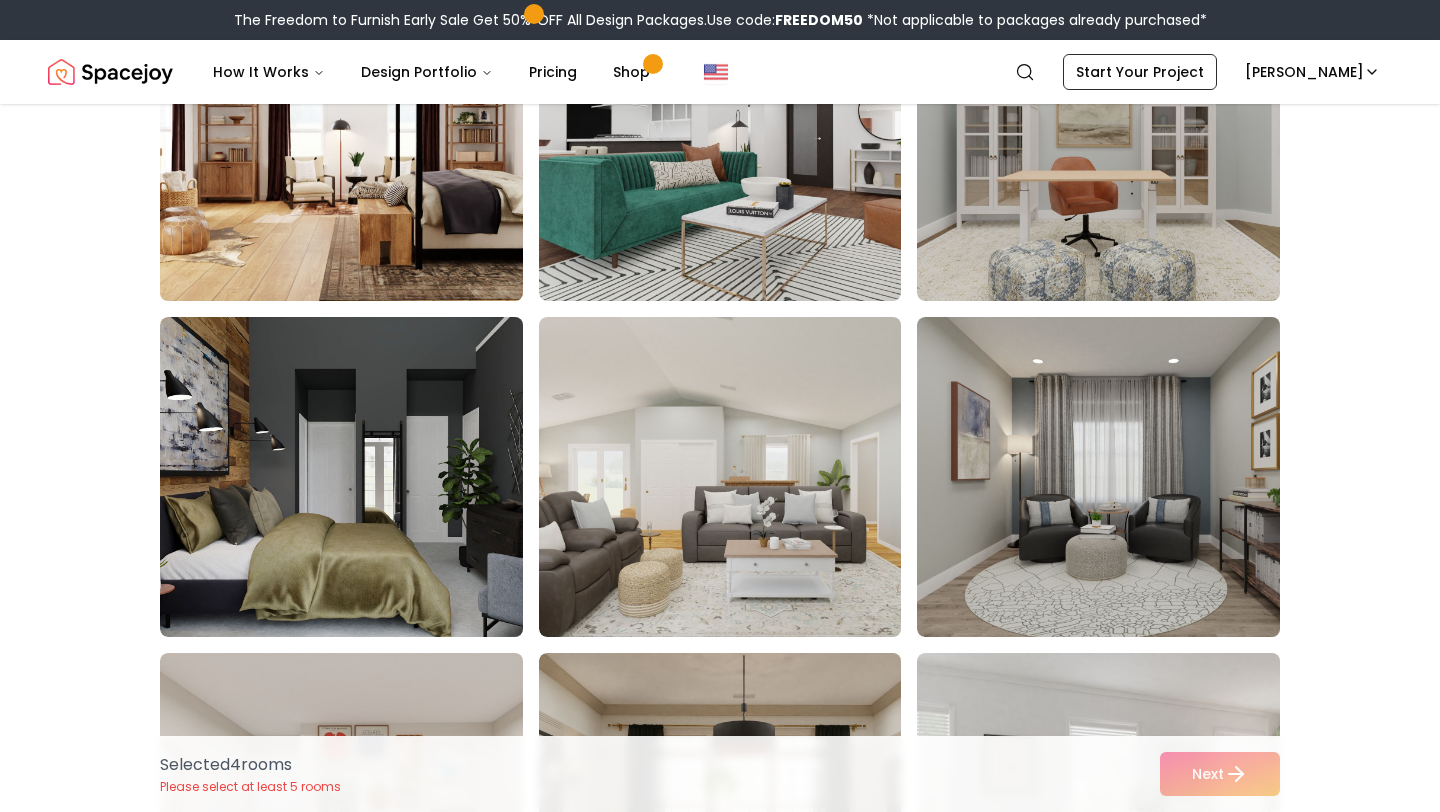 click at bounding box center (360, 141) 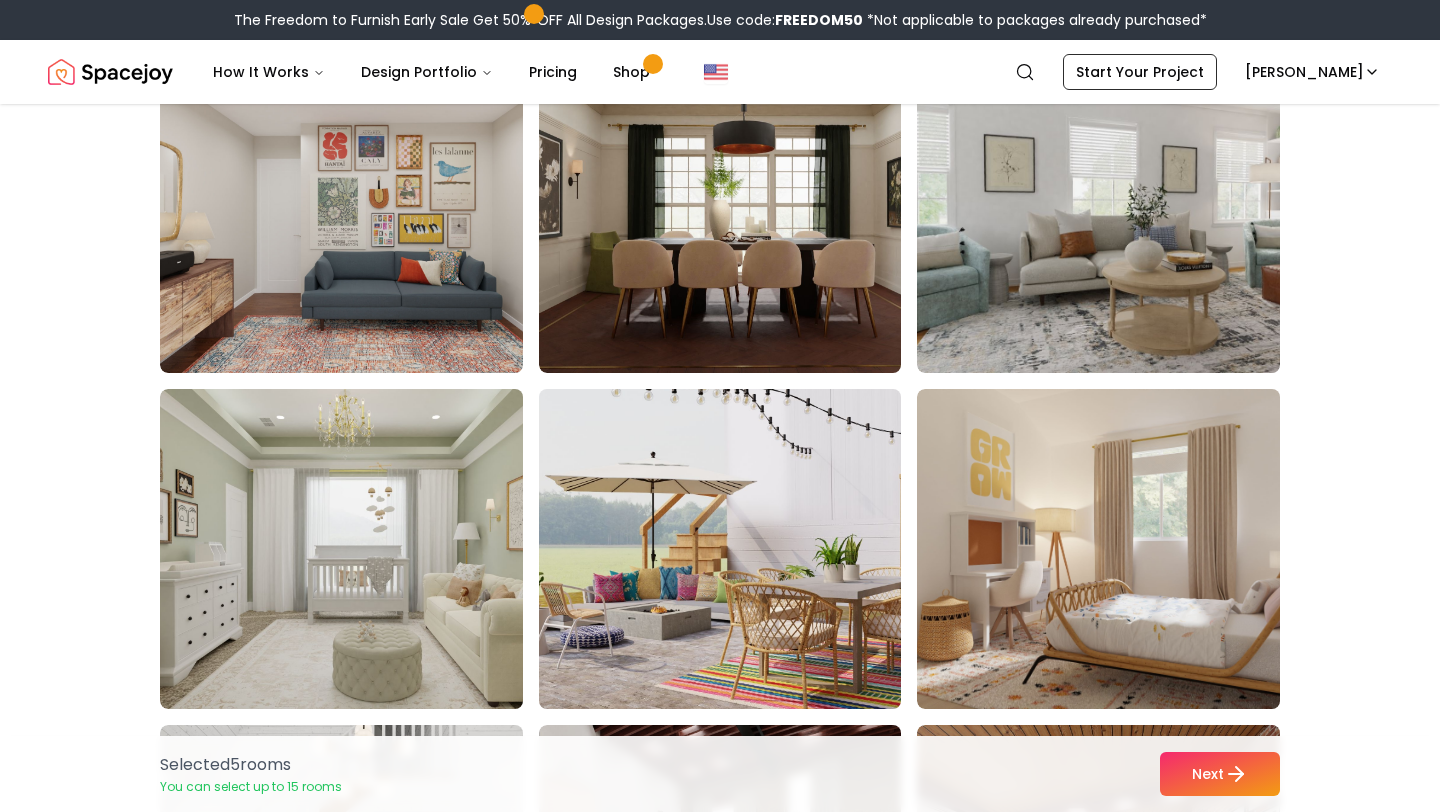 scroll, scrollTop: 7960, scrollLeft: 0, axis: vertical 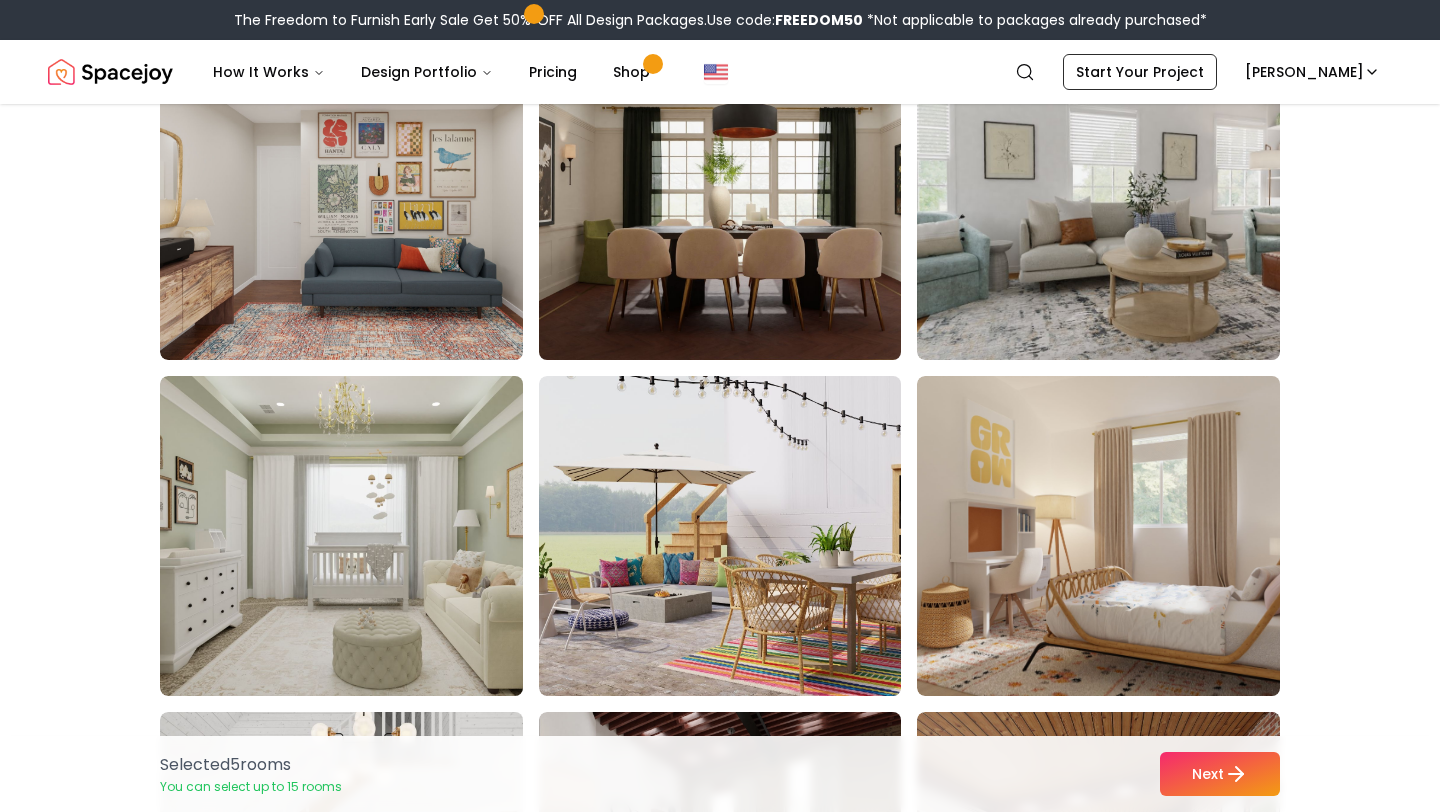 click at bounding box center (739, 200) 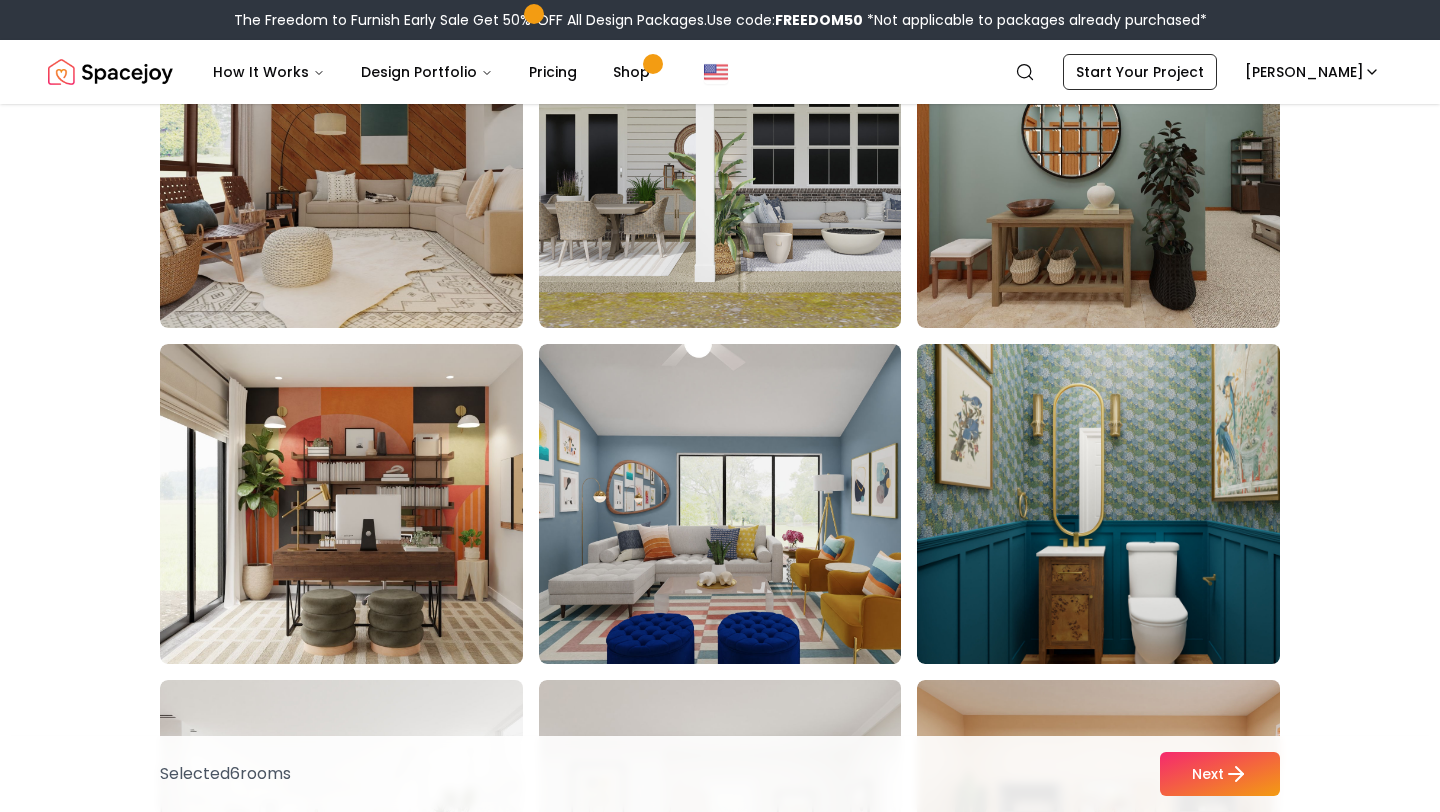 scroll, scrollTop: 10345, scrollLeft: 0, axis: vertical 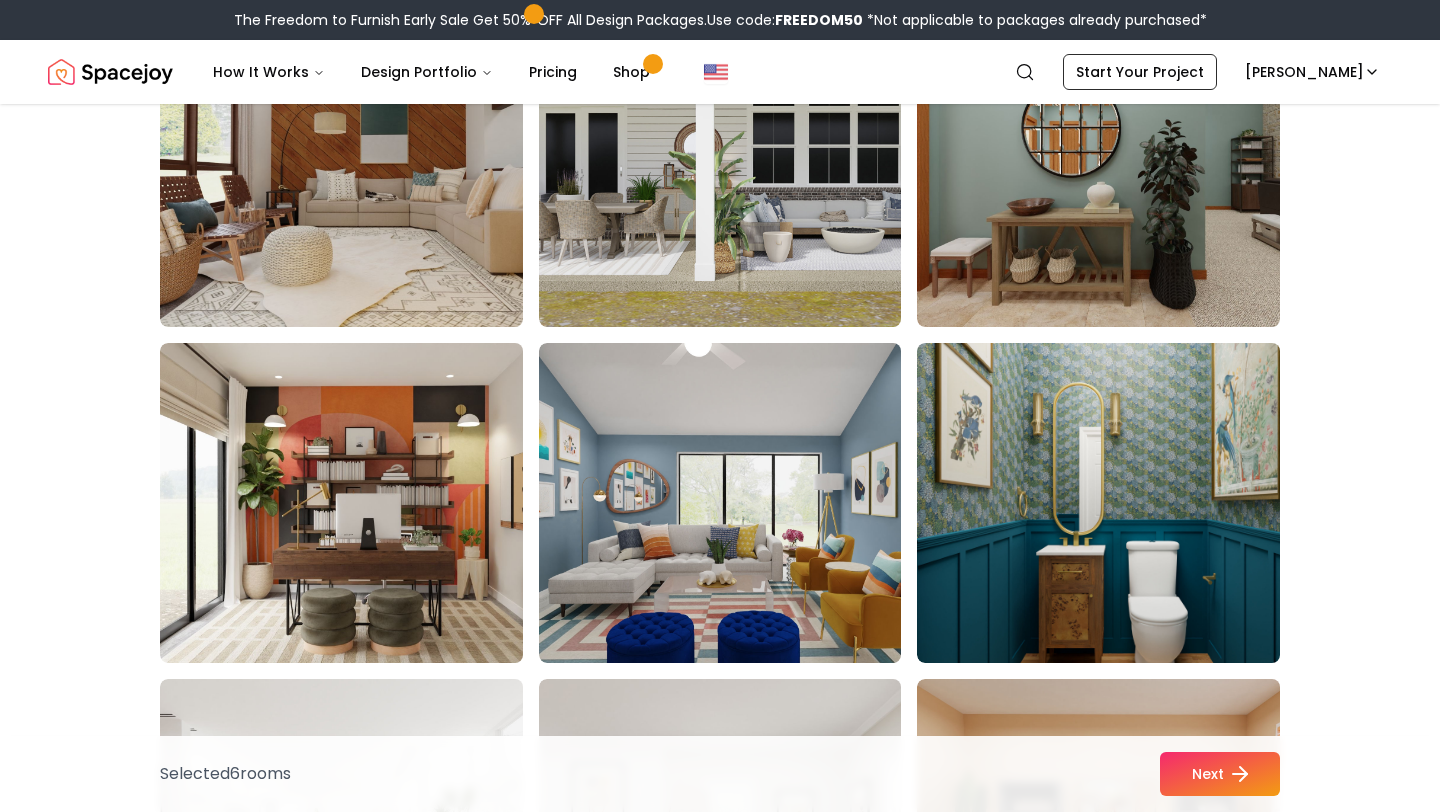 click on "Next" at bounding box center [1220, 774] 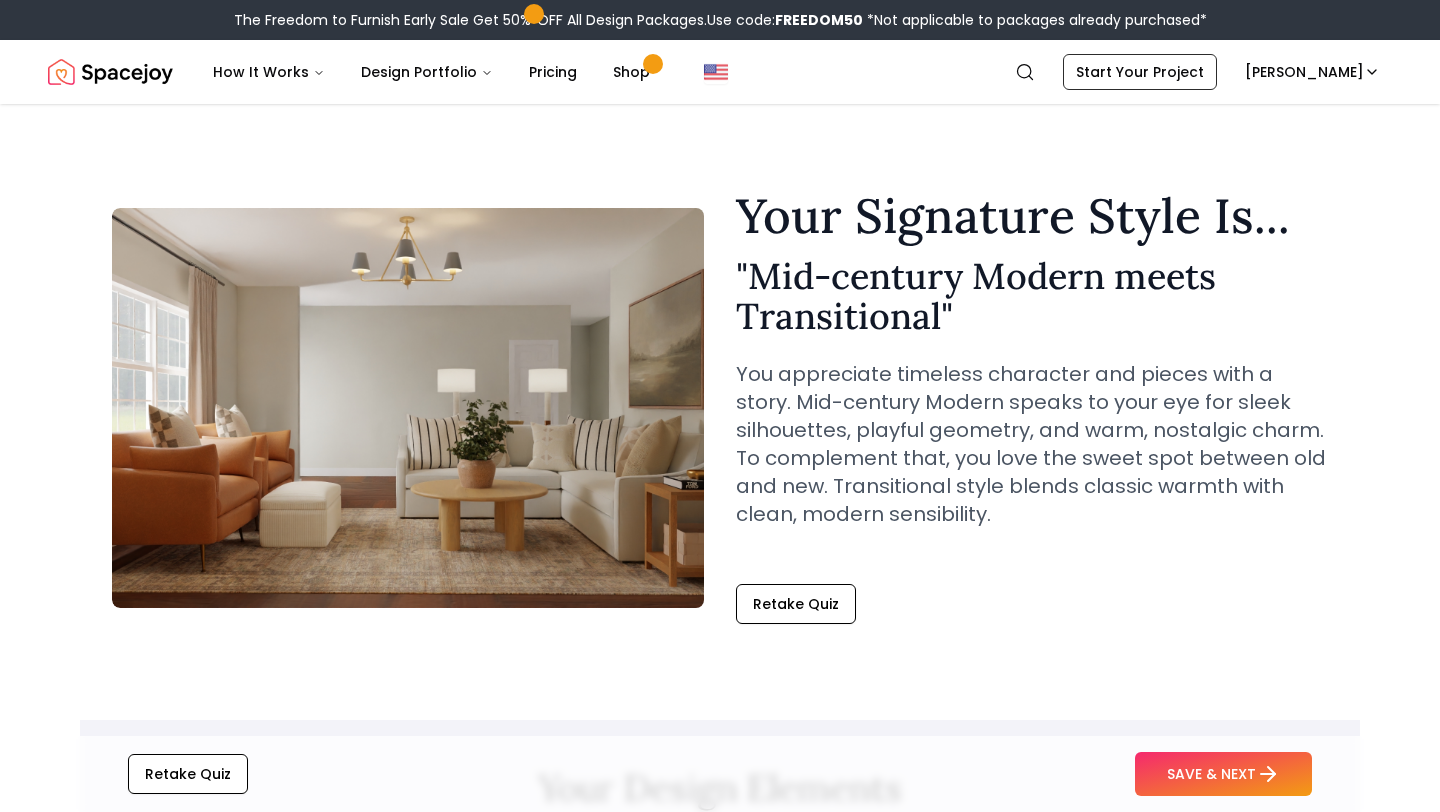scroll, scrollTop: 0, scrollLeft: 0, axis: both 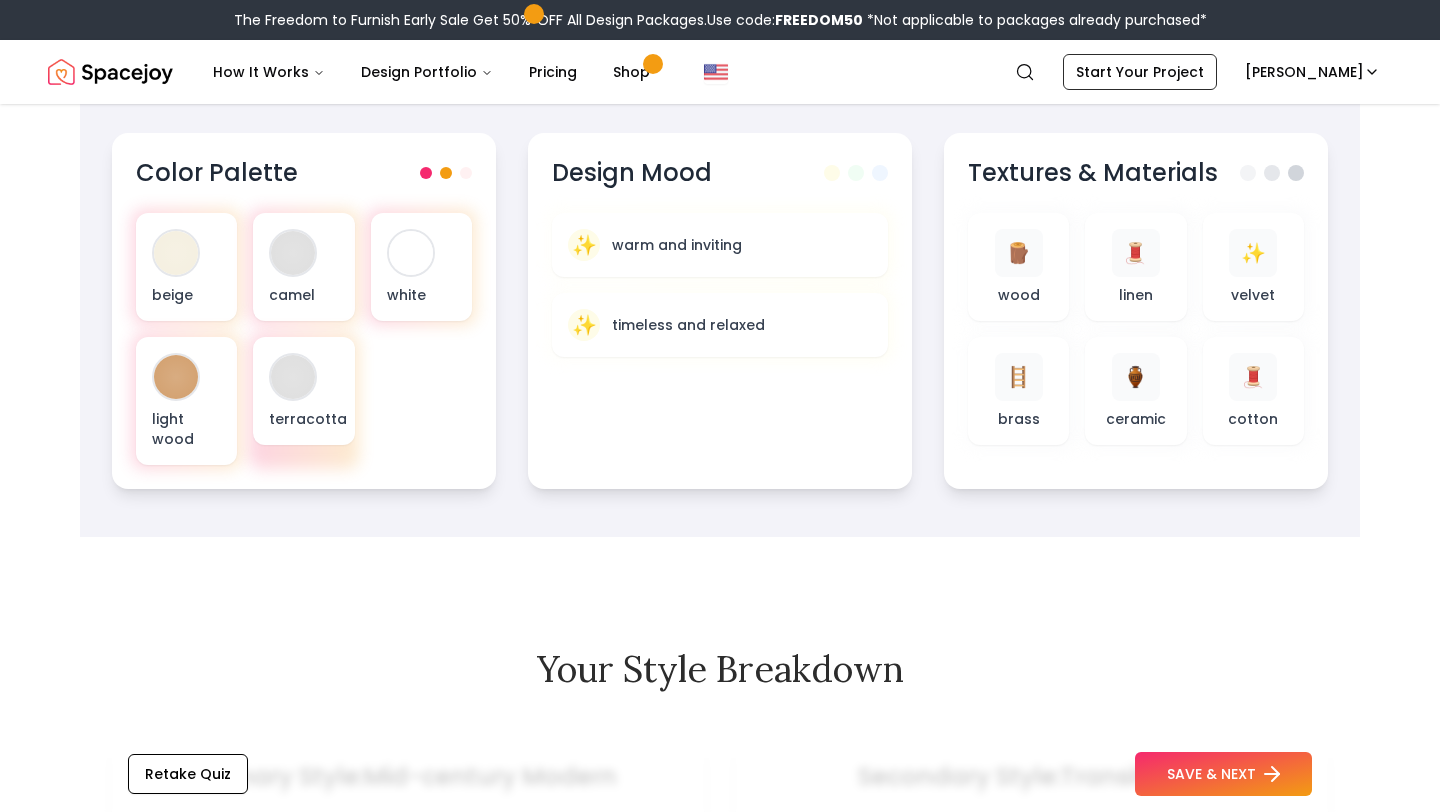 click on "SAVE & NEXT" at bounding box center [1223, 774] 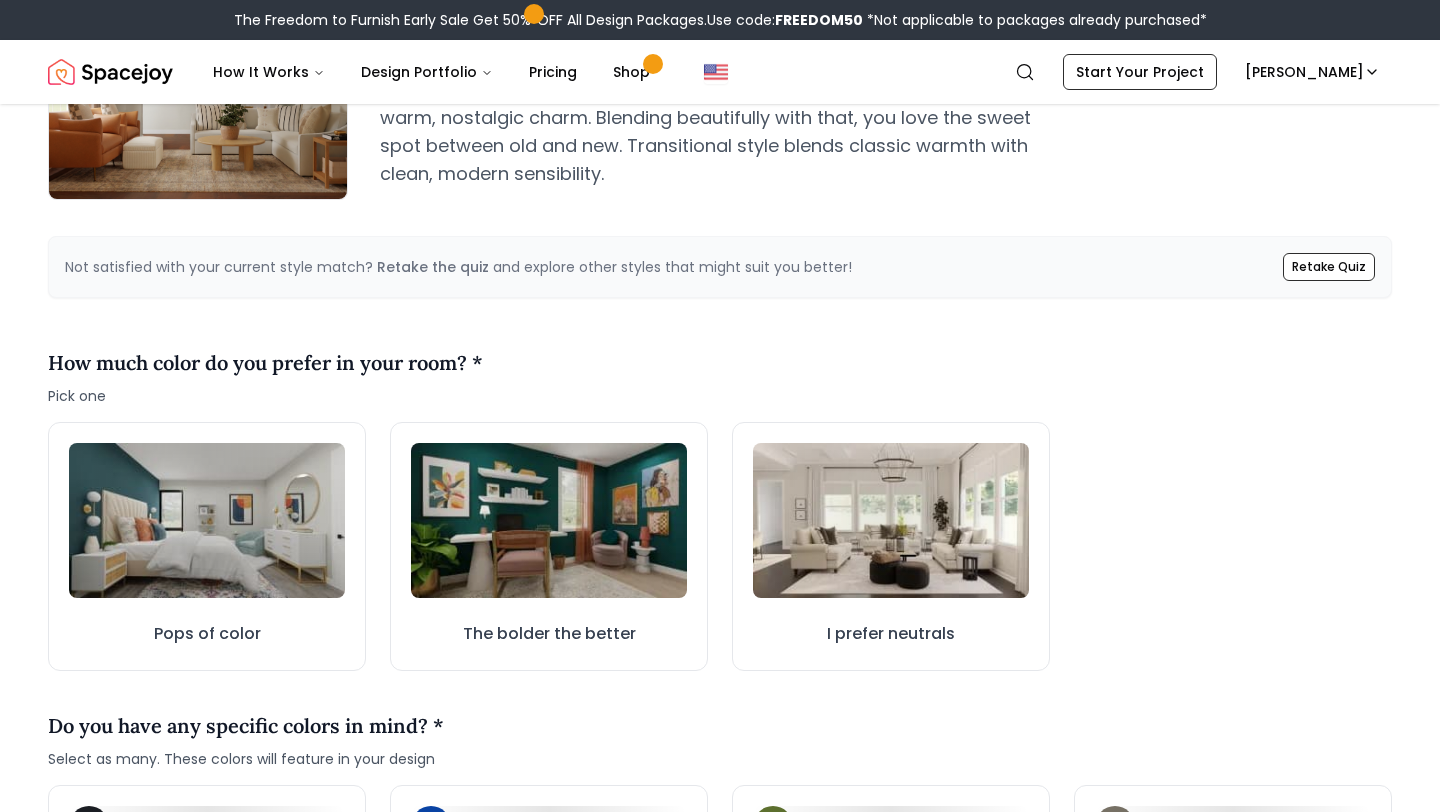 scroll, scrollTop: 433, scrollLeft: 0, axis: vertical 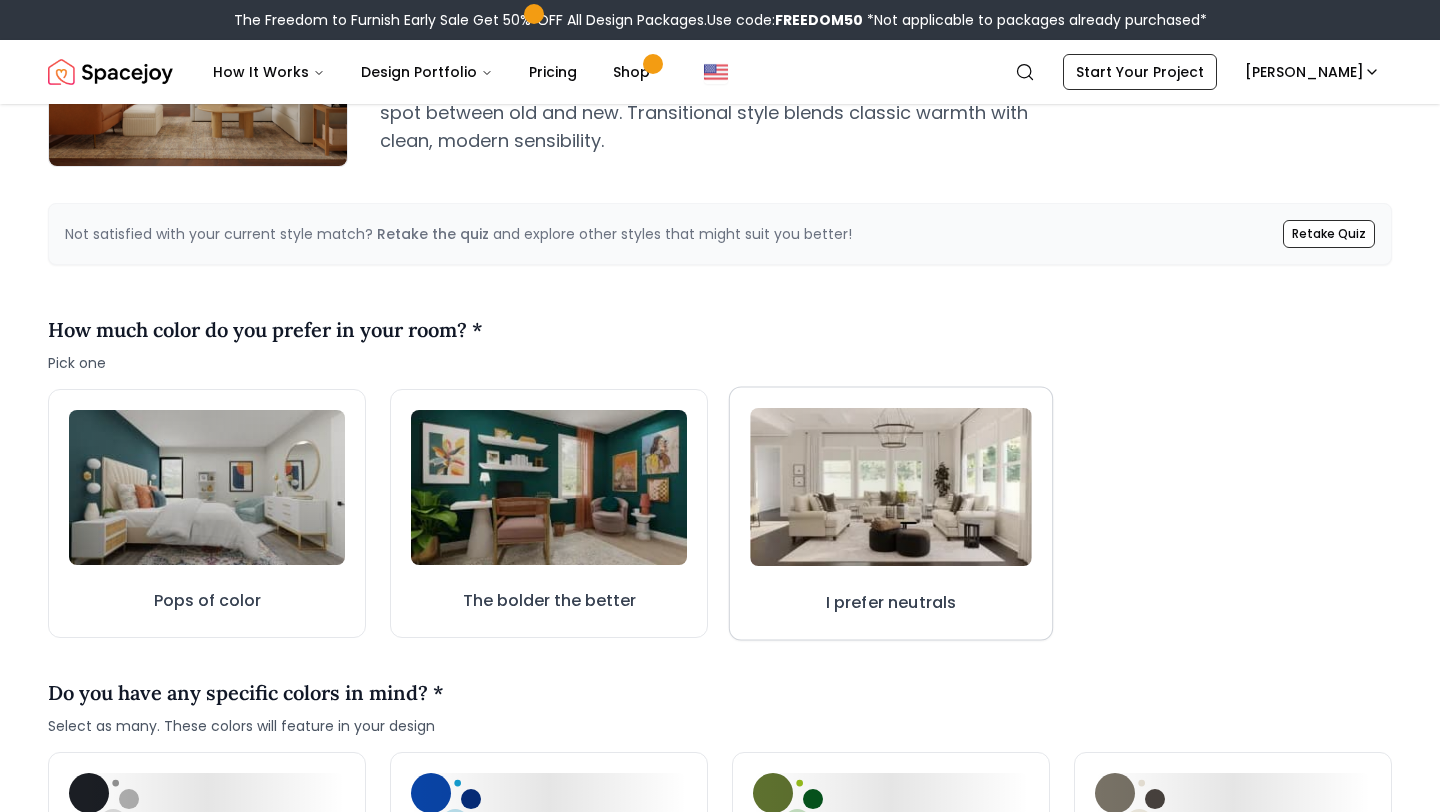 click on "I prefer neutrals" at bounding box center (891, 514) 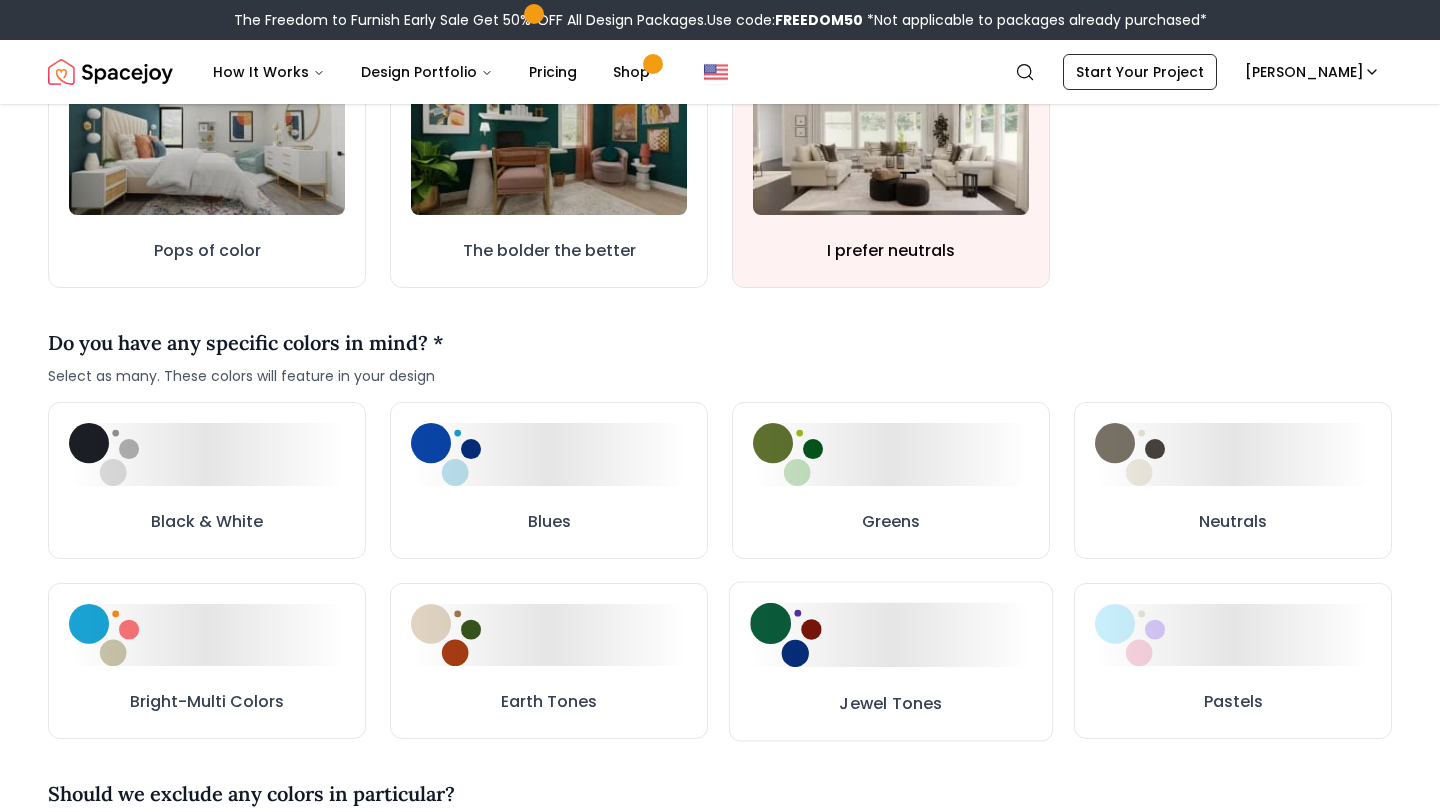 scroll, scrollTop: 859, scrollLeft: 0, axis: vertical 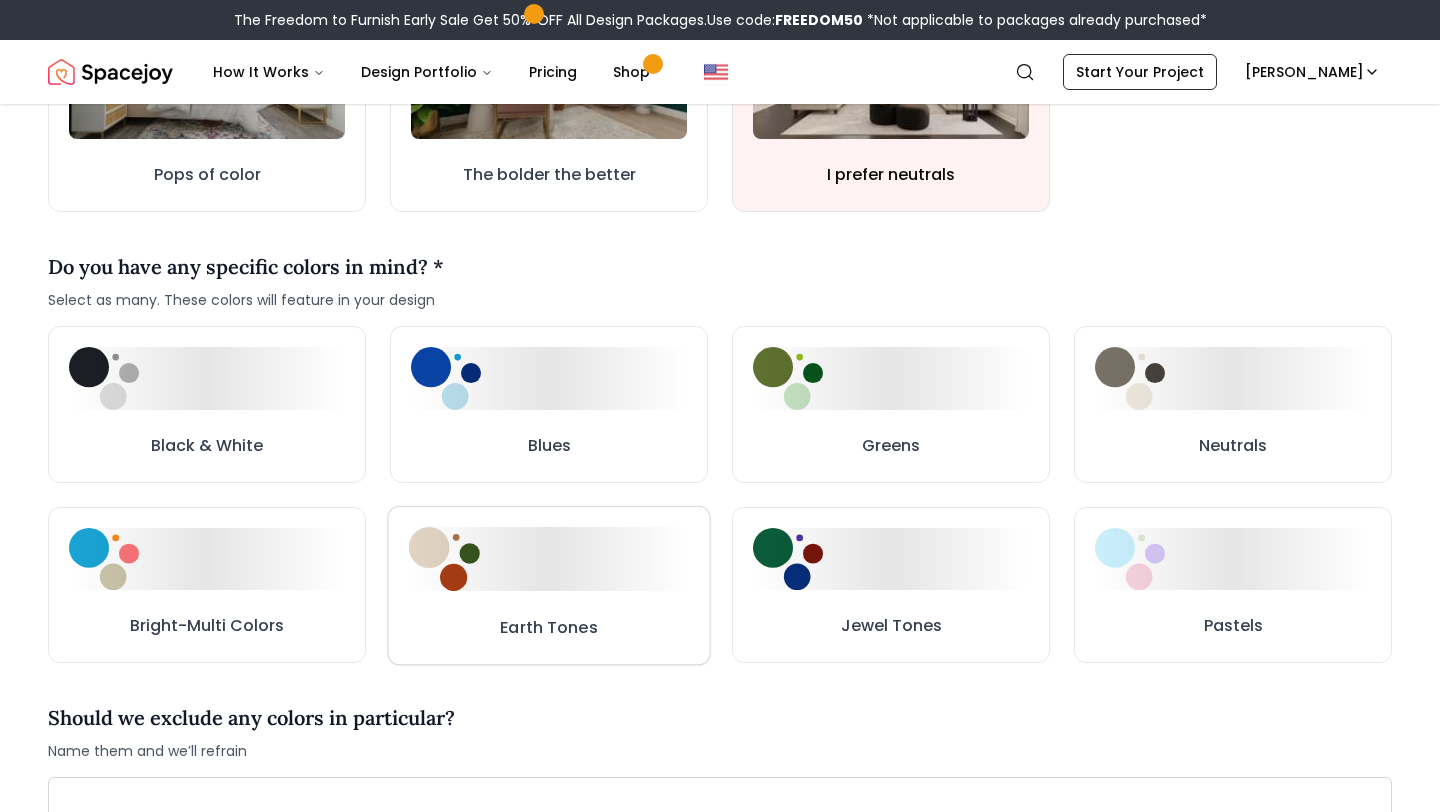 click at bounding box center [549, 559] 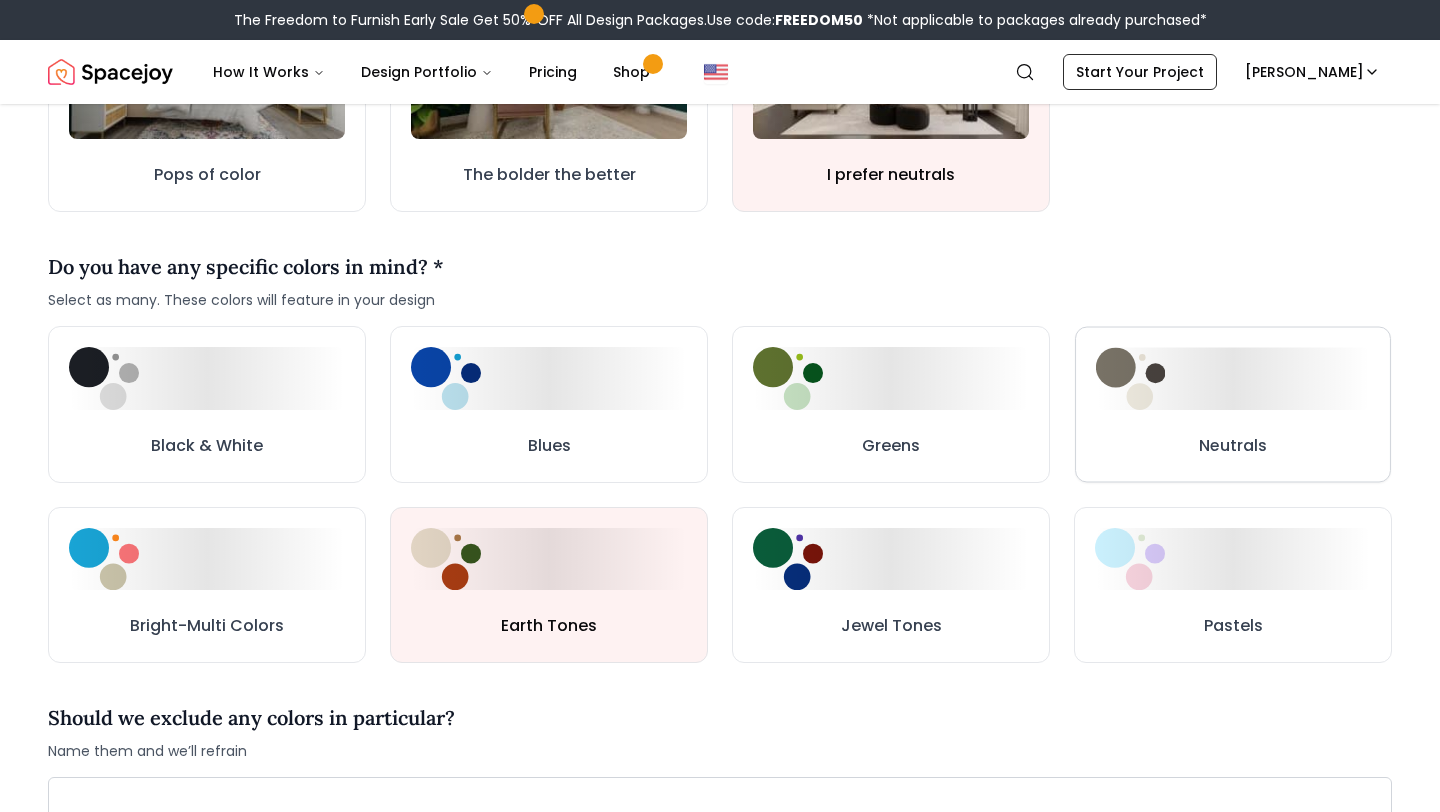 click on "Neutrals" at bounding box center (1233, 404) 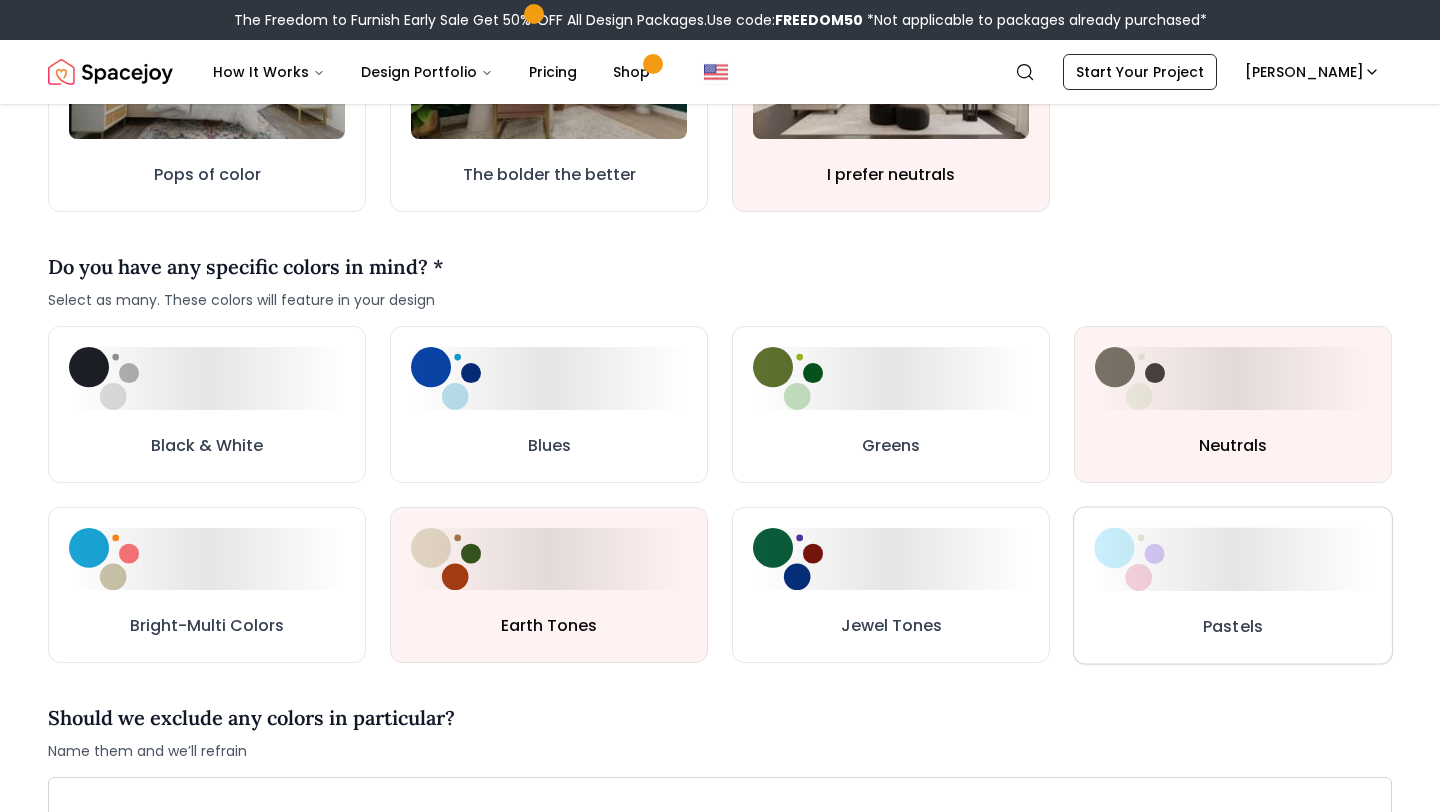 click on "Pastels" at bounding box center (1233, 585) 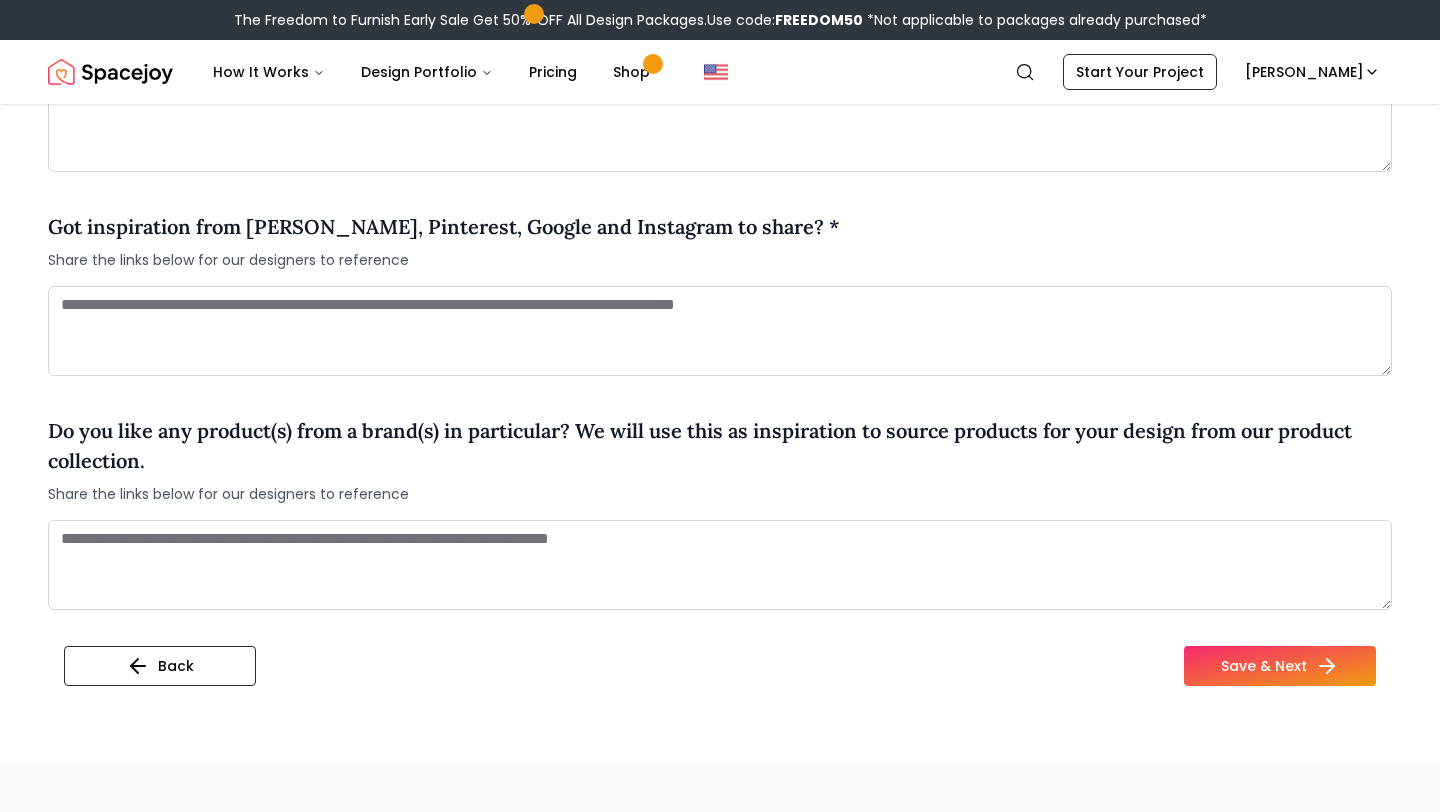 scroll, scrollTop: 1599, scrollLeft: 0, axis: vertical 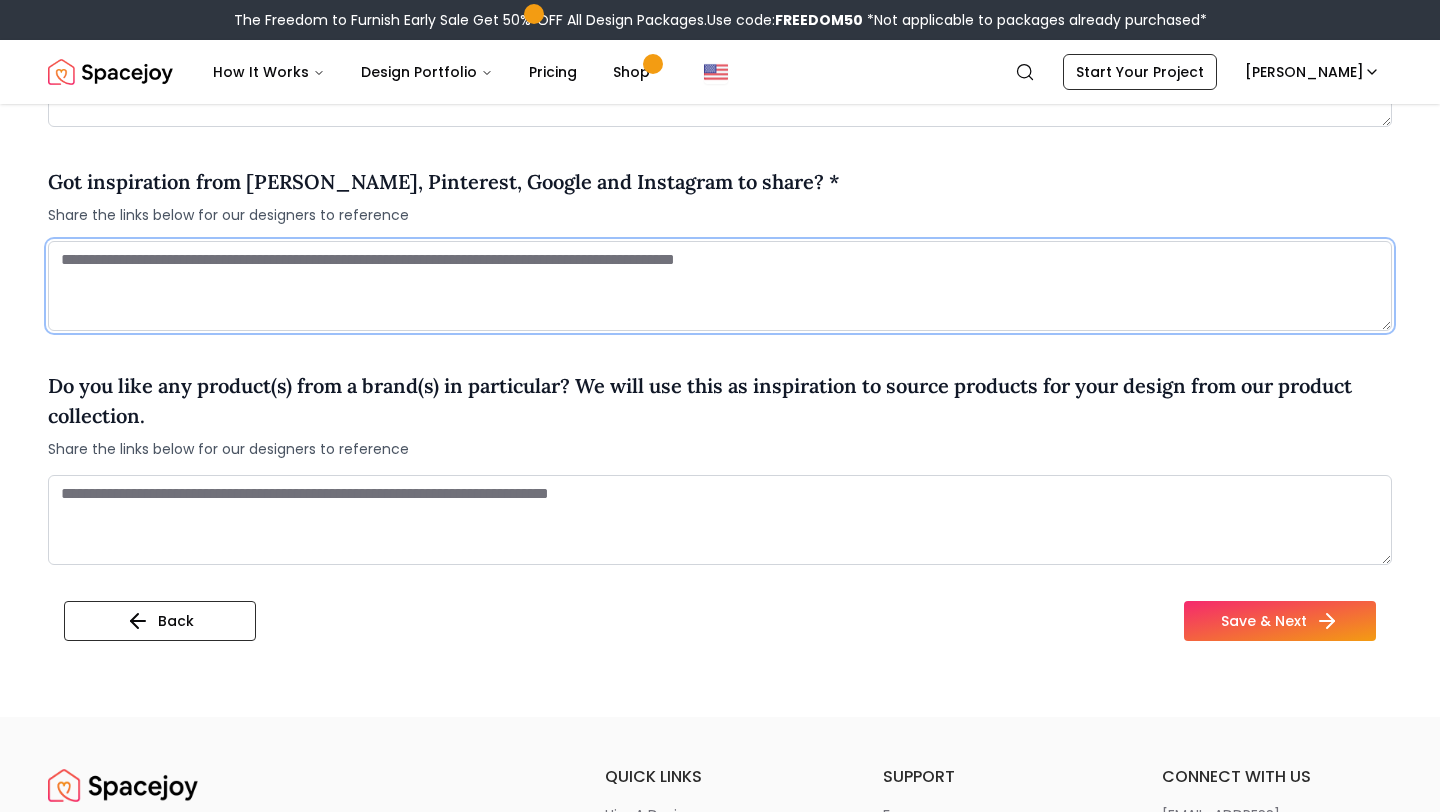 click at bounding box center [720, 286] 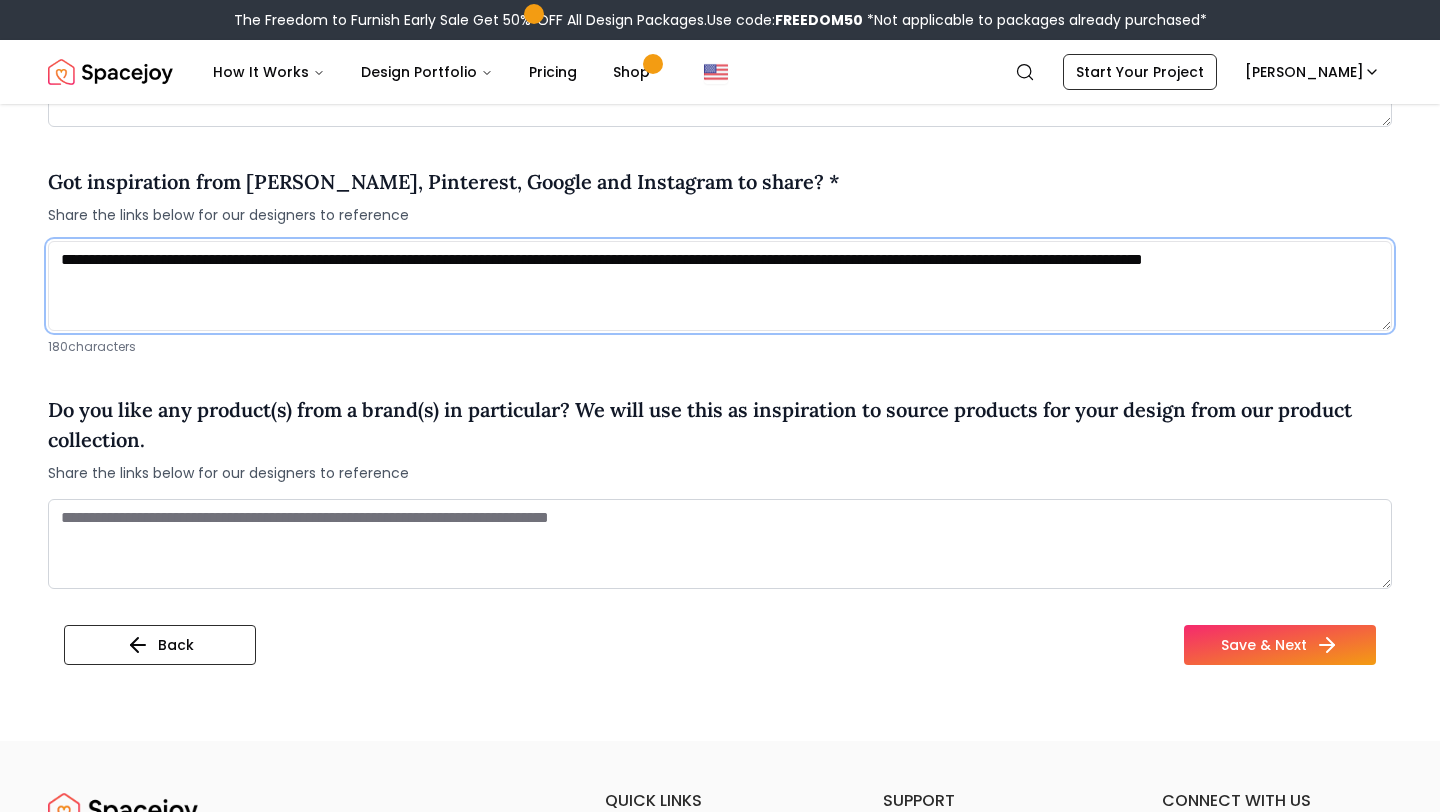 type on "**********" 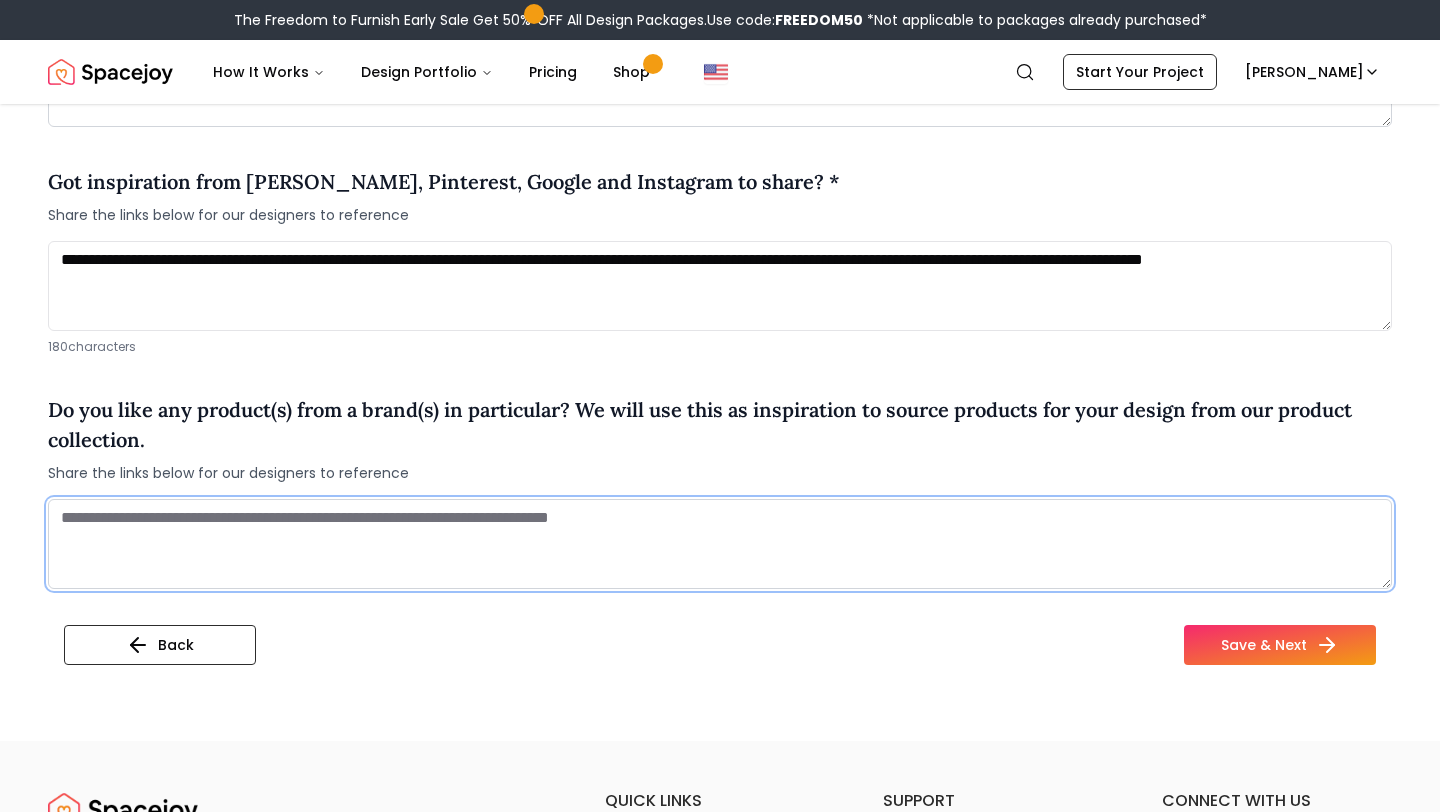 click at bounding box center (720, 544) 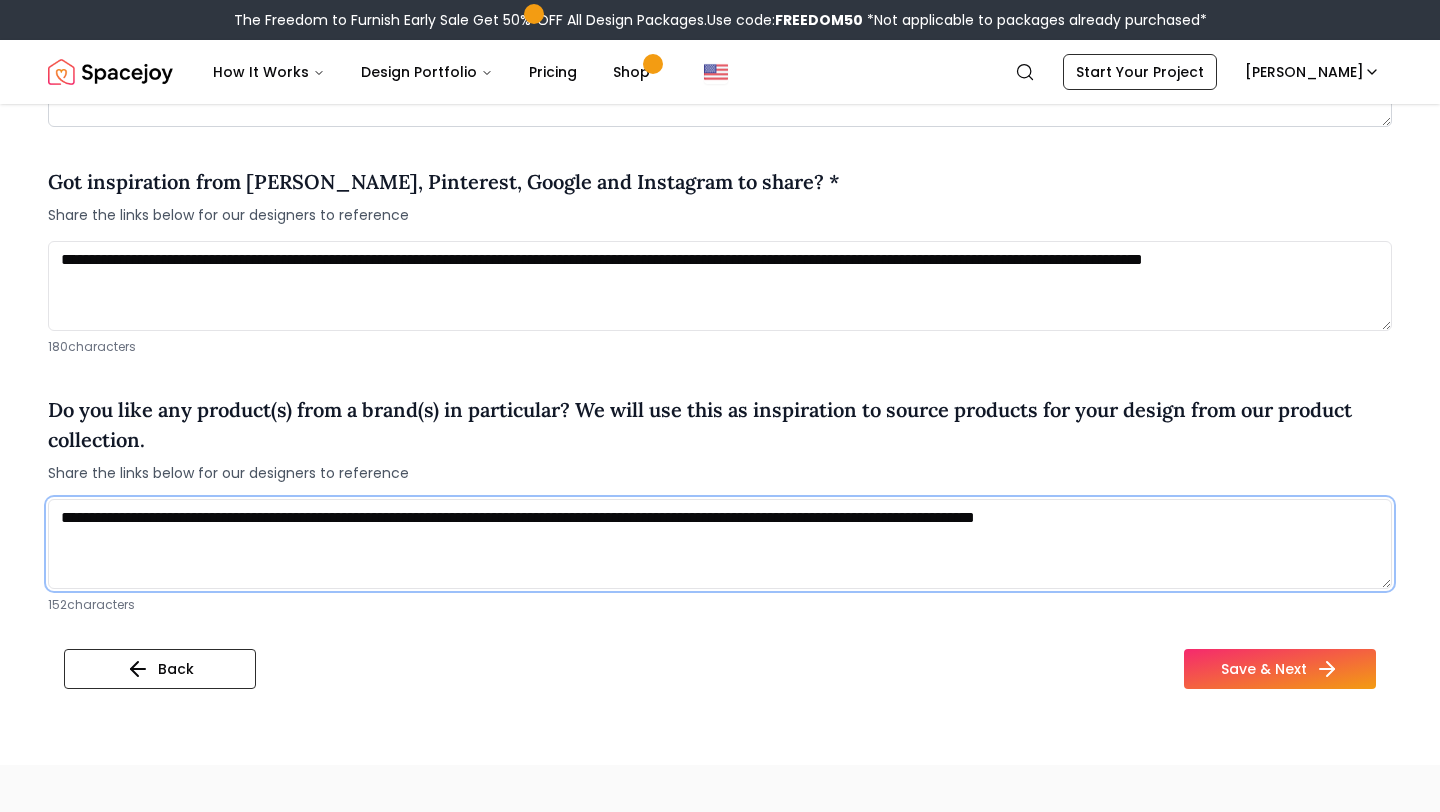 drag, startPoint x: 1313, startPoint y: 527, endPoint x: 1026, endPoint y: 546, distance: 287.62823 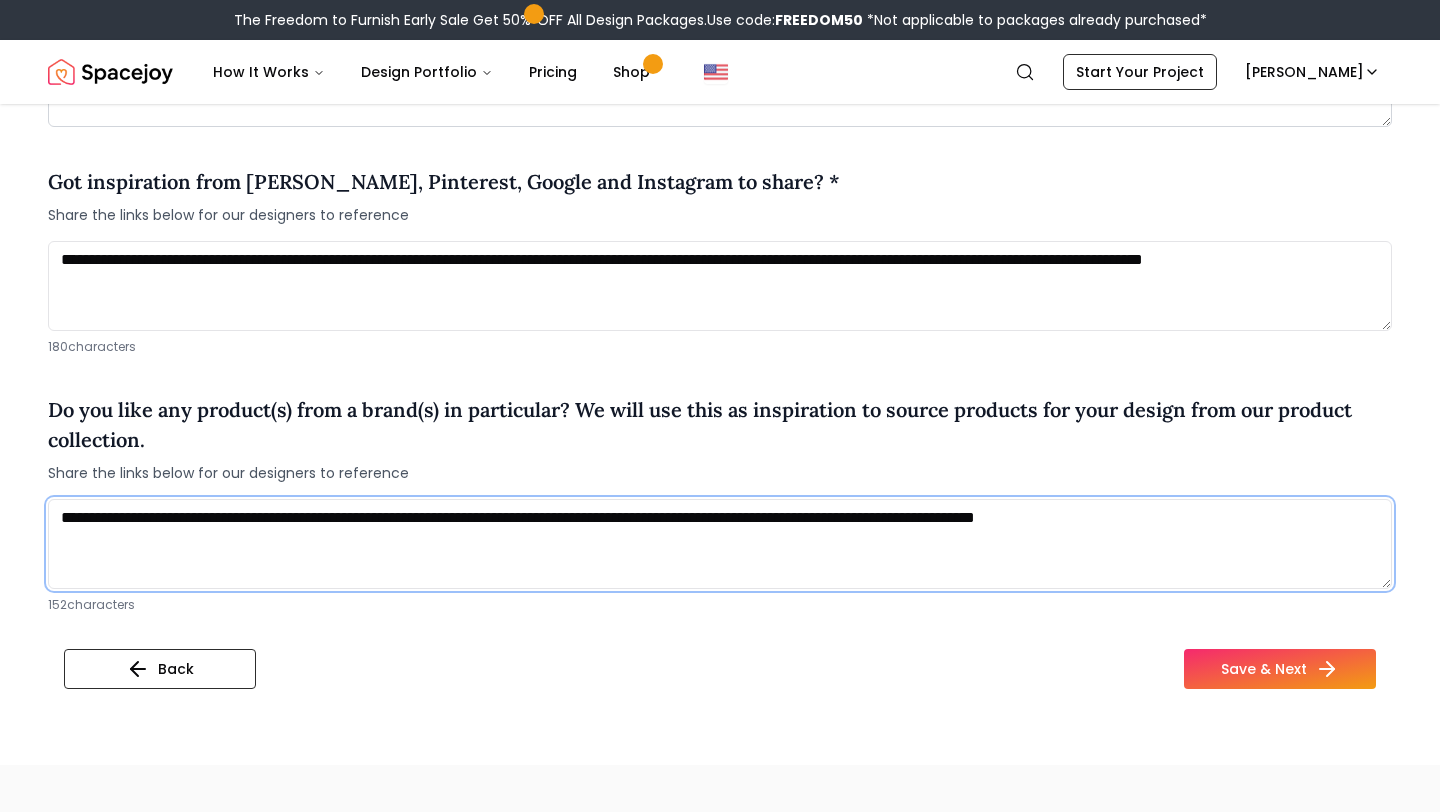 drag, startPoint x: 1311, startPoint y: 518, endPoint x: 933, endPoint y: 523, distance: 378.03308 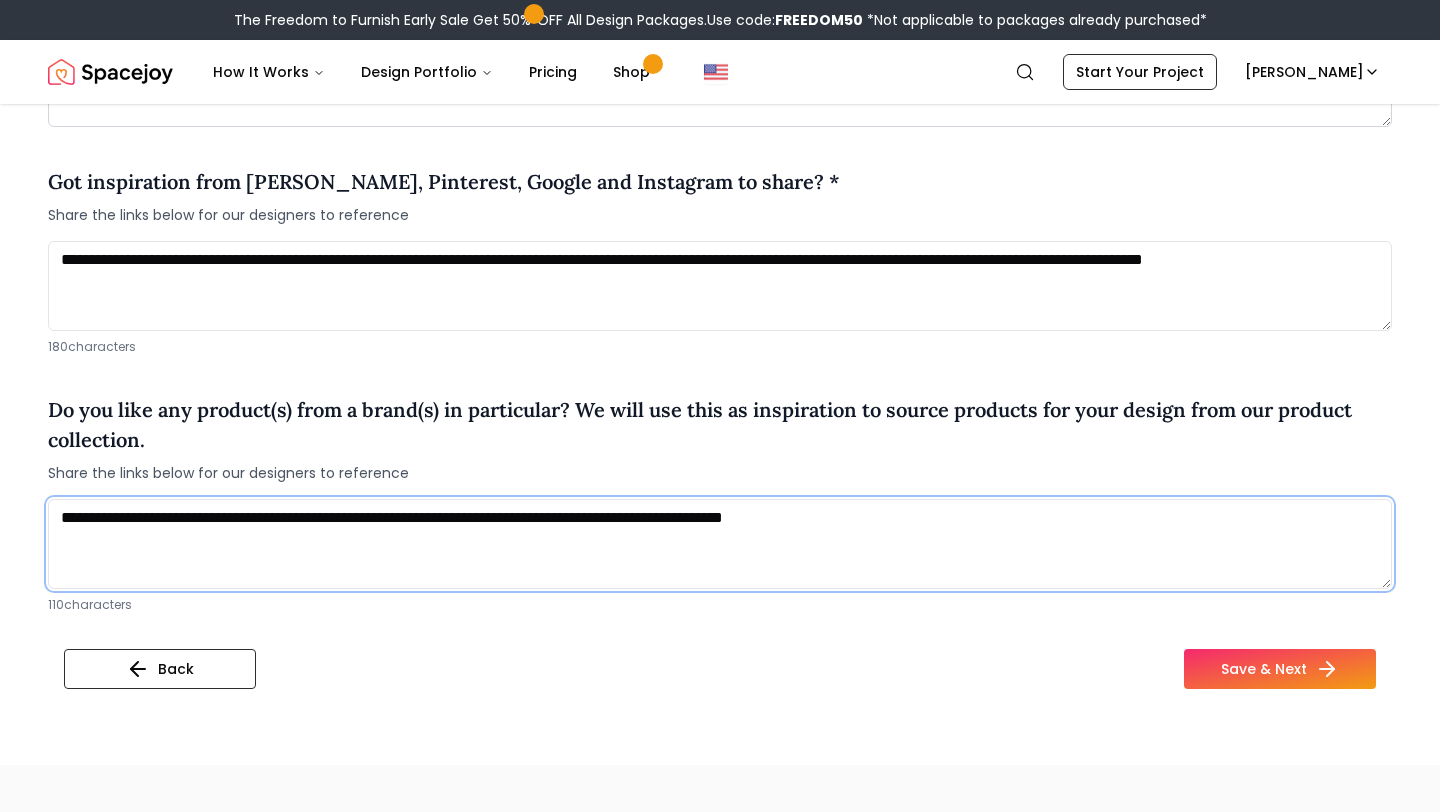 click on "**********" at bounding box center [720, 544] 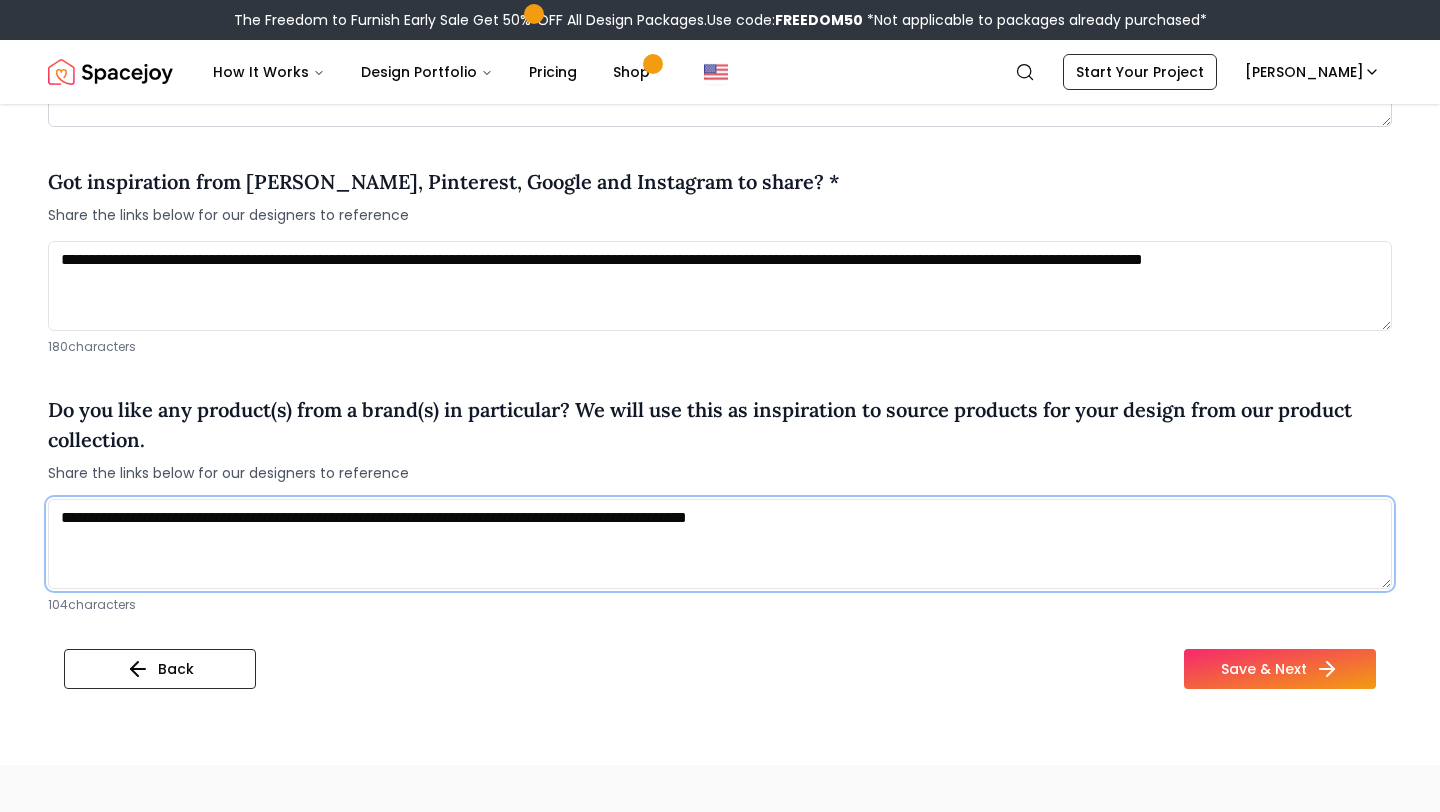 type on "**********" 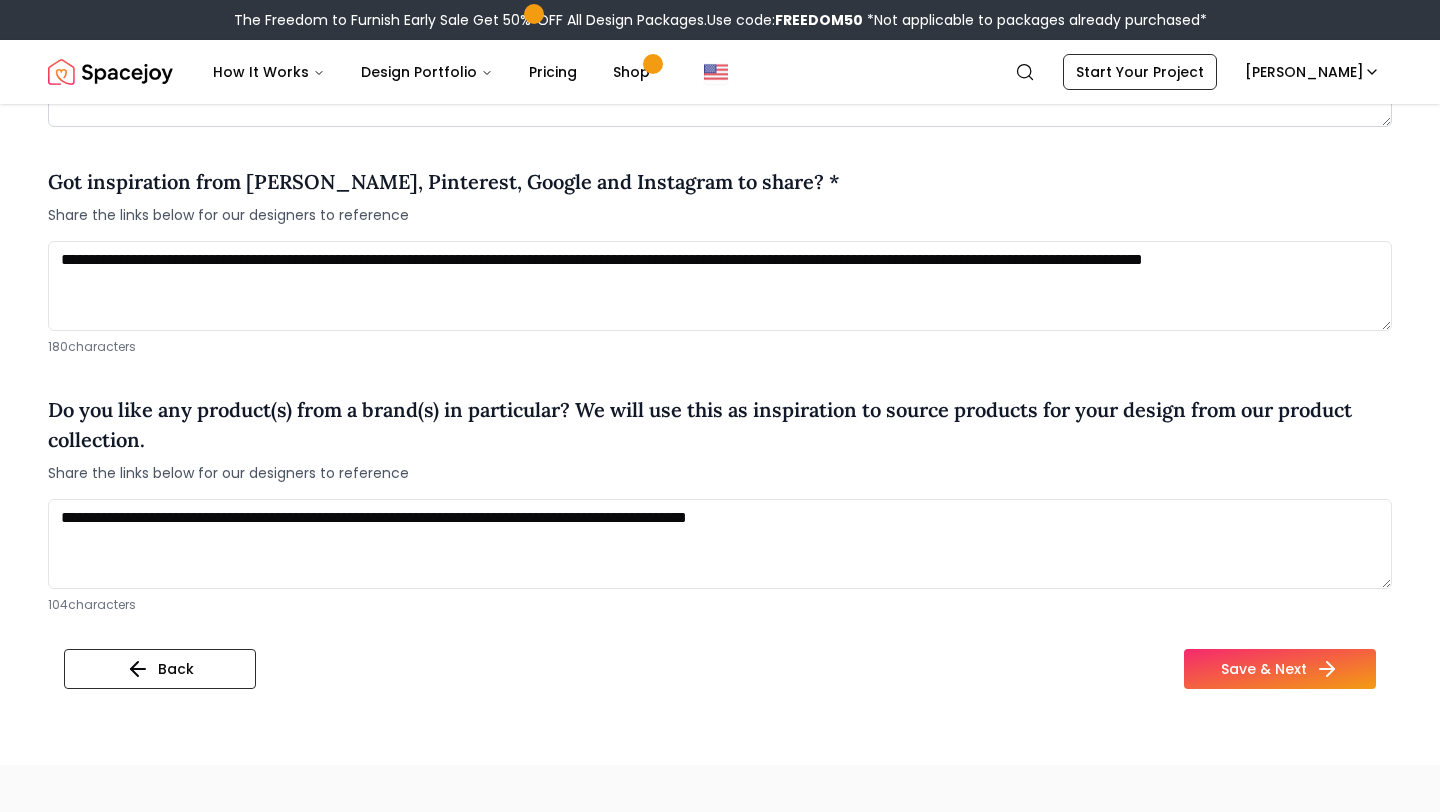 click on "Back Save & Next" at bounding box center (720, 669) 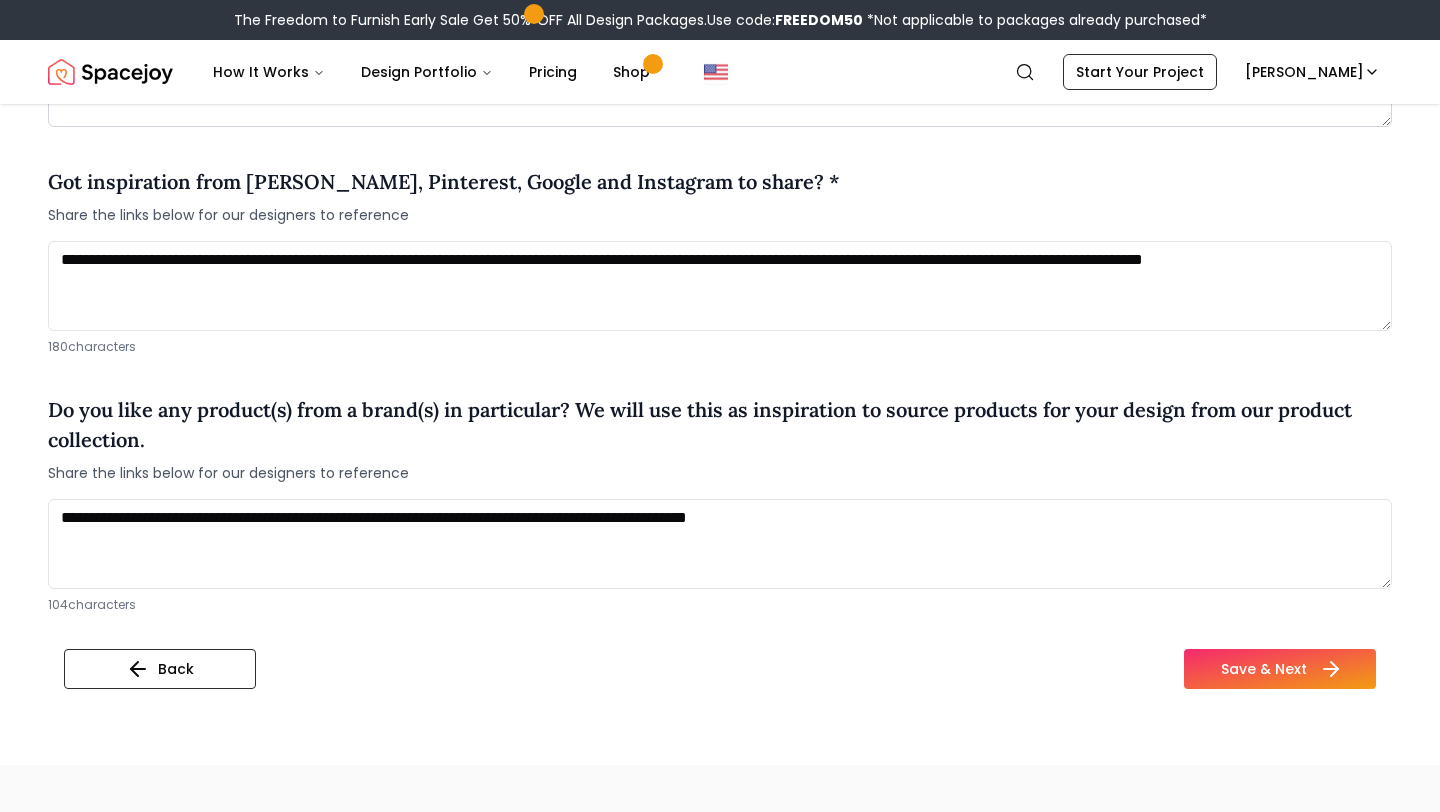 click on "Save & Next" at bounding box center (1280, 669) 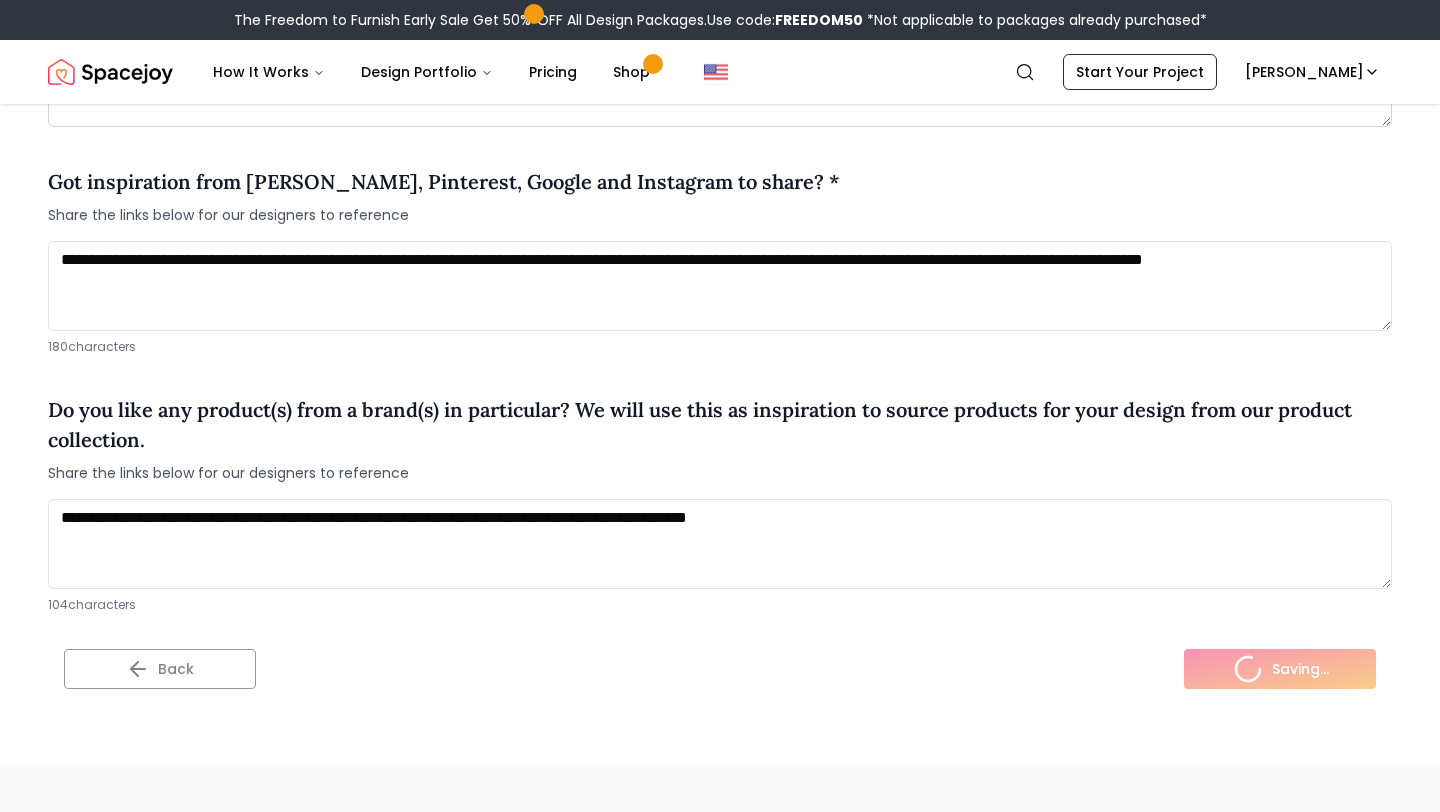 scroll, scrollTop: 0, scrollLeft: 0, axis: both 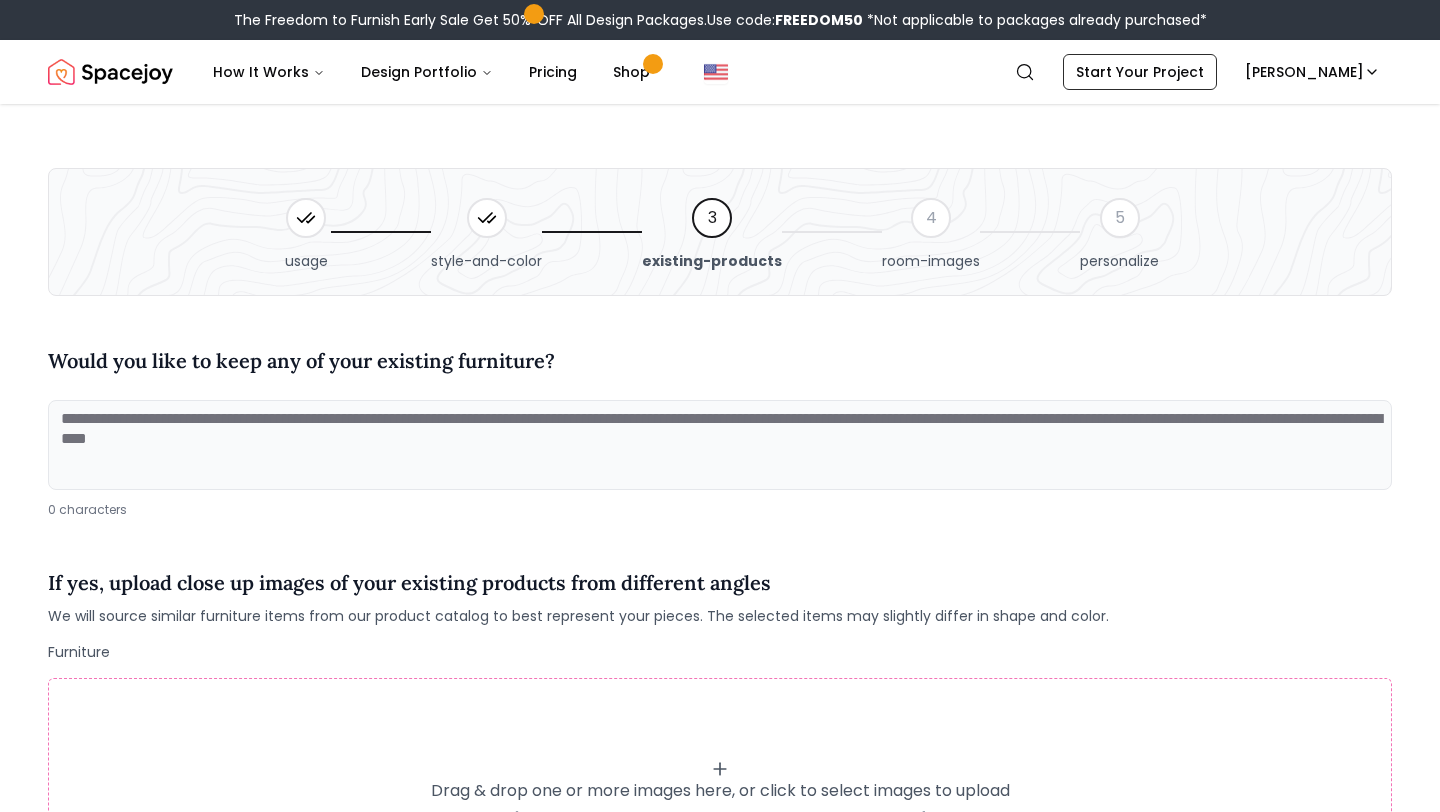 click at bounding box center [720, 445] 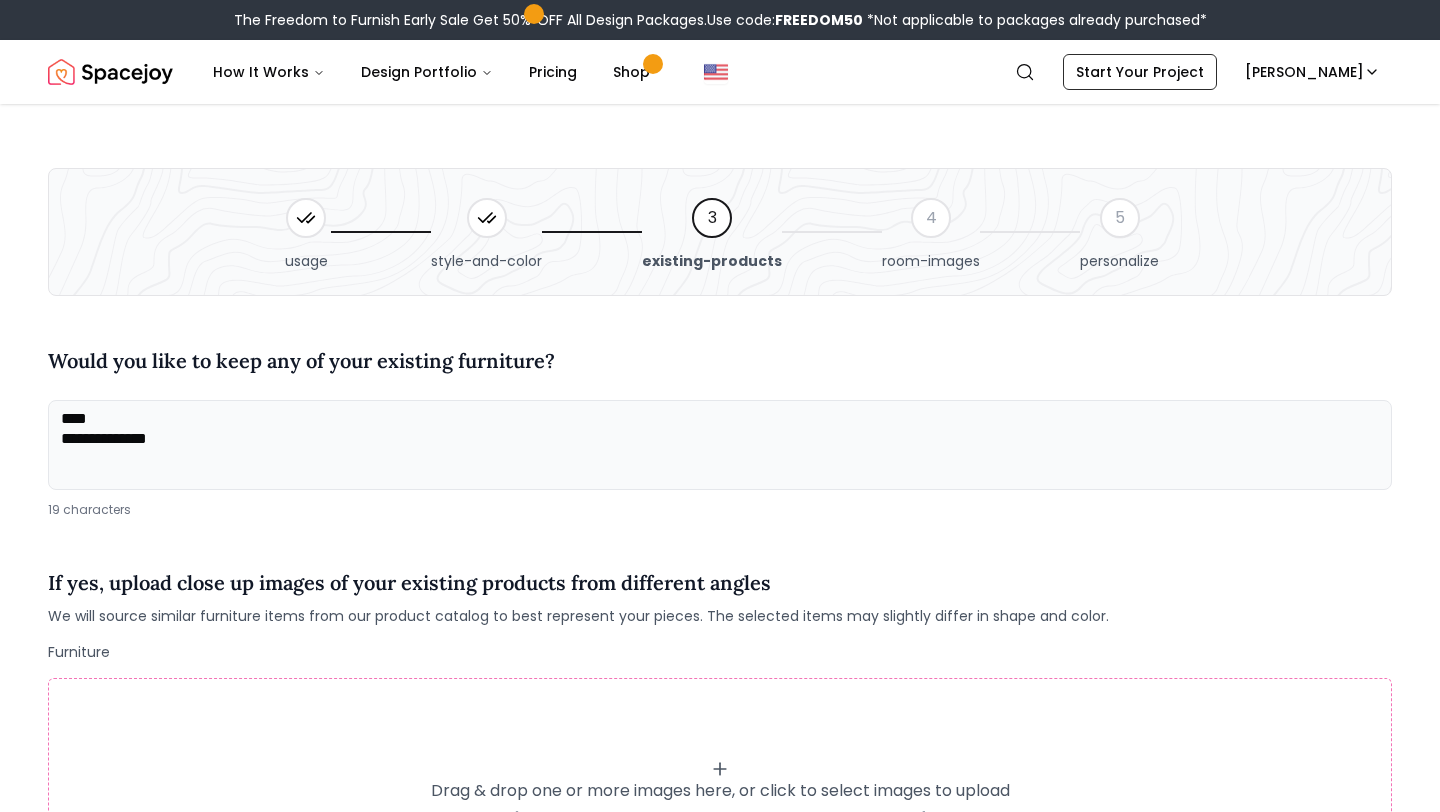 paste on "**********" 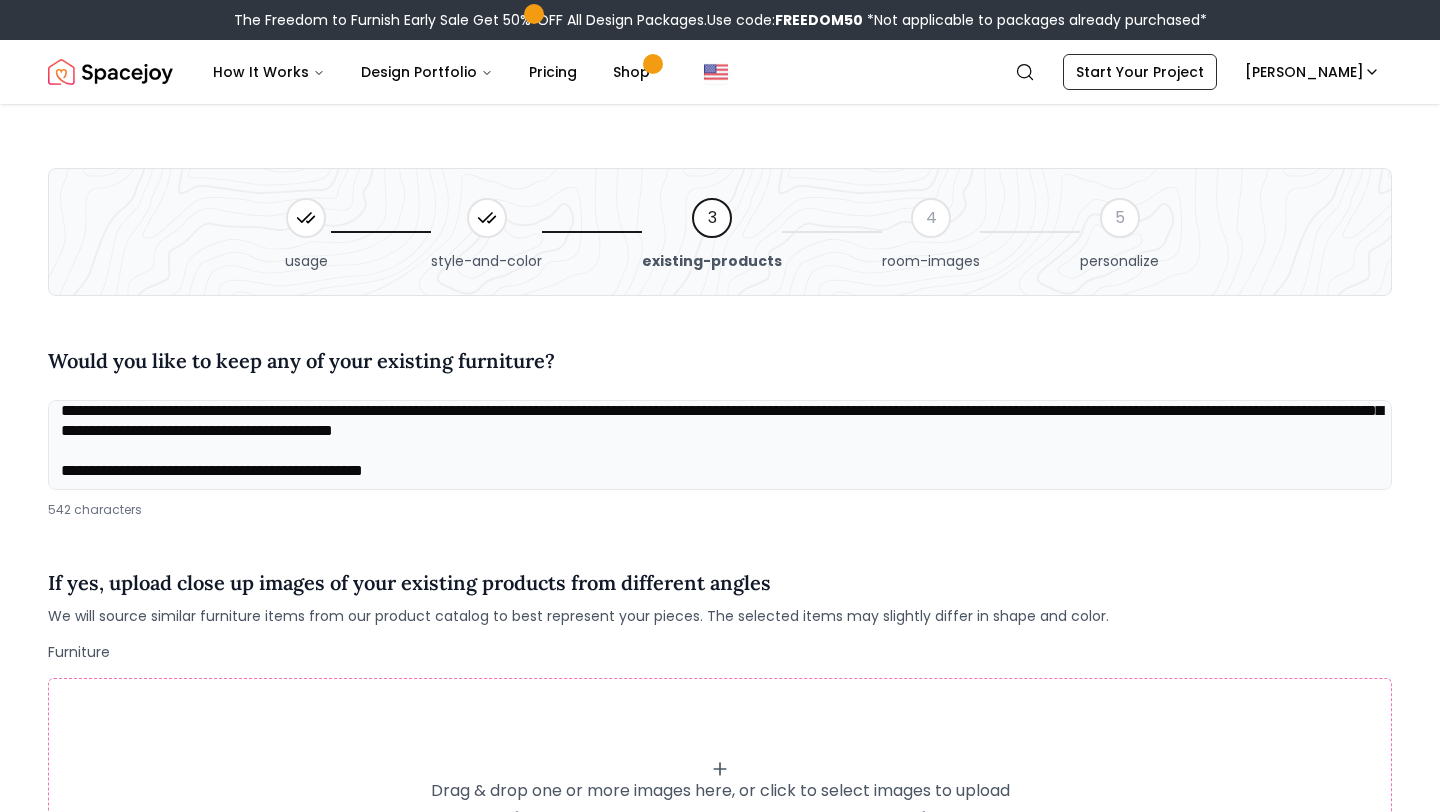 scroll, scrollTop: 128, scrollLeft: 0, axis: vertical 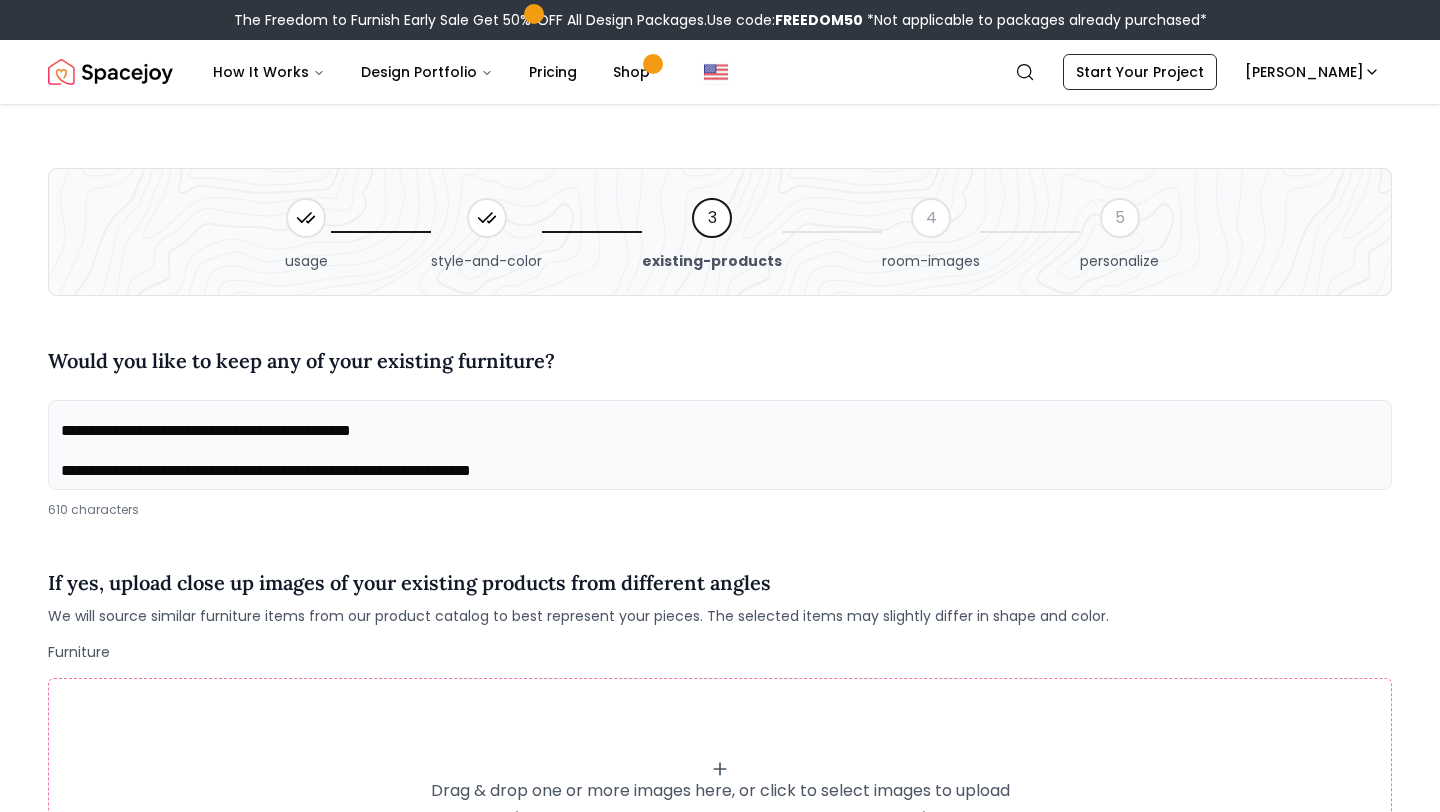 click on "**********" at bounding box center [720, 445] 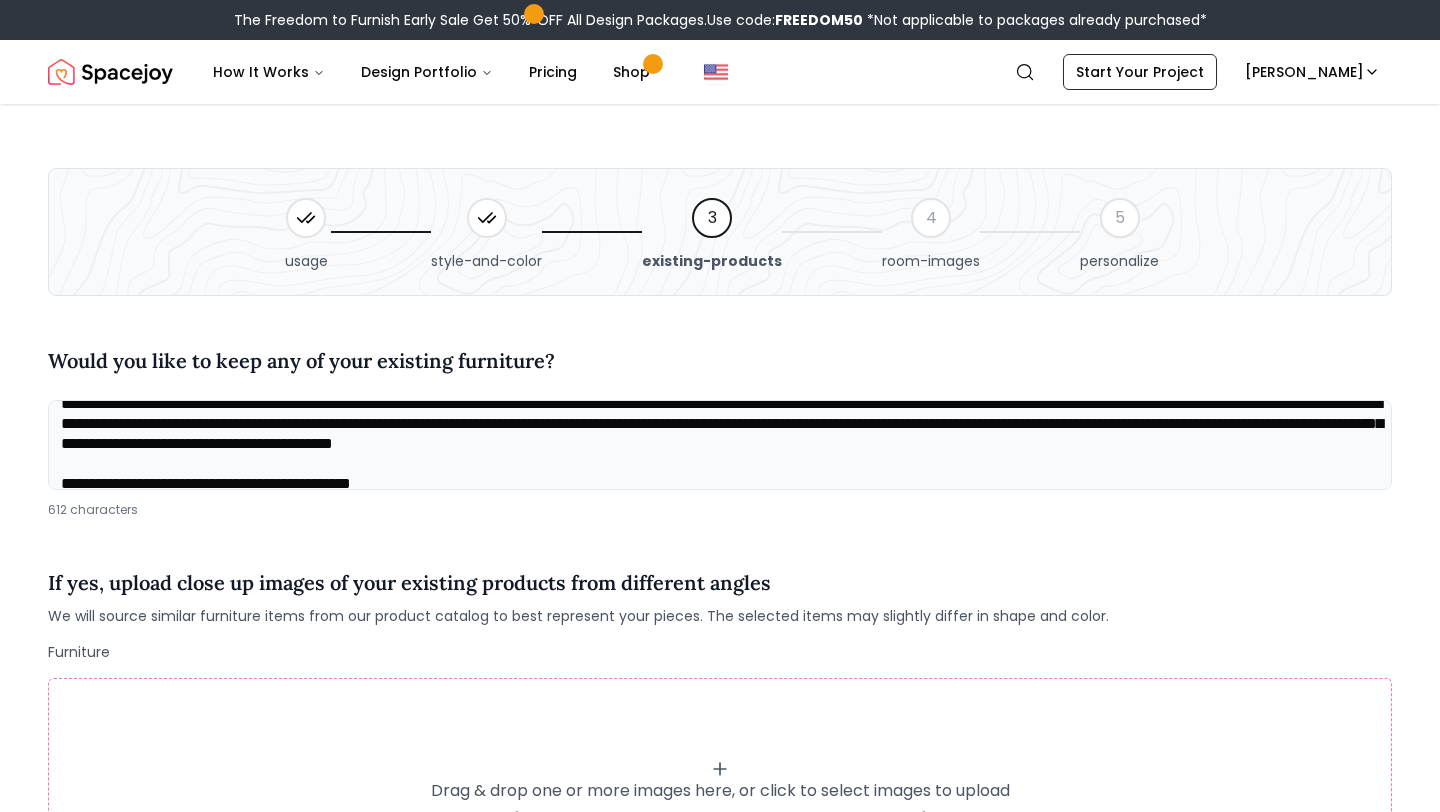 scroll, scrollTop: 0, scrollLeft: 0, axis: both 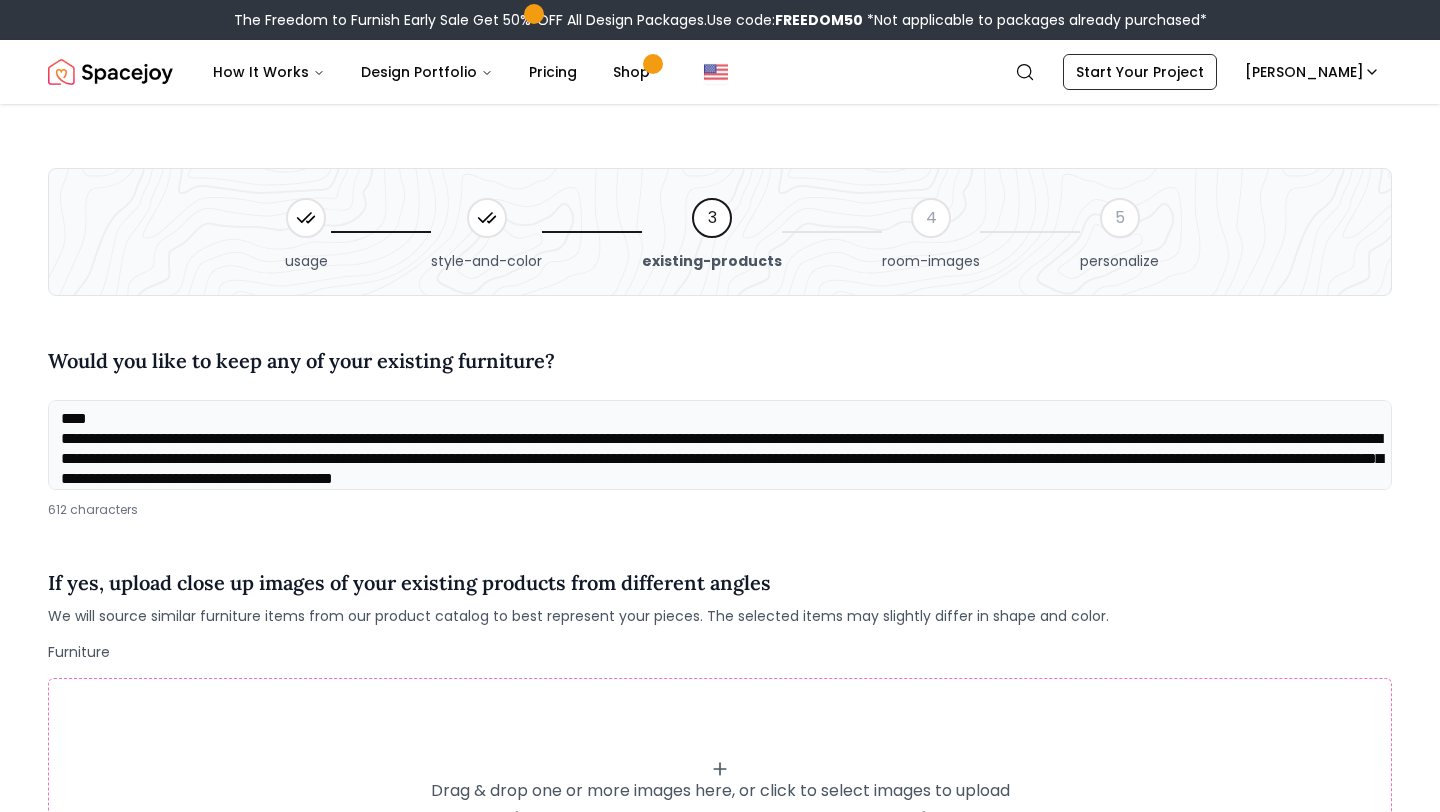 click on "**********" at bounding box center [720, 445] 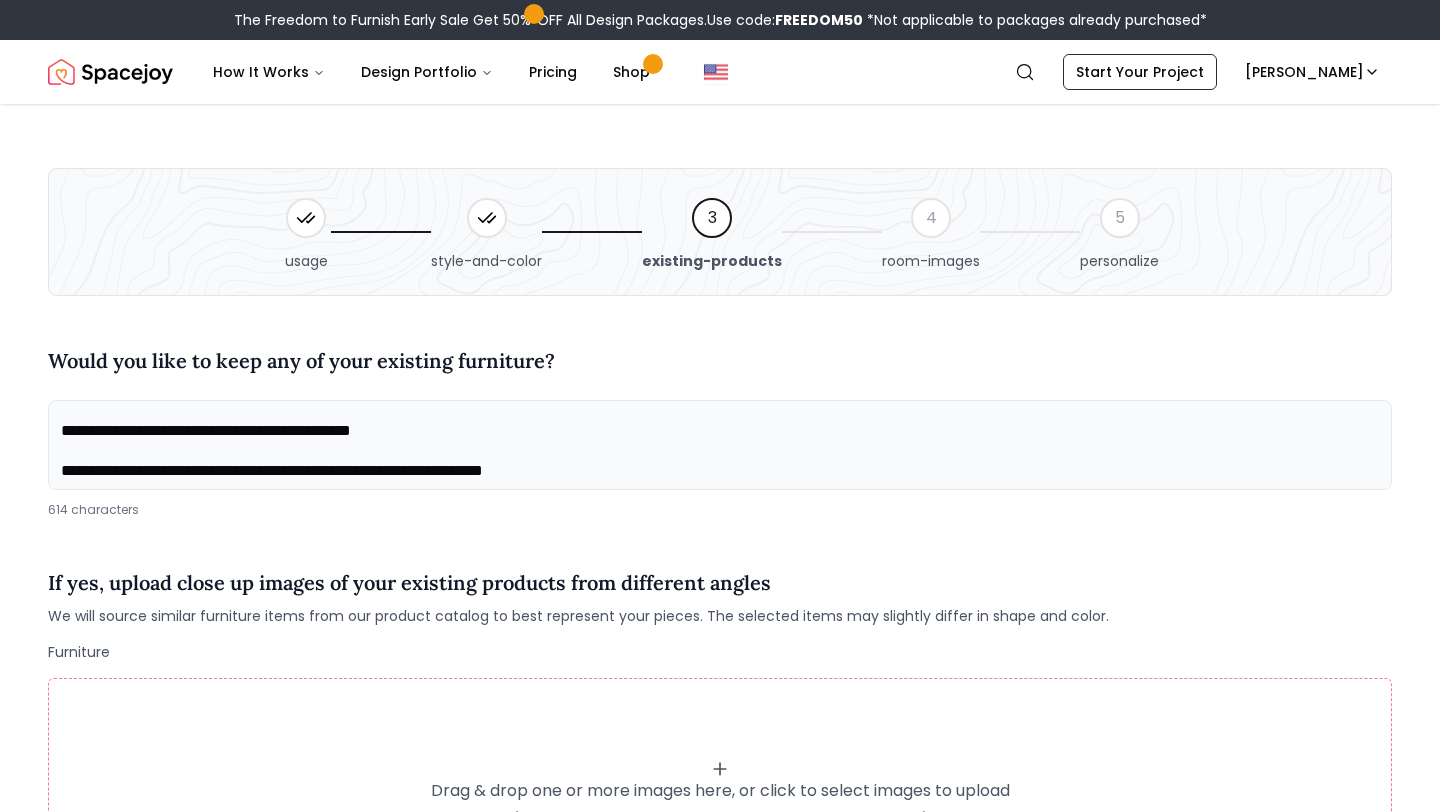 scroll, scrollTop: 128, scrollLeft: 0, axis: vertical 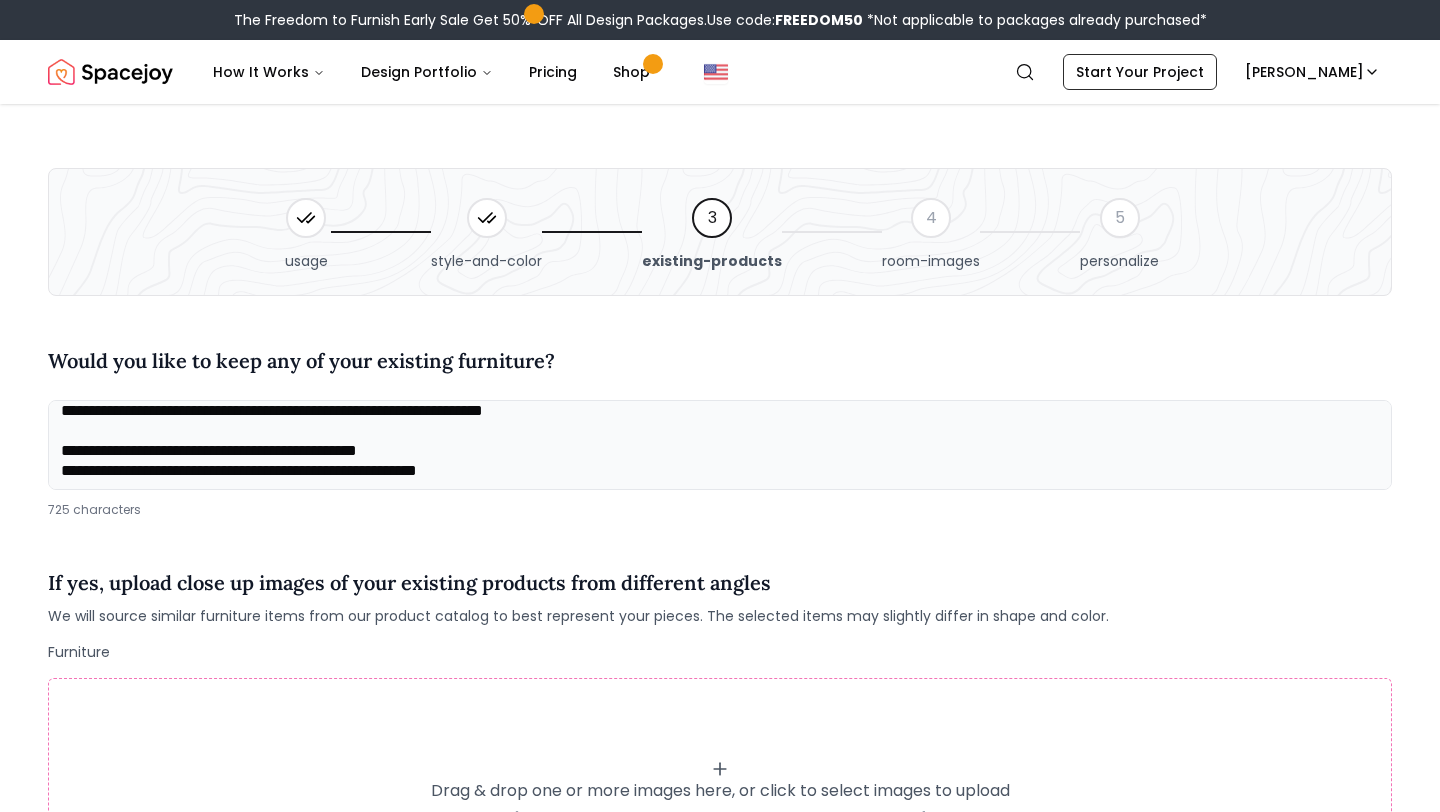 paste on "**********" 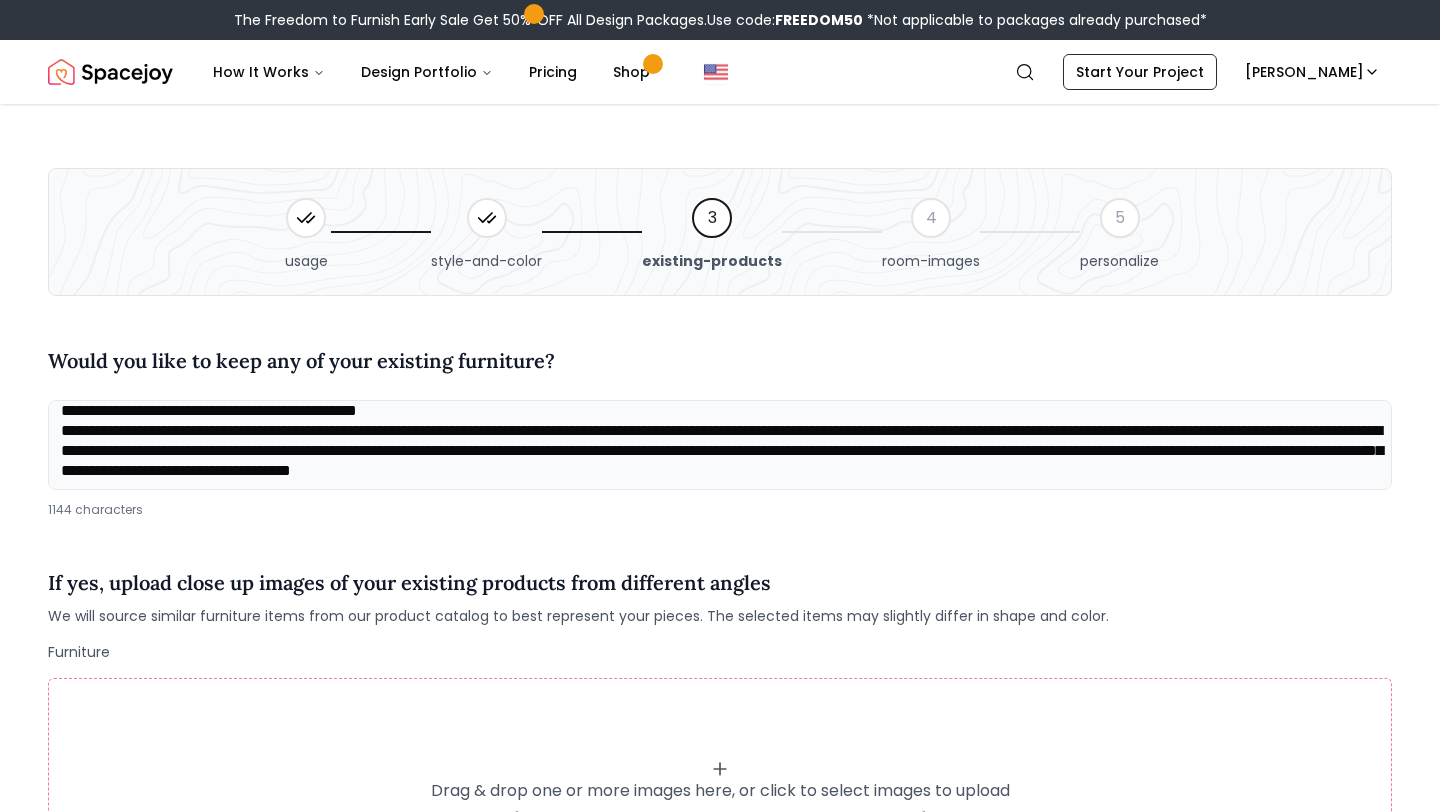 scroll, scrollTop: 216, scrollLeft: 0, axis: vertical 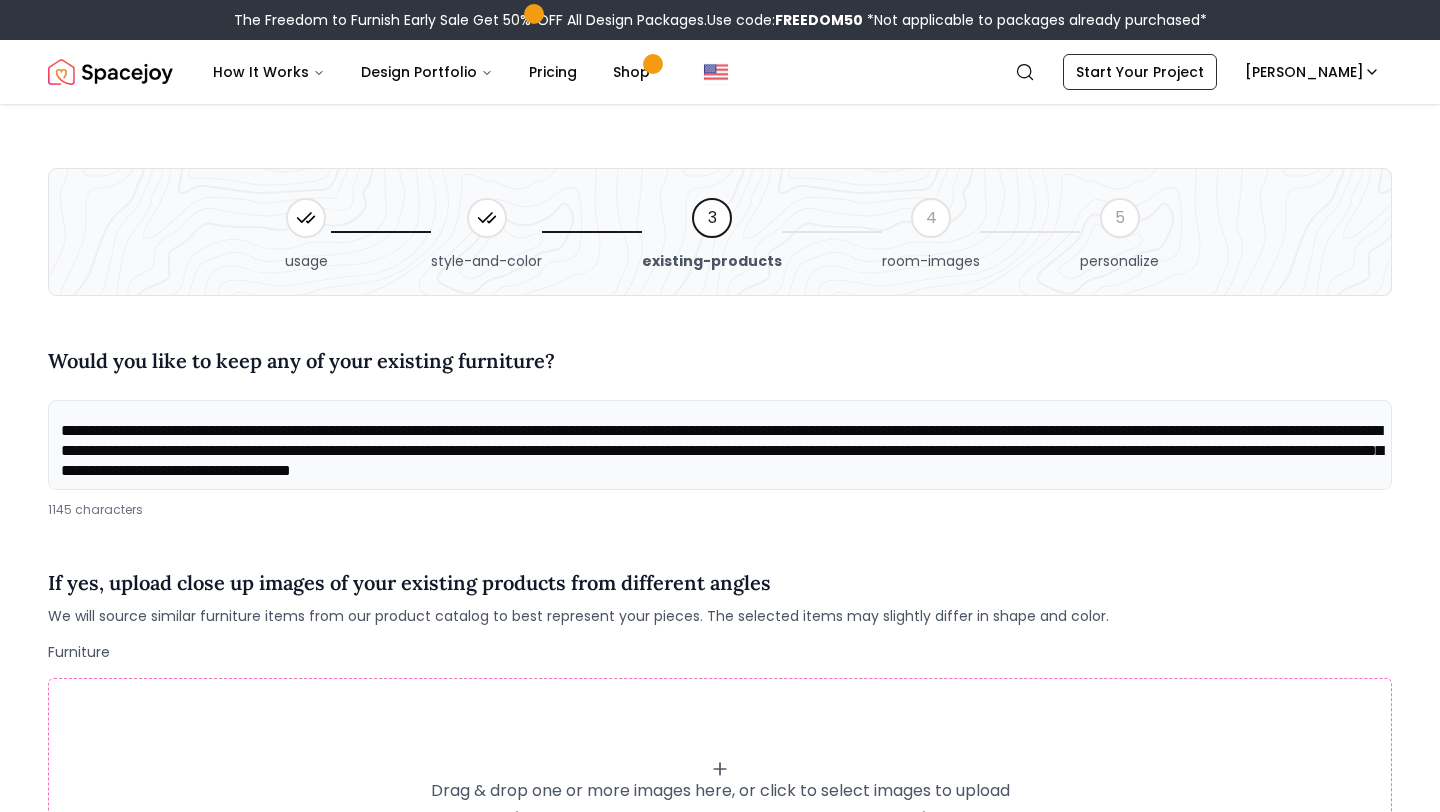 click at bounding box center [720, 445] 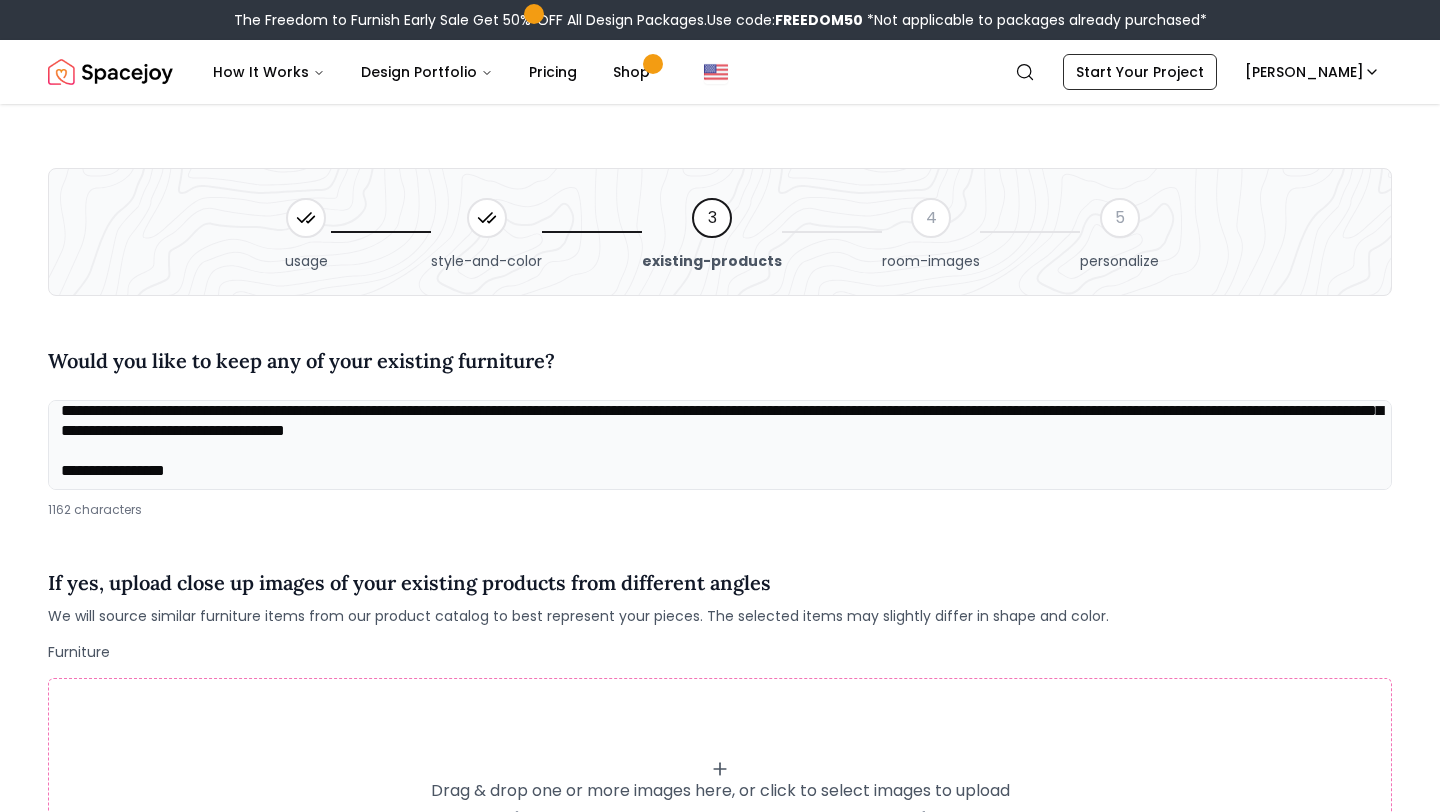 scroll, scrollTop: 341, scrollLeft: 0, axis: vertical 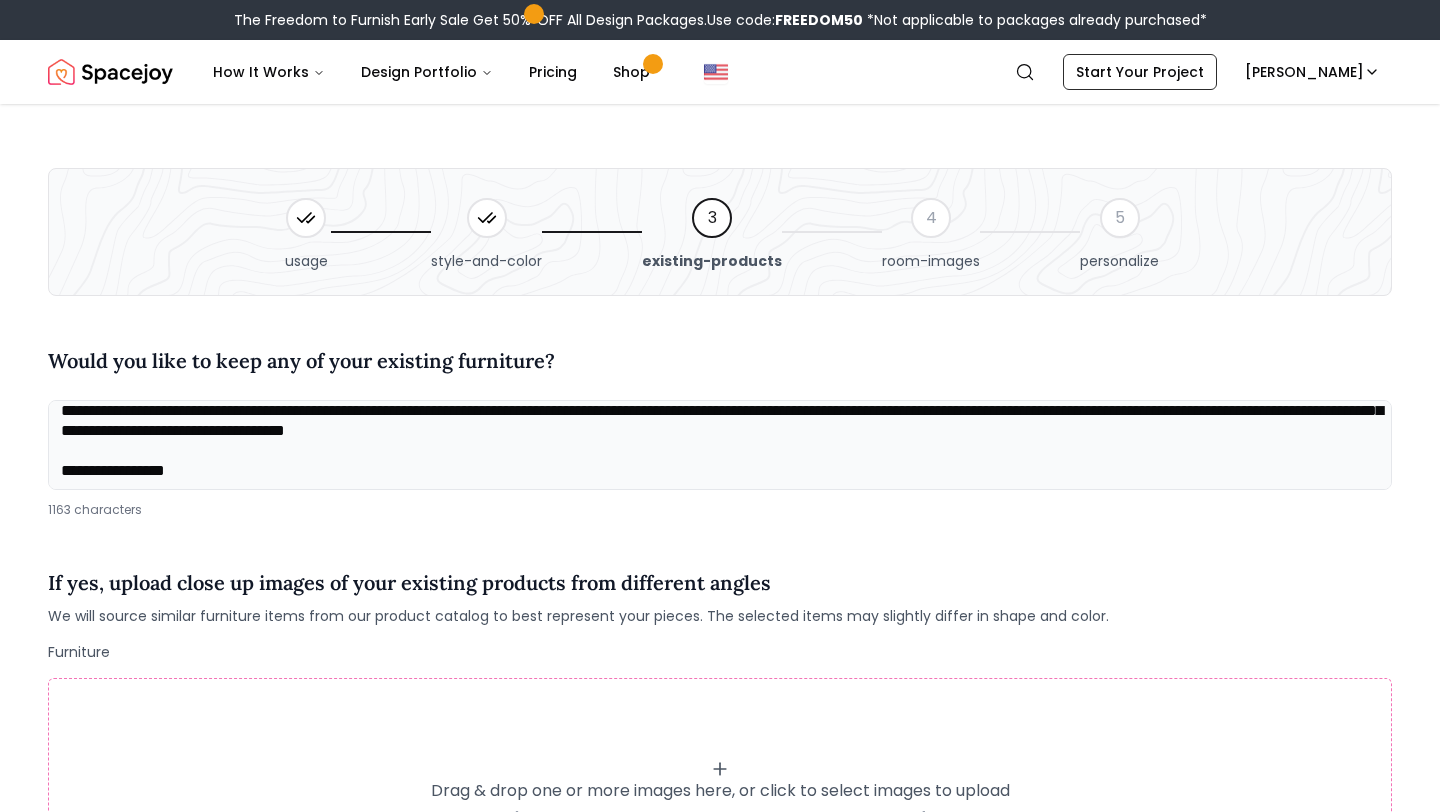 click at bounding box center (720, 445) 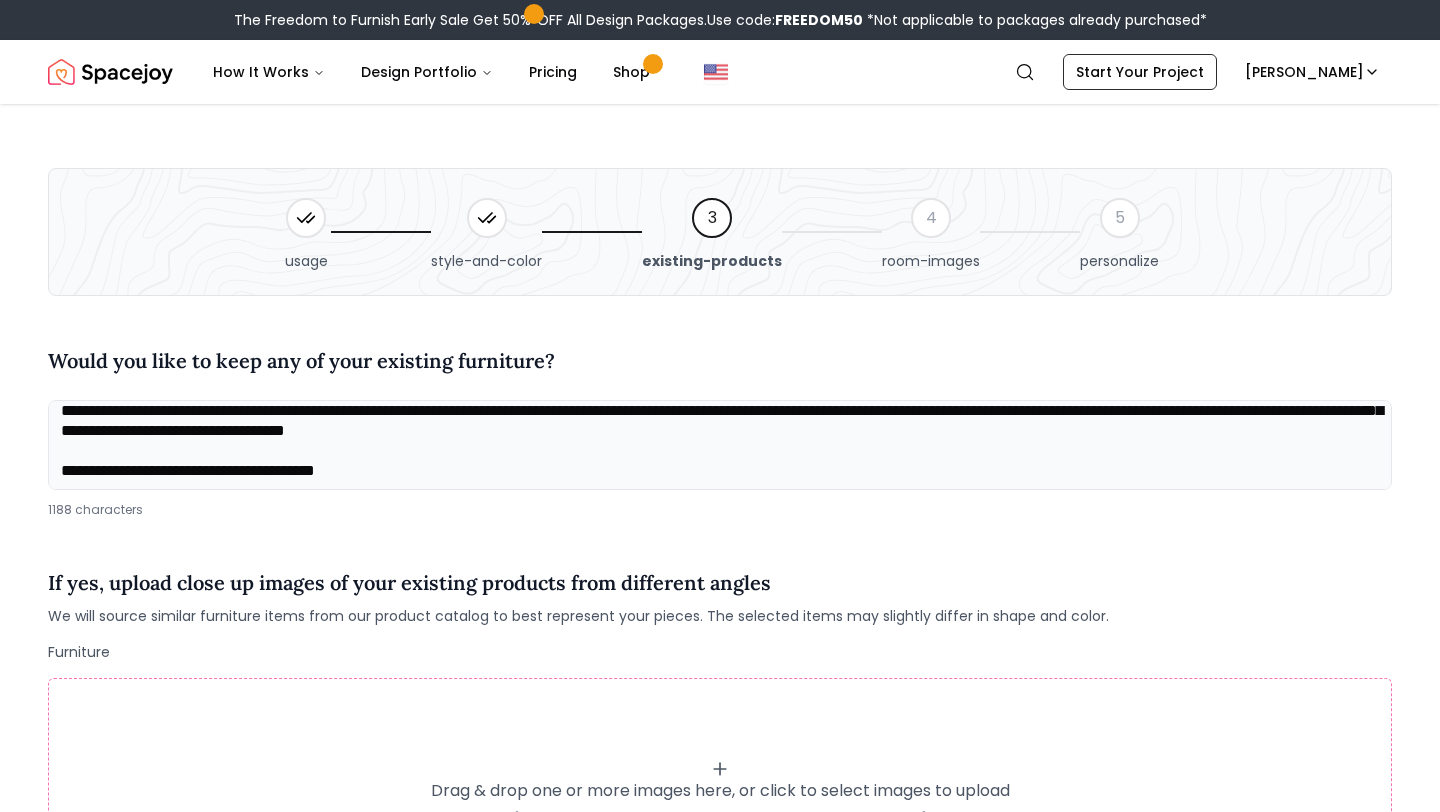 paste on "**********" 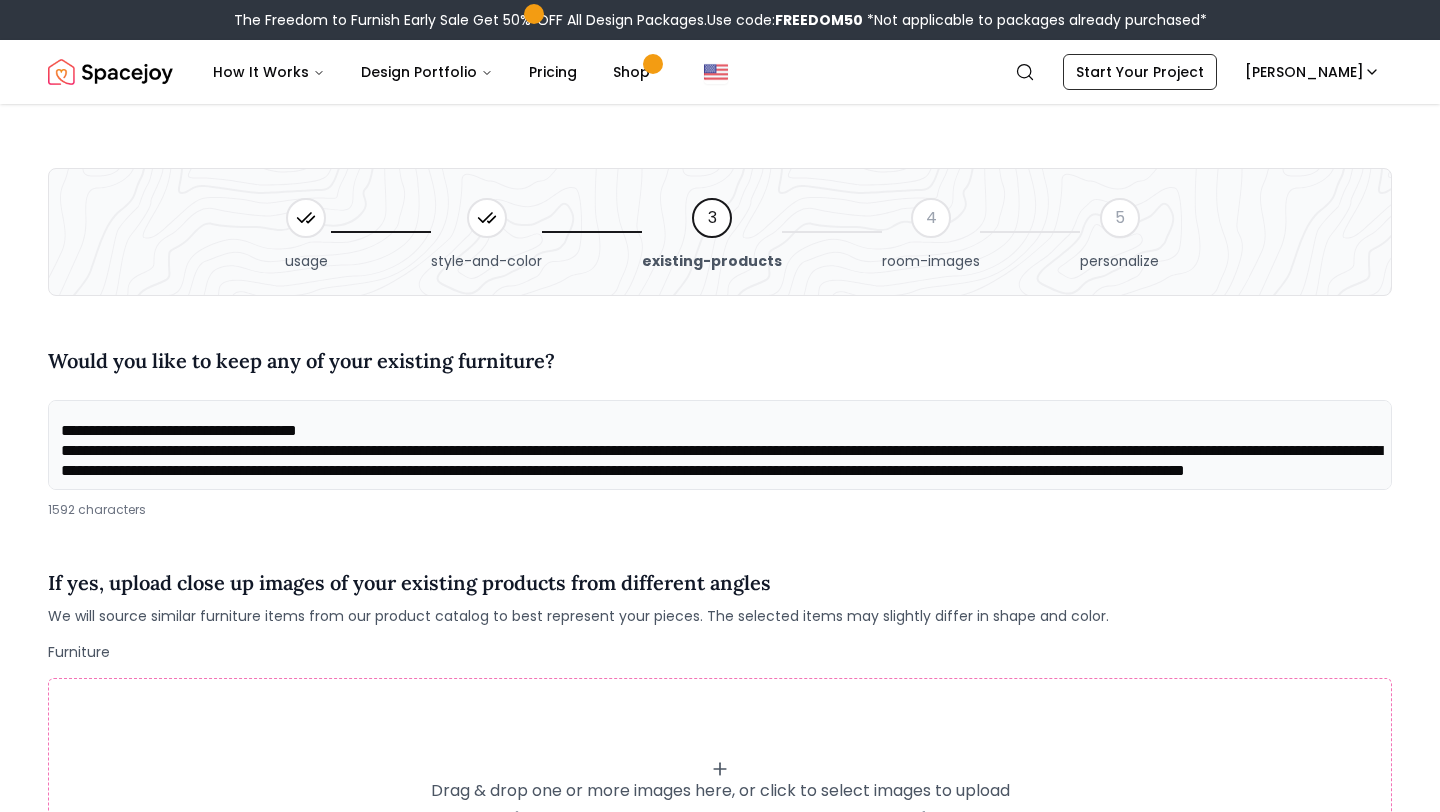scroll, scrollTop: 461, scrollLeft: 0, axis: vertical 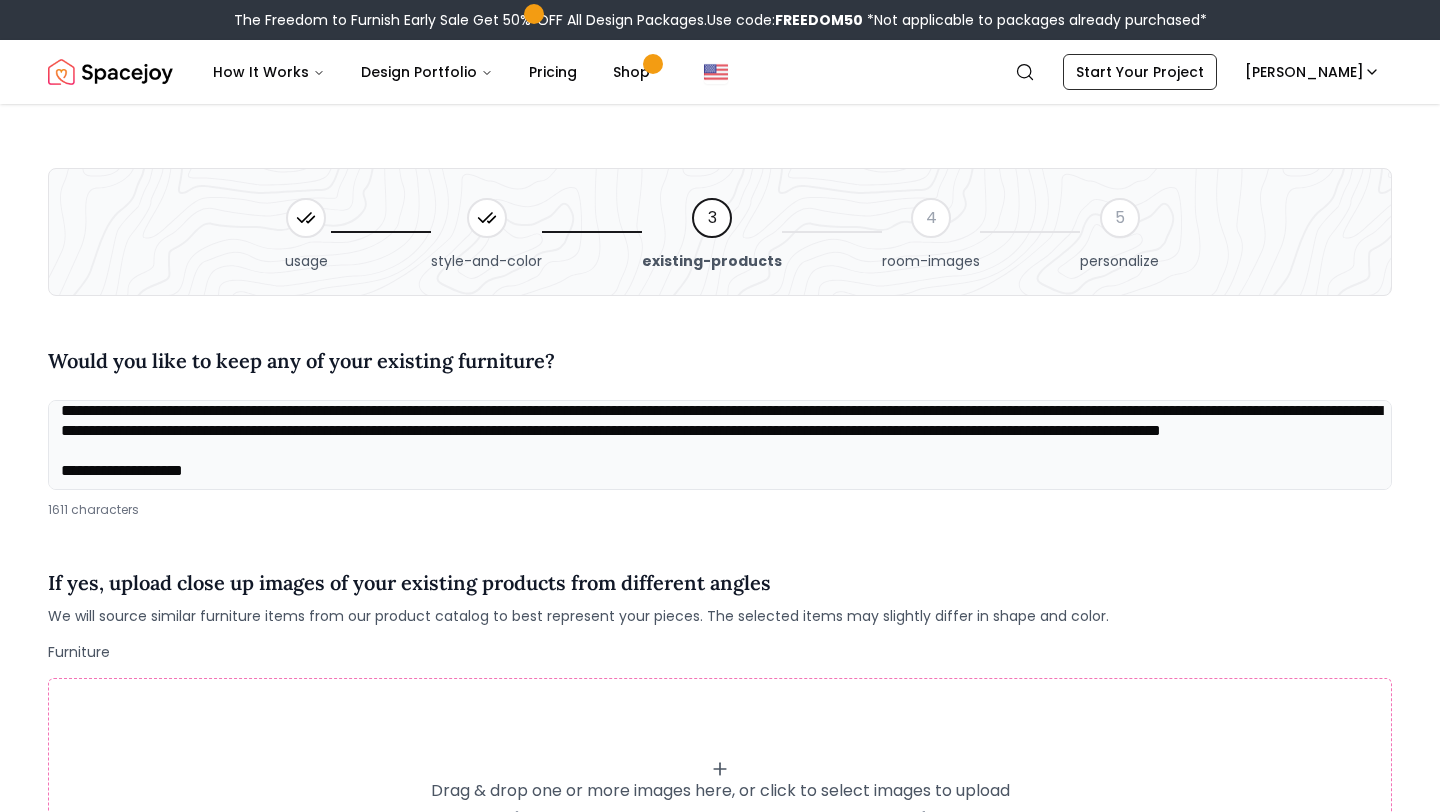 click at bounding box center (720, 445) 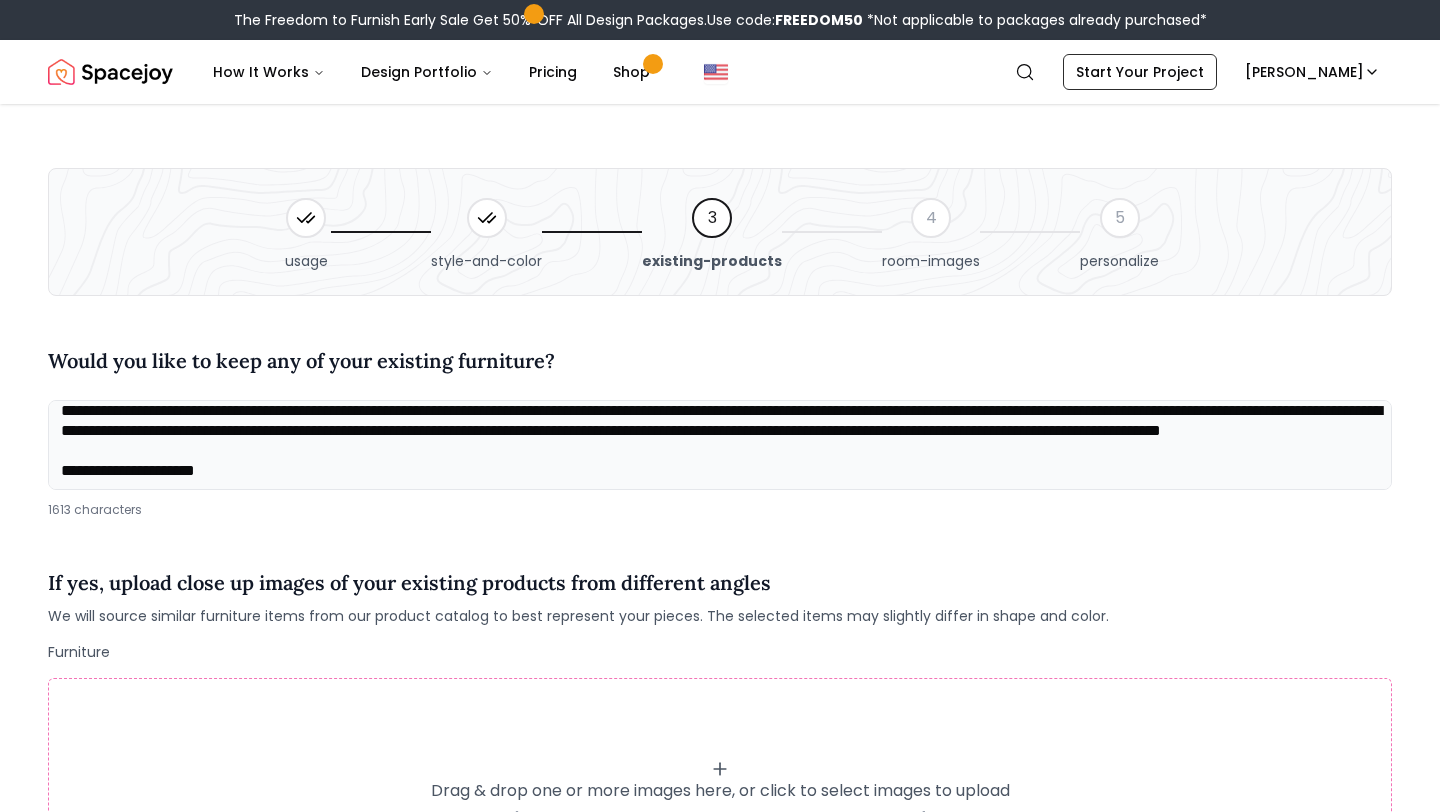 click at bounding box center [720, 445] 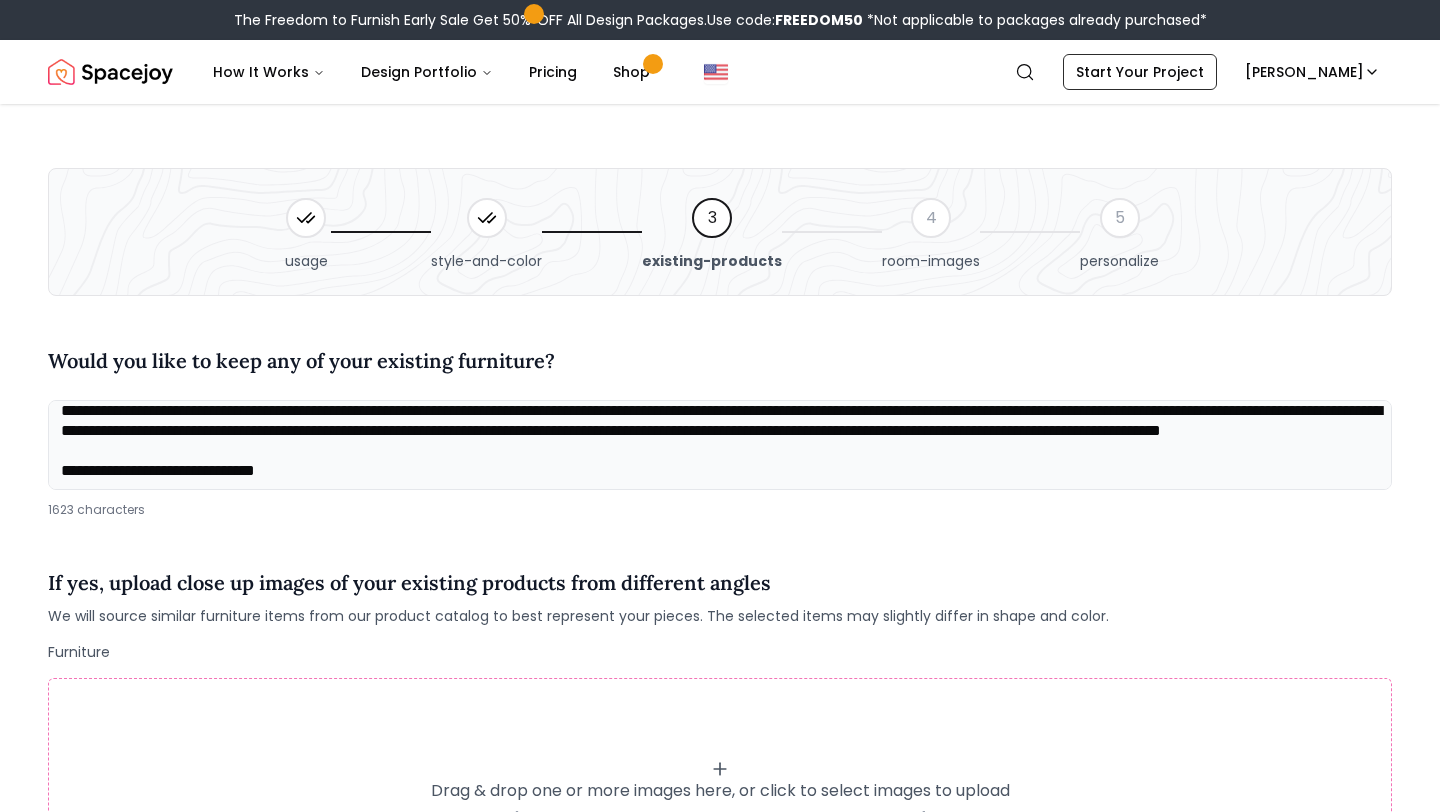 scroll, scrollTop: 481, scrollLeft: 0, axis: vertical 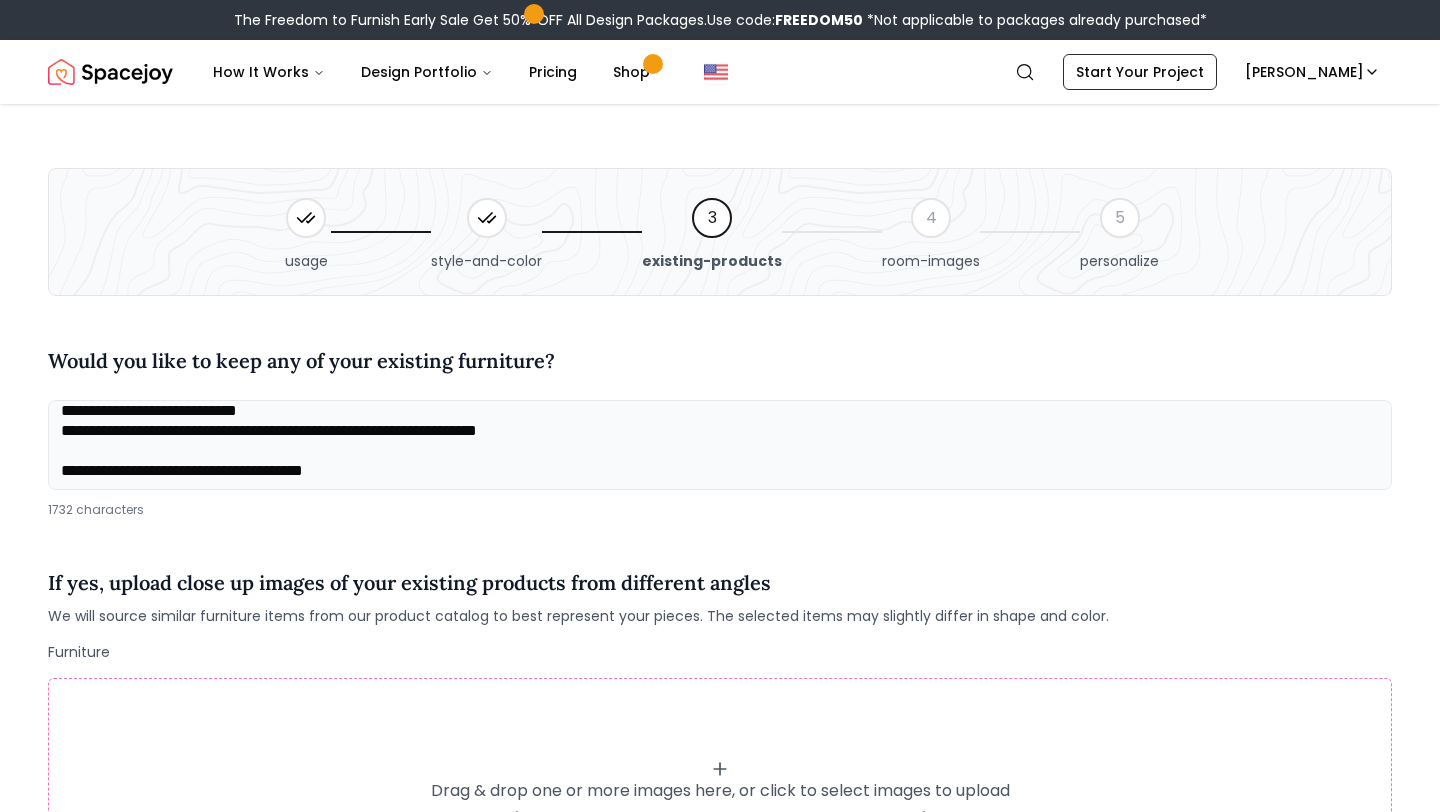 click at bounding box center (720, 445) 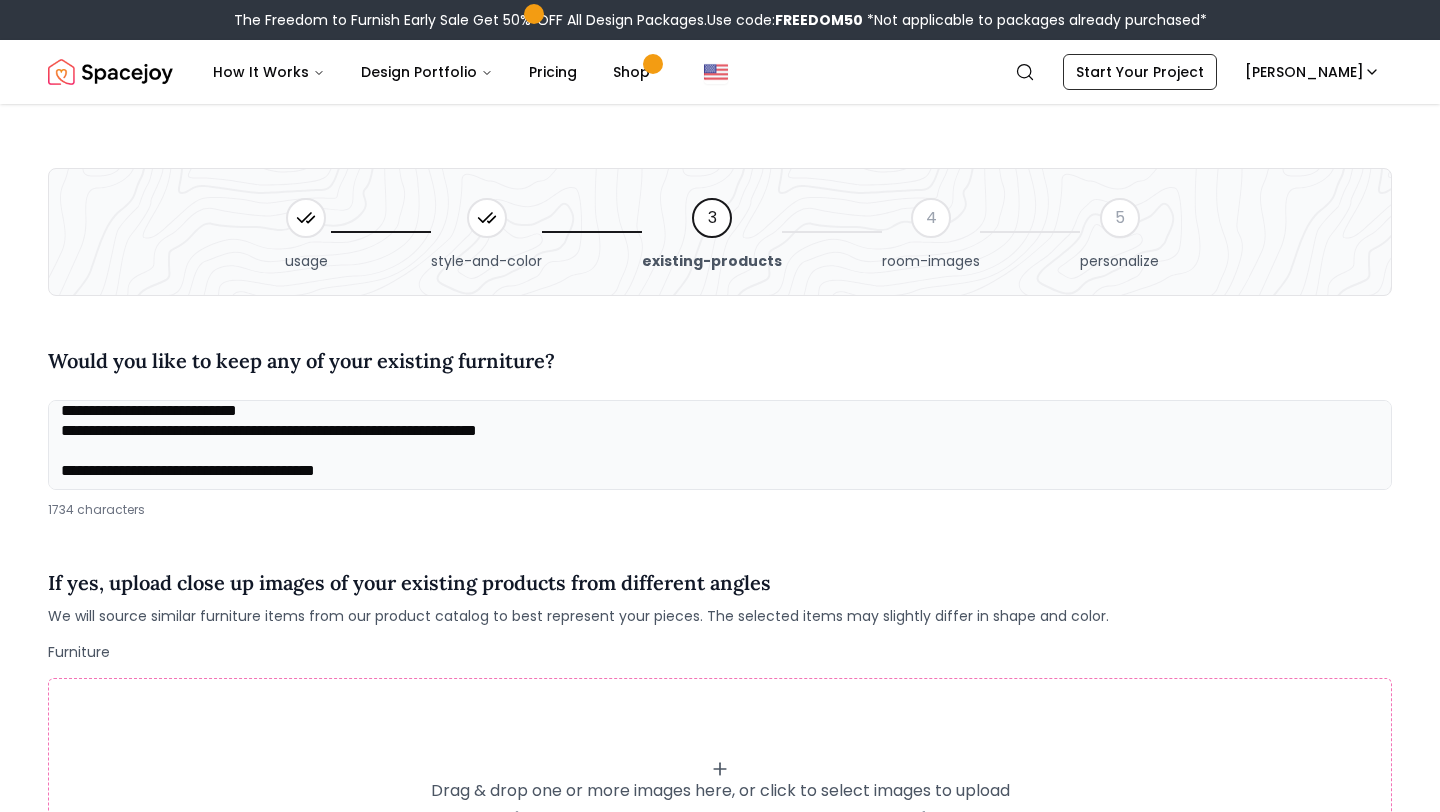click at bounding box center (720, 445) 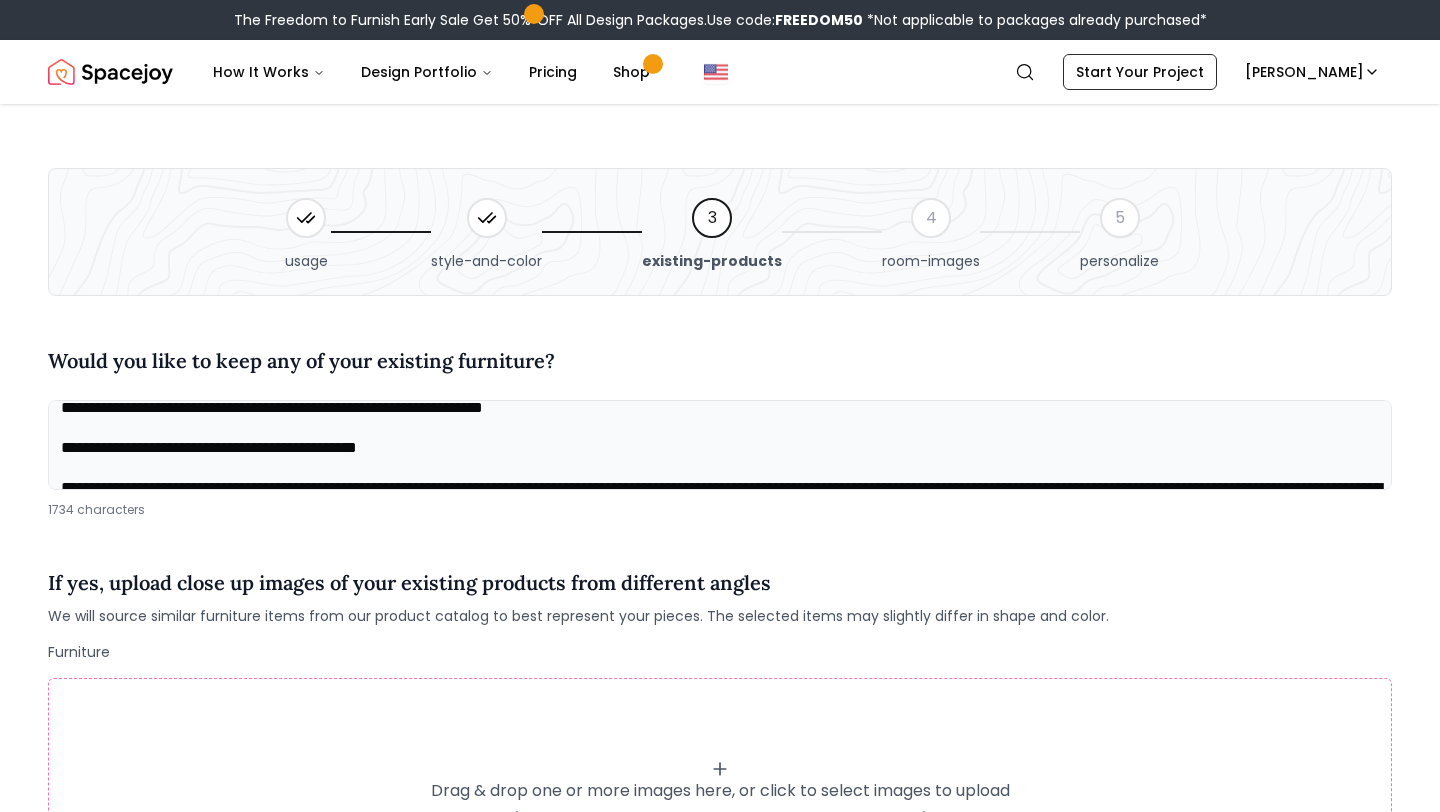 scroll, scrollTop: 150, scrollLeft: 0, axis: vertical 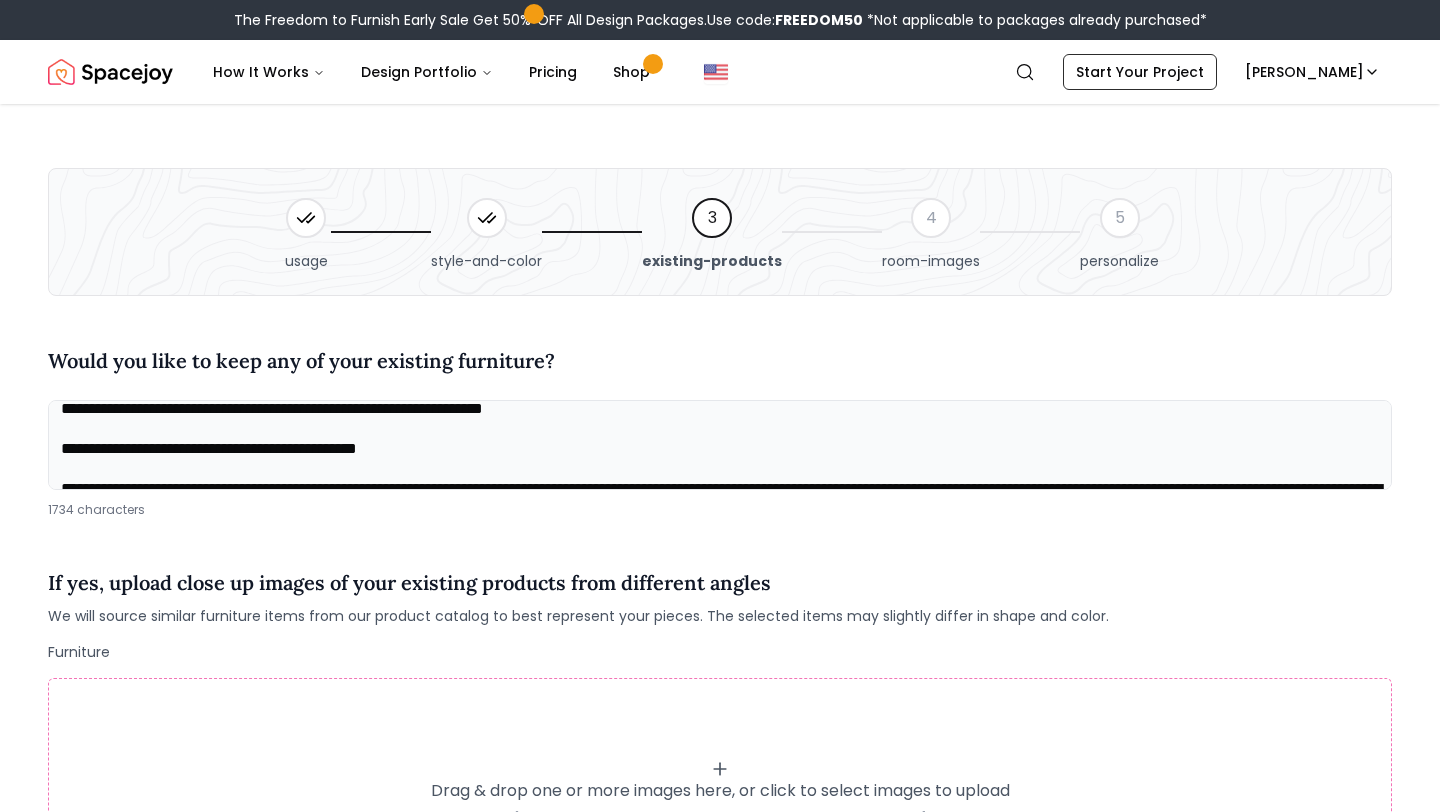 click at bounding box center [720, 445] 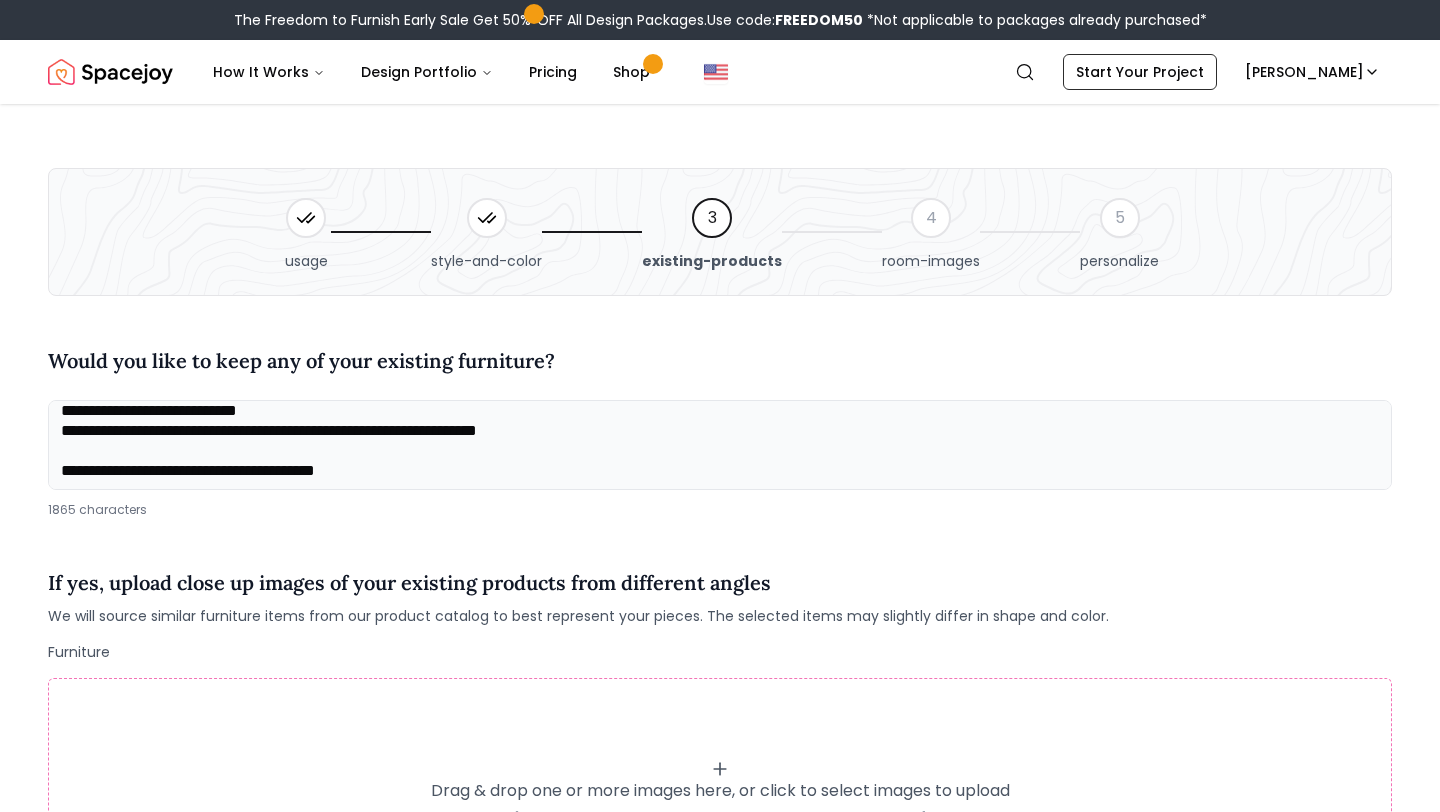 scroll, scrollTop: 587, scrollLeft: 0, axis: vertical 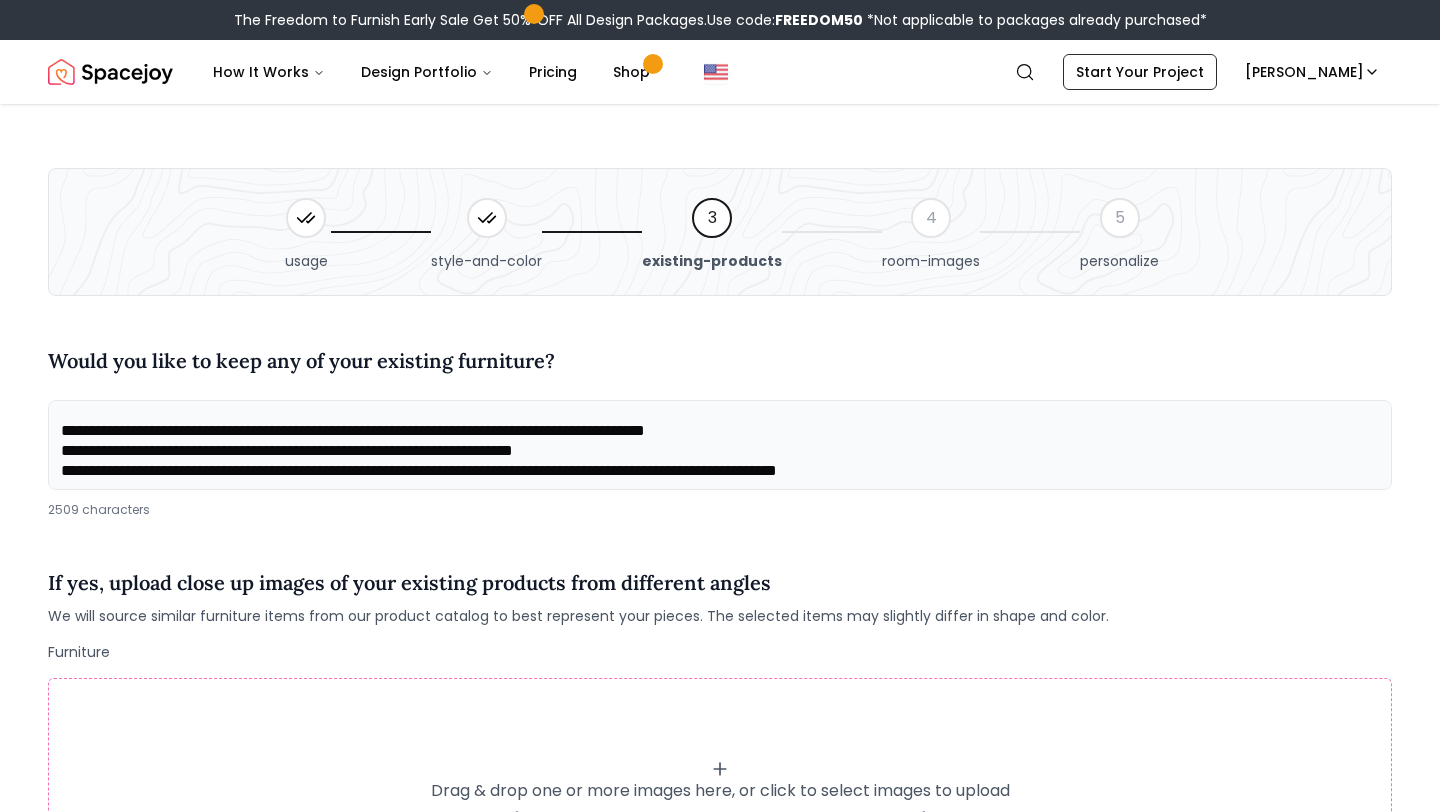 click at bounding box center [720, 445] 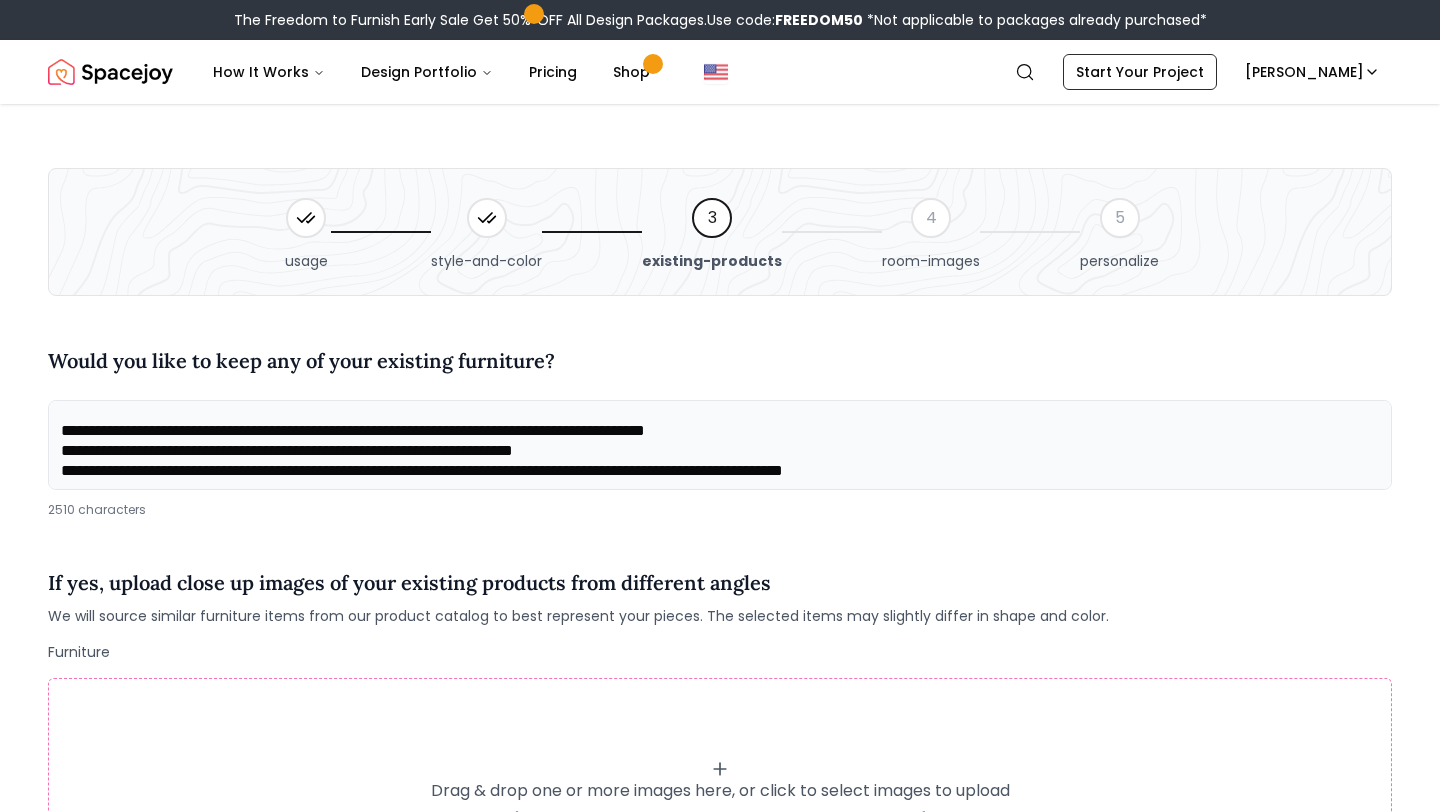 scroll, scrollTop: 721, scrollLeft: 0, axis: vertical 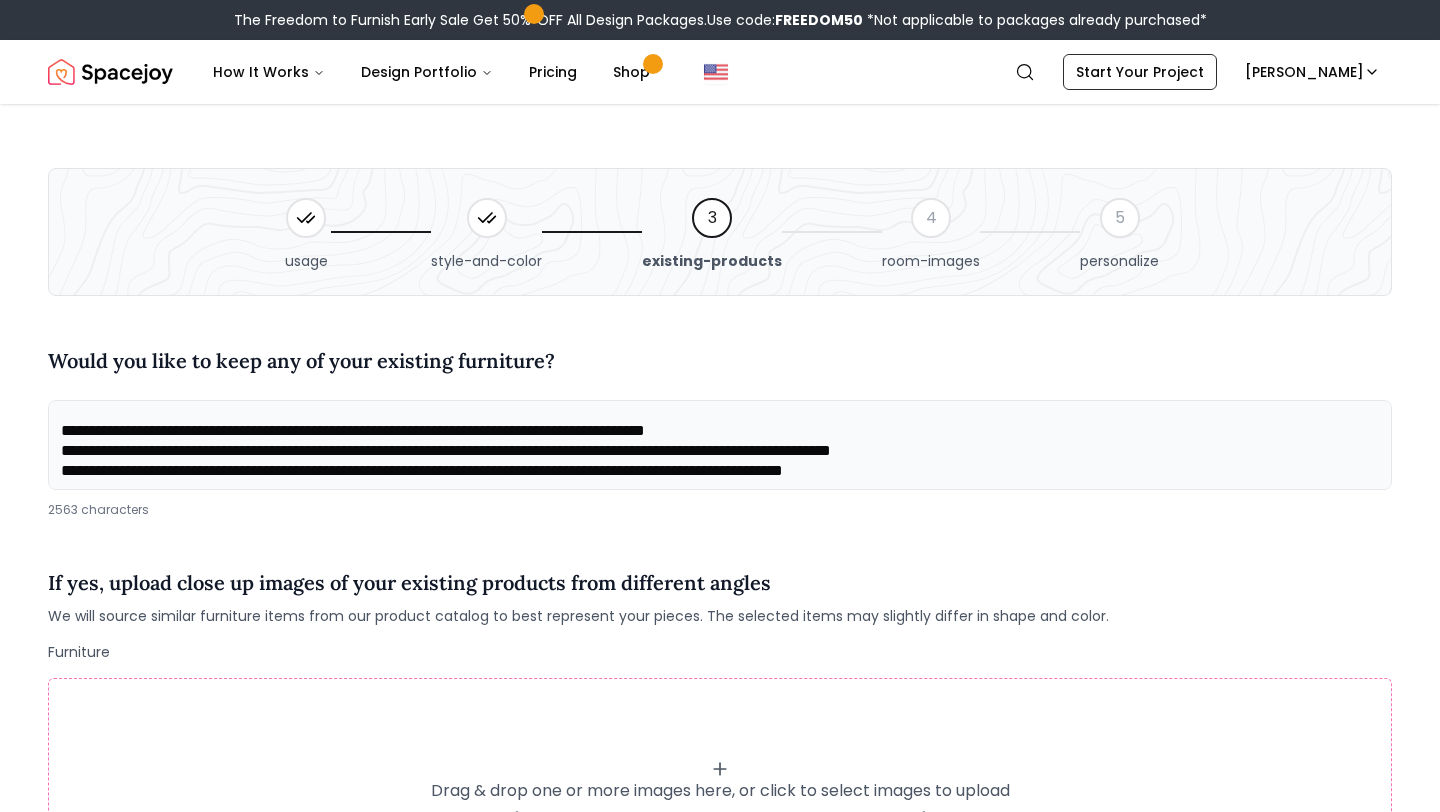 click at bounding box center (720, 445) 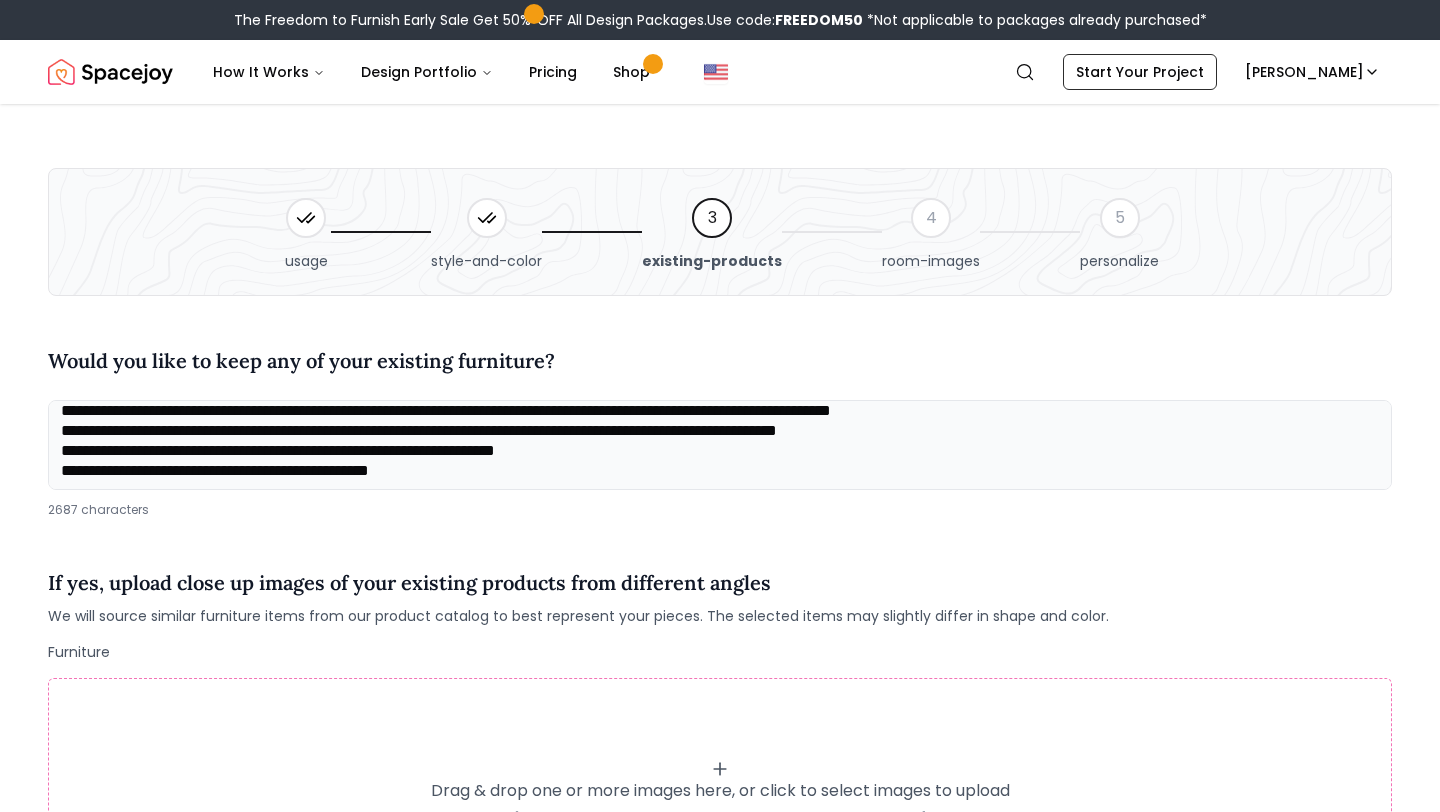 scroll, scrollTop: 761, scrollLeft: 0, axis: vertical 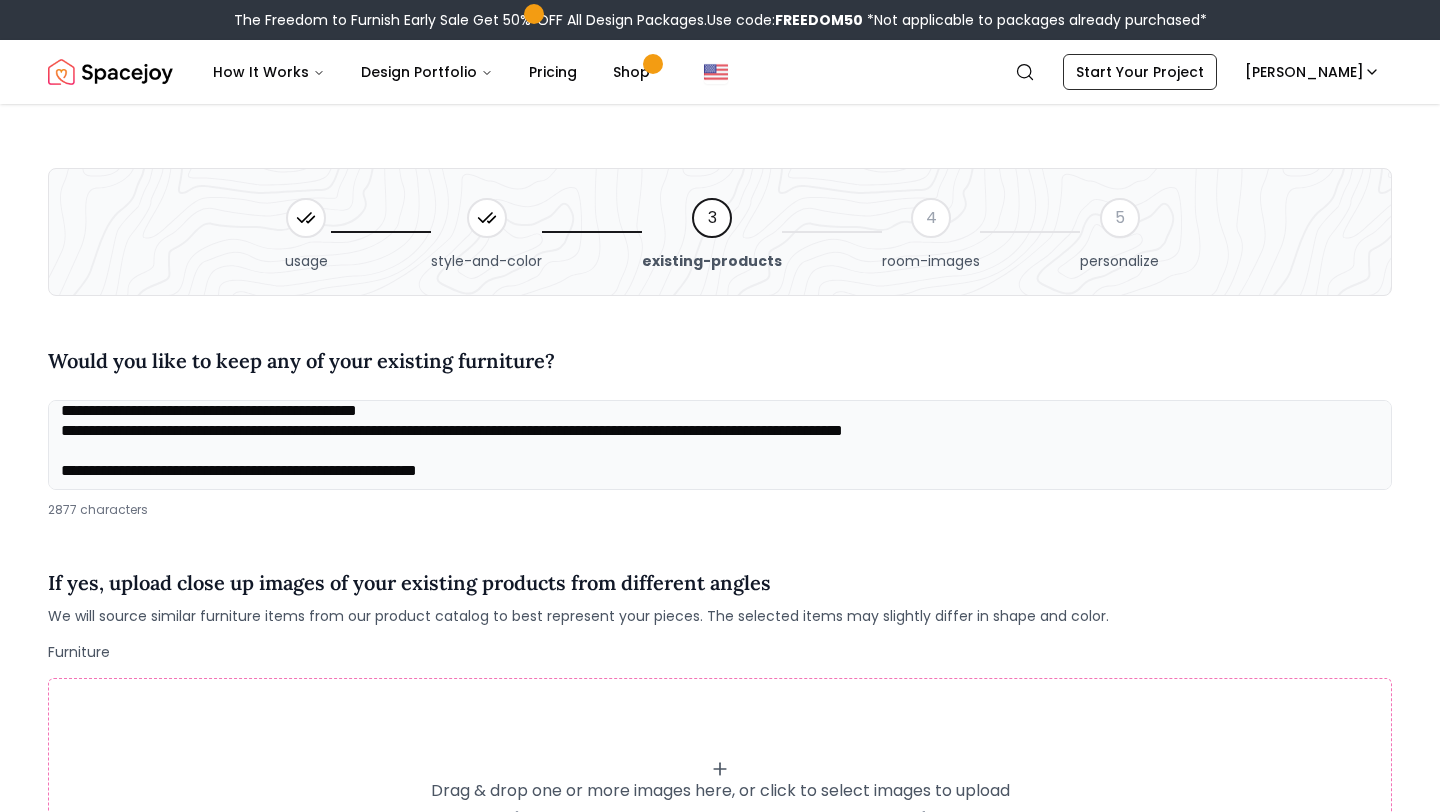 click at bounding box center (720, 445) 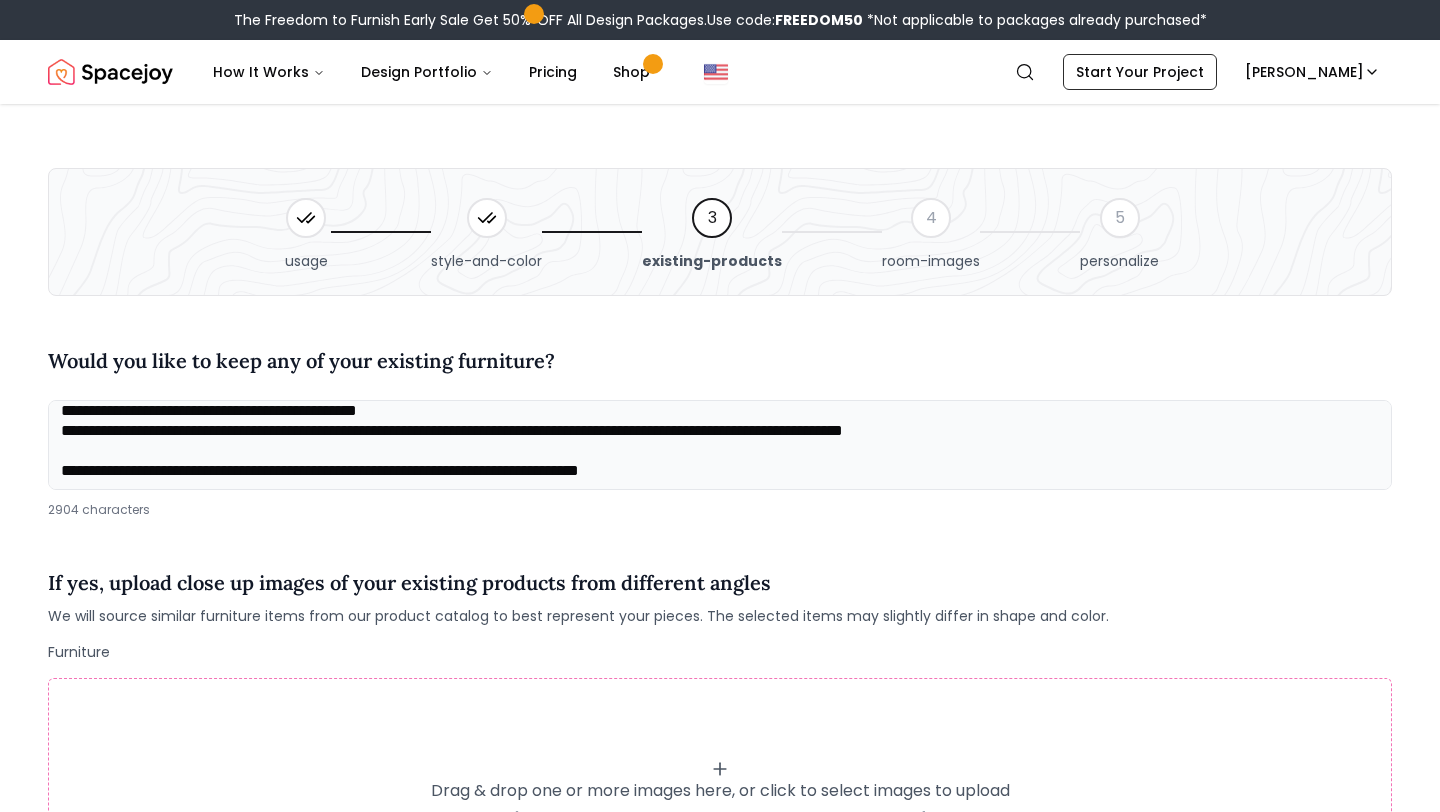 click at bounding box center [720, 445] 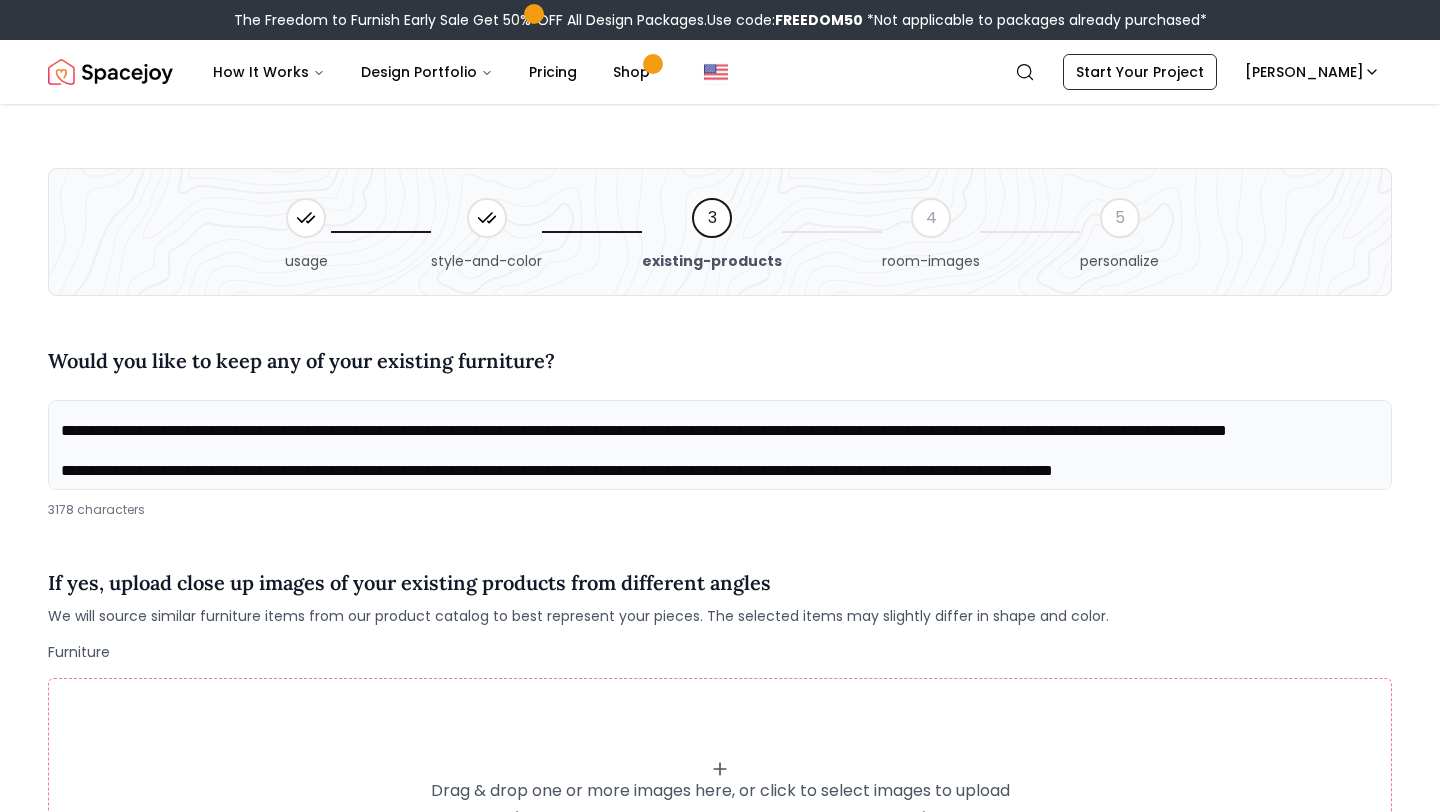scroll, scrollTop: 901, scrollLeft: 0, axis: vertical 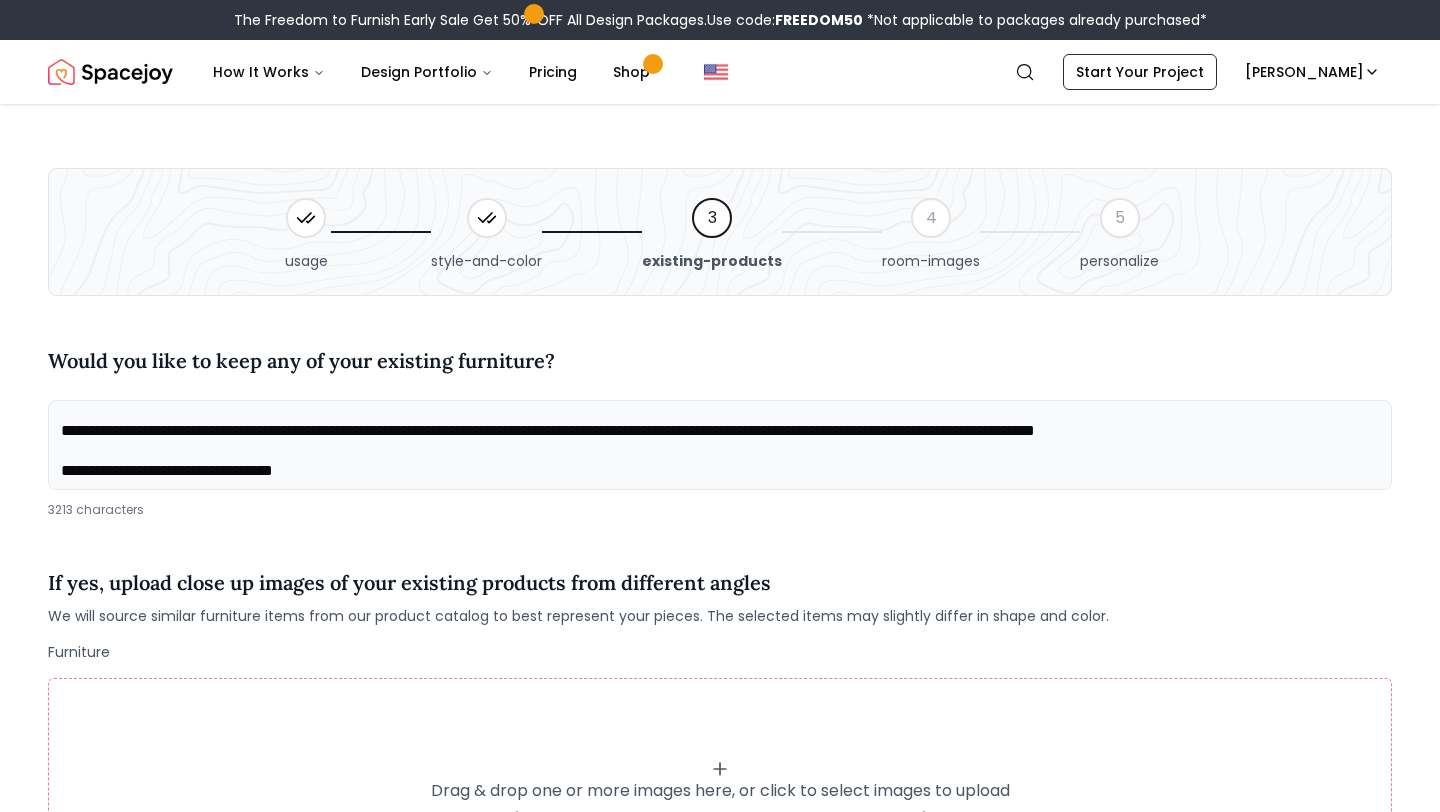 paste on "**********" 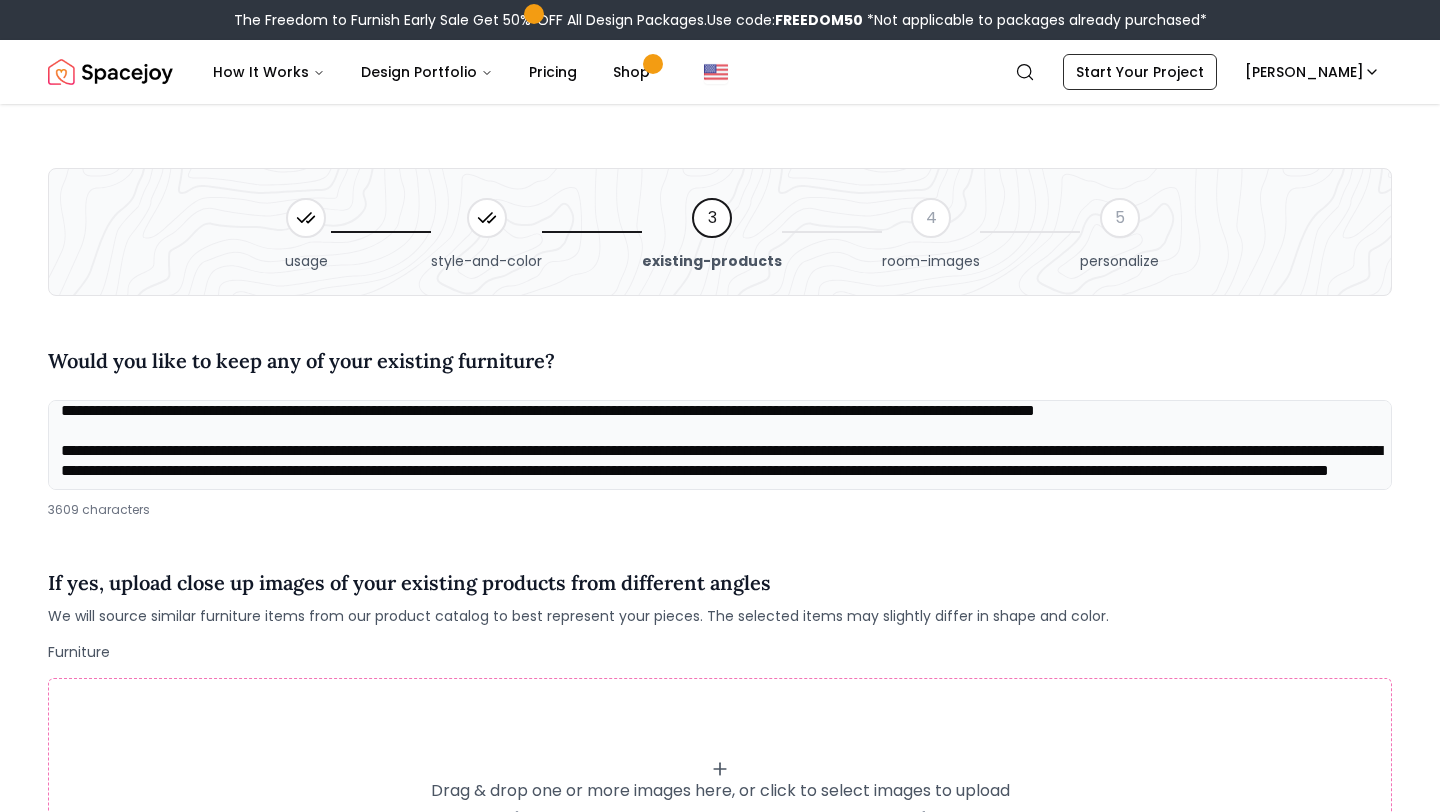 scroll, scrollTop: 946, scrollLeft: 0, axis: vertical 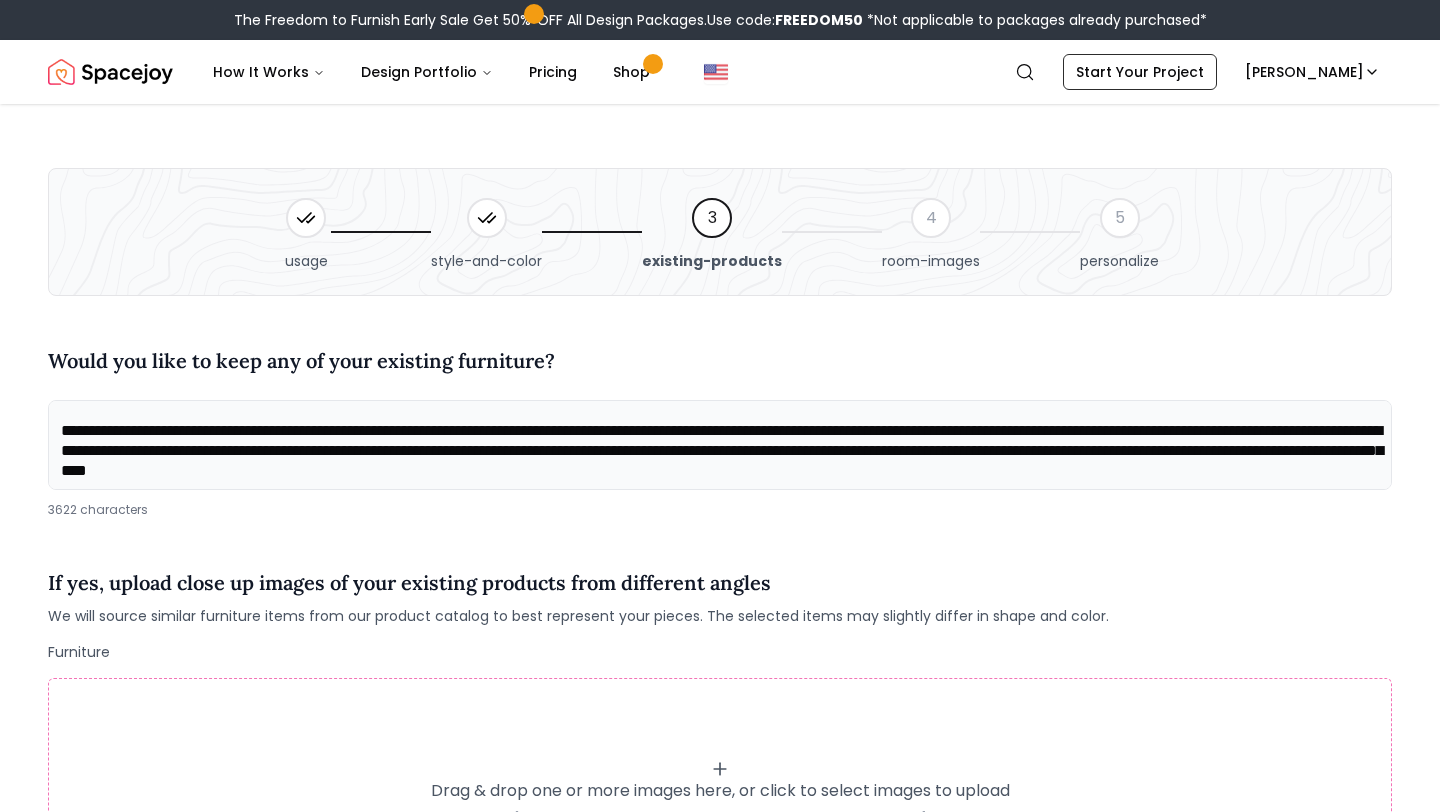 click at bounding box center [720, 445] 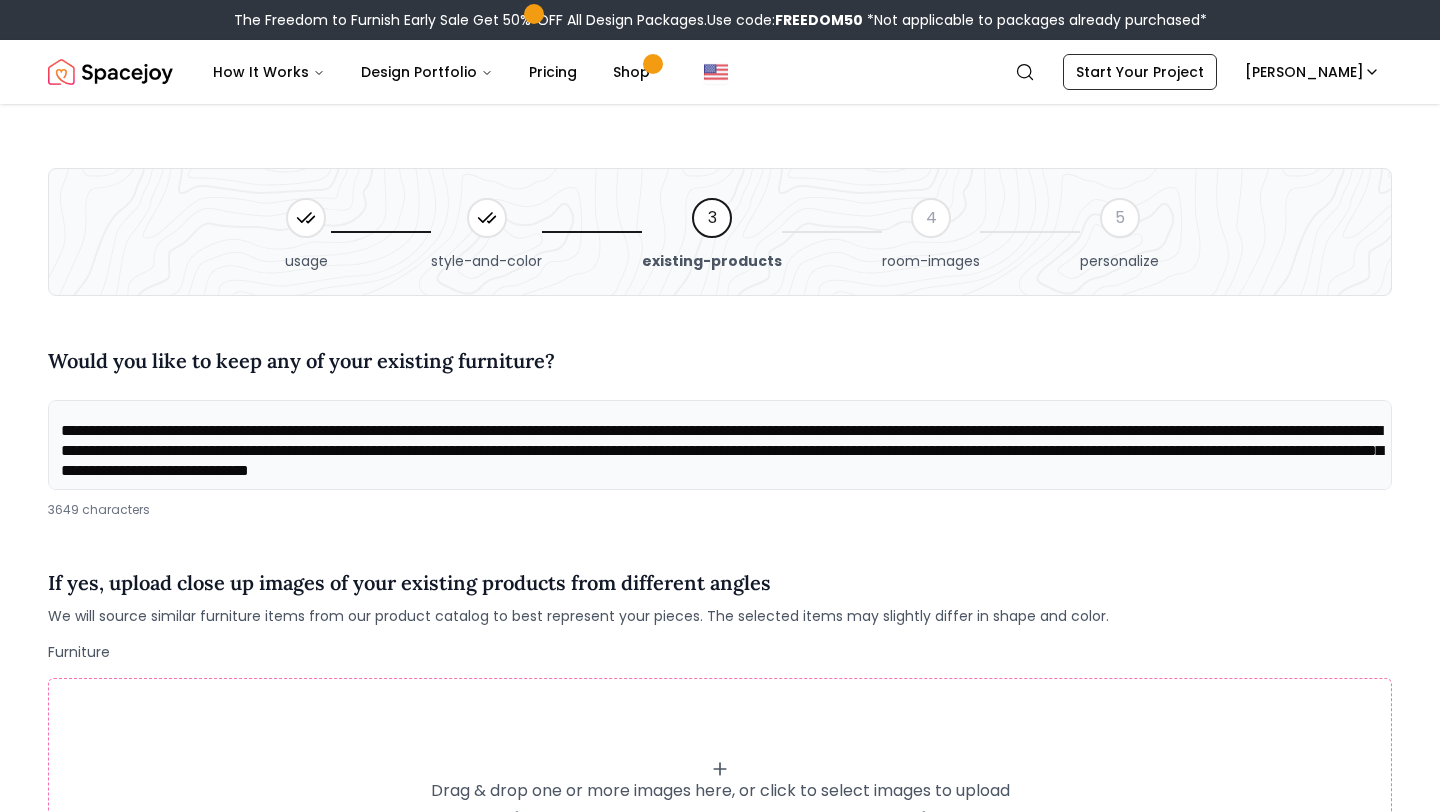 scroll, scrollTop: 988, scrollLeft: 0, axis: vertical 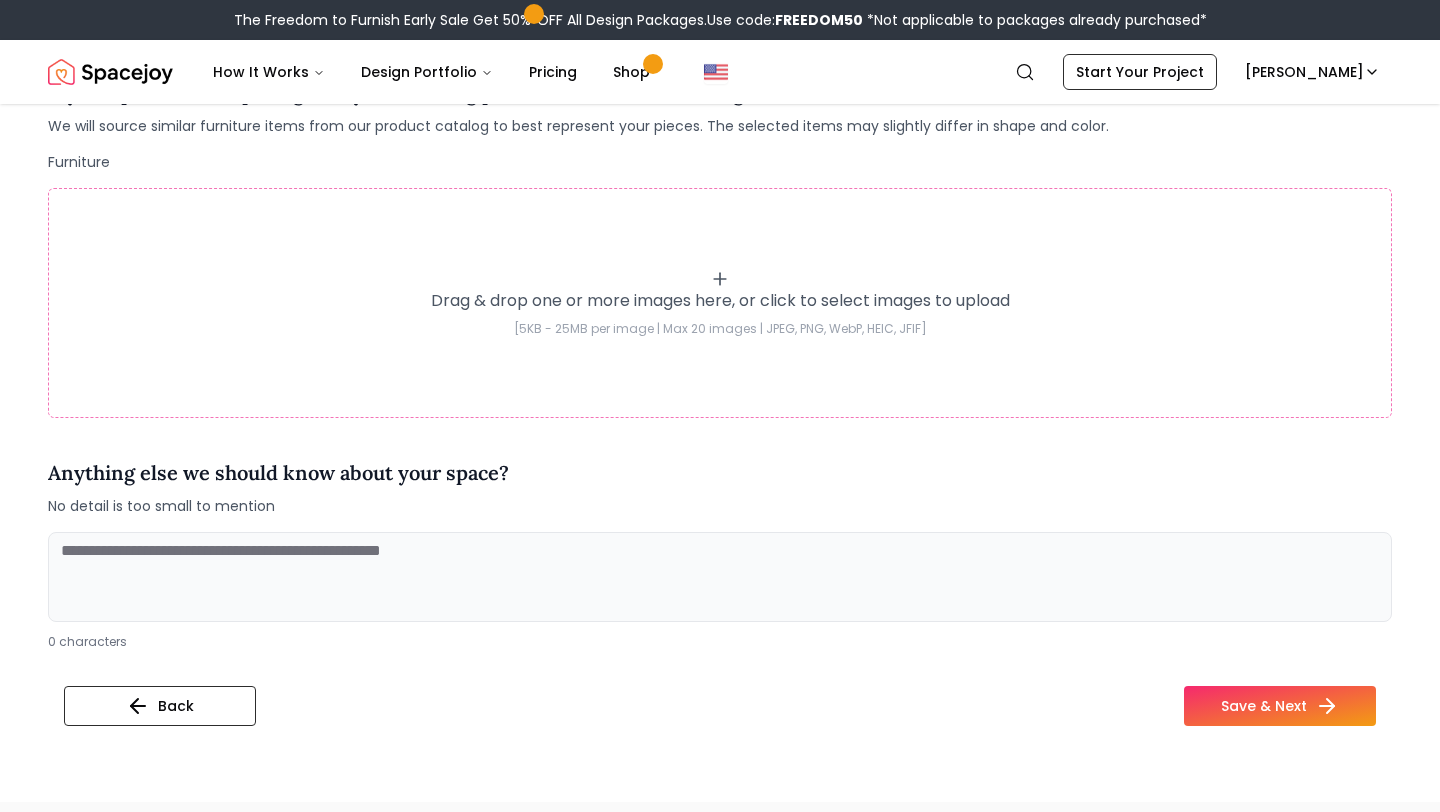type on "**********" 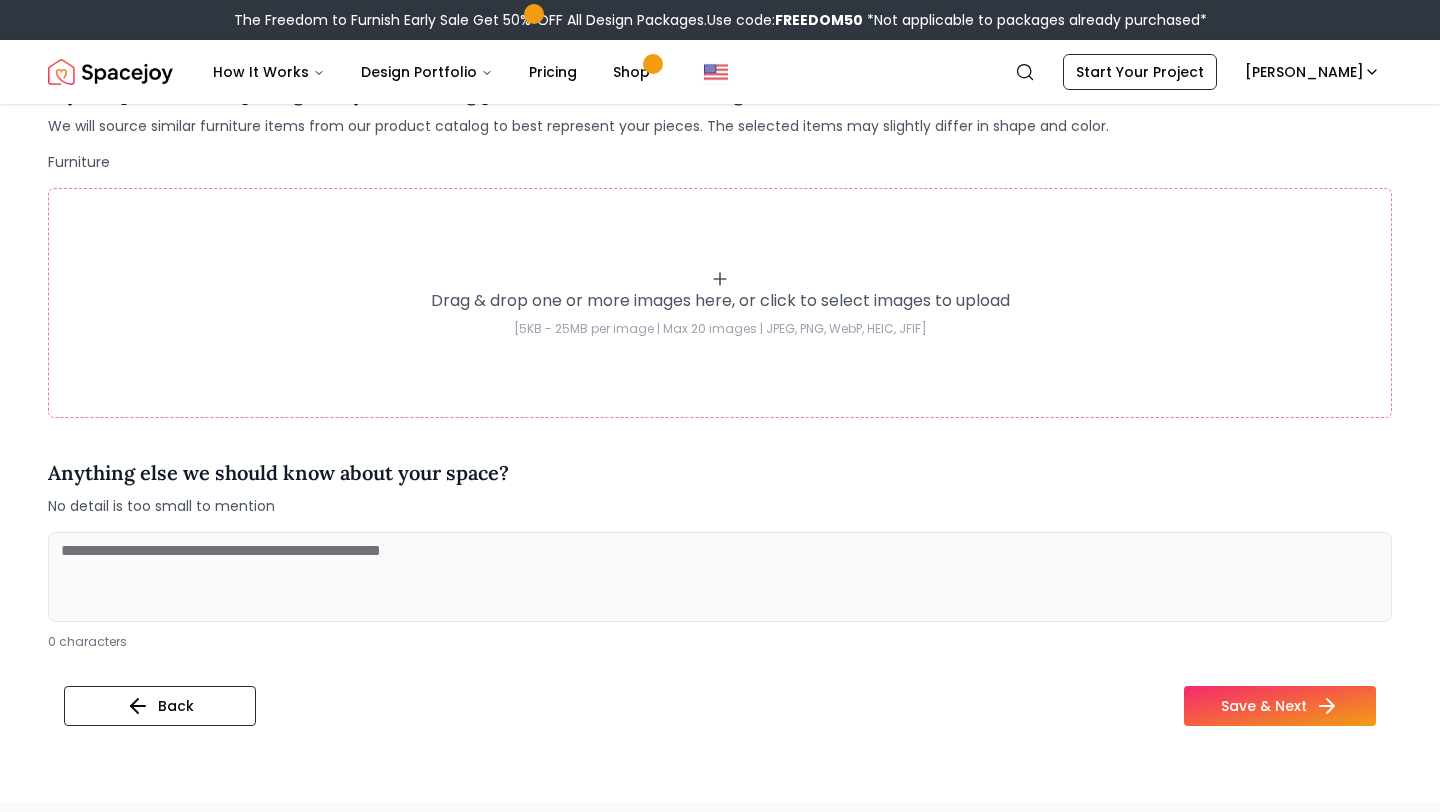 click at bounding box center (720, 577) 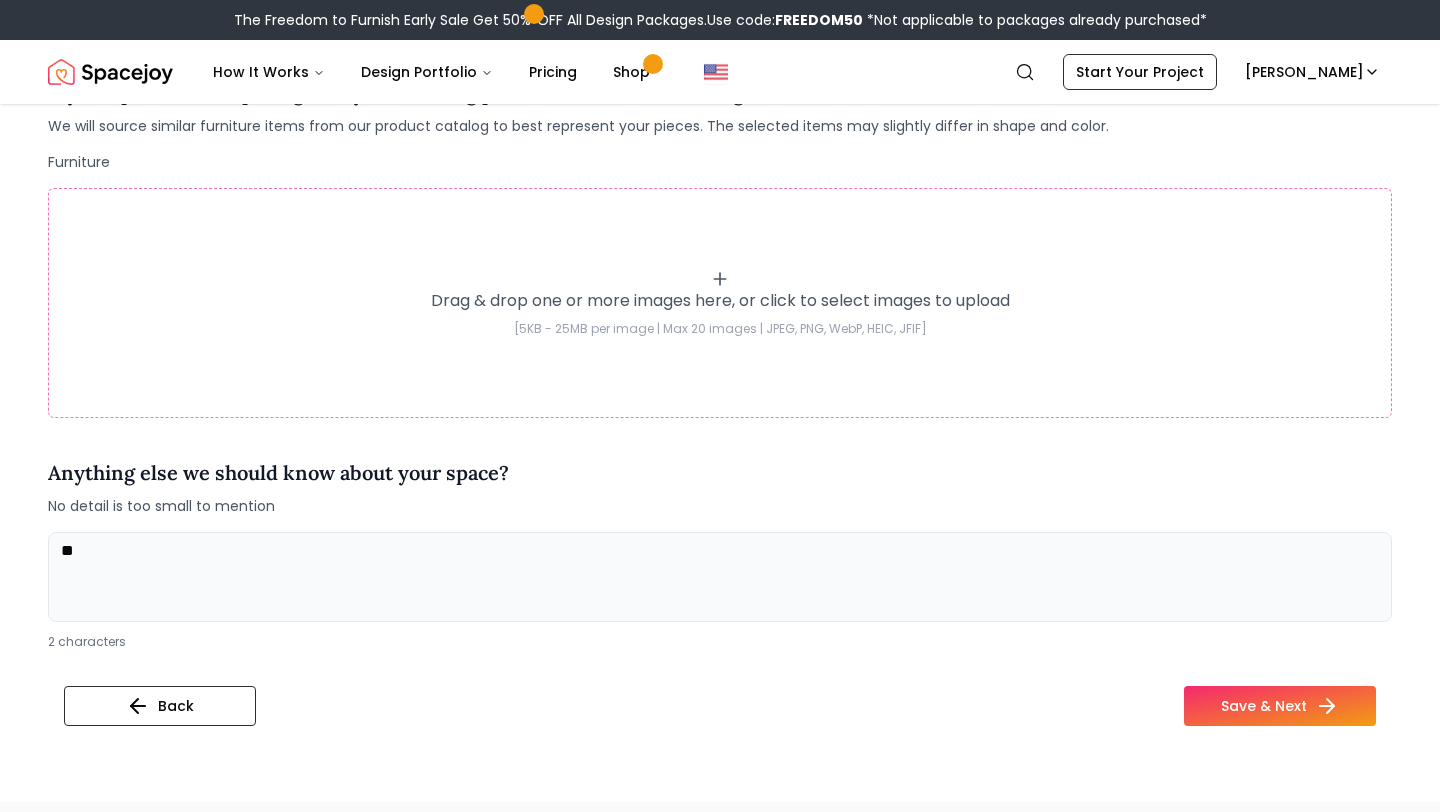 type on "*" 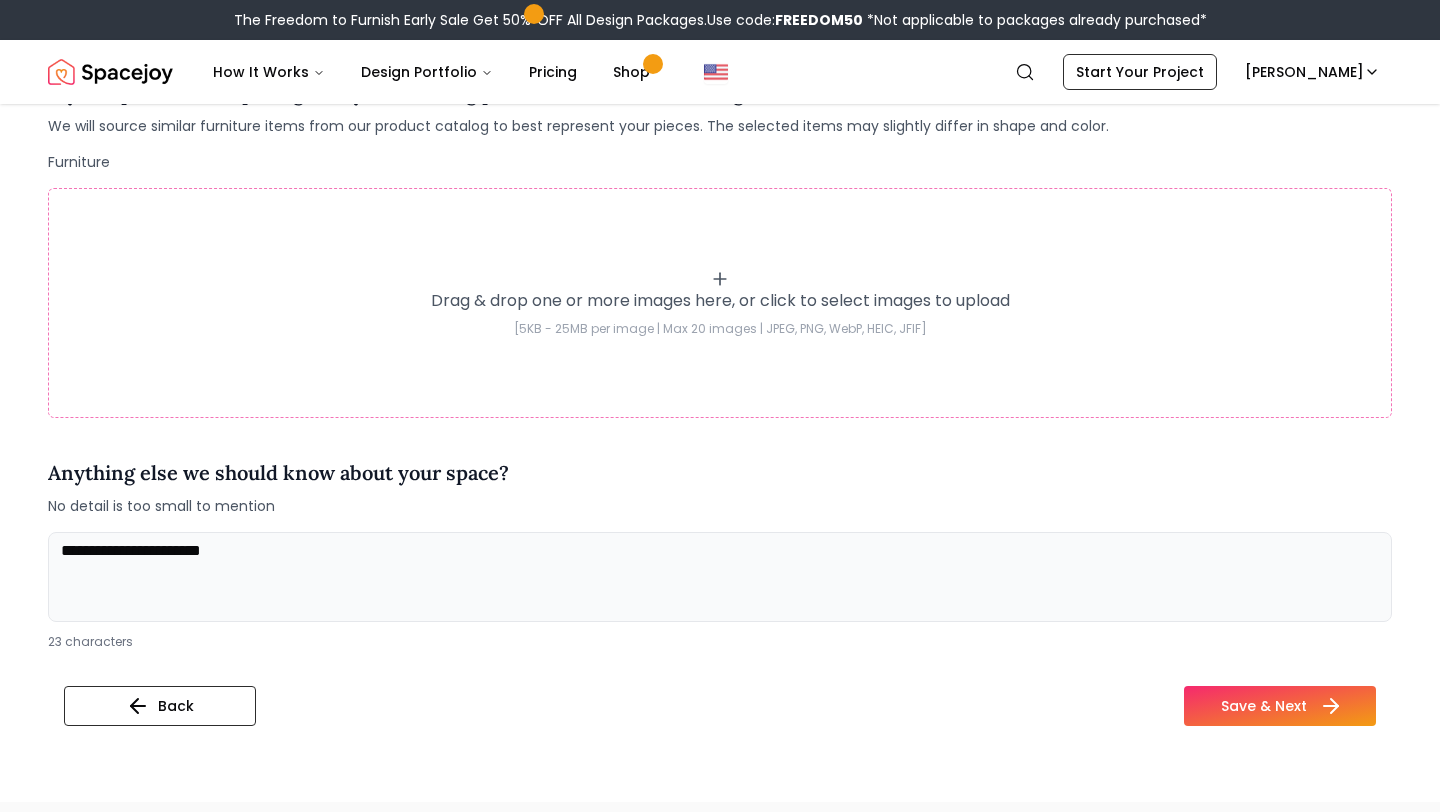 type on "**********" 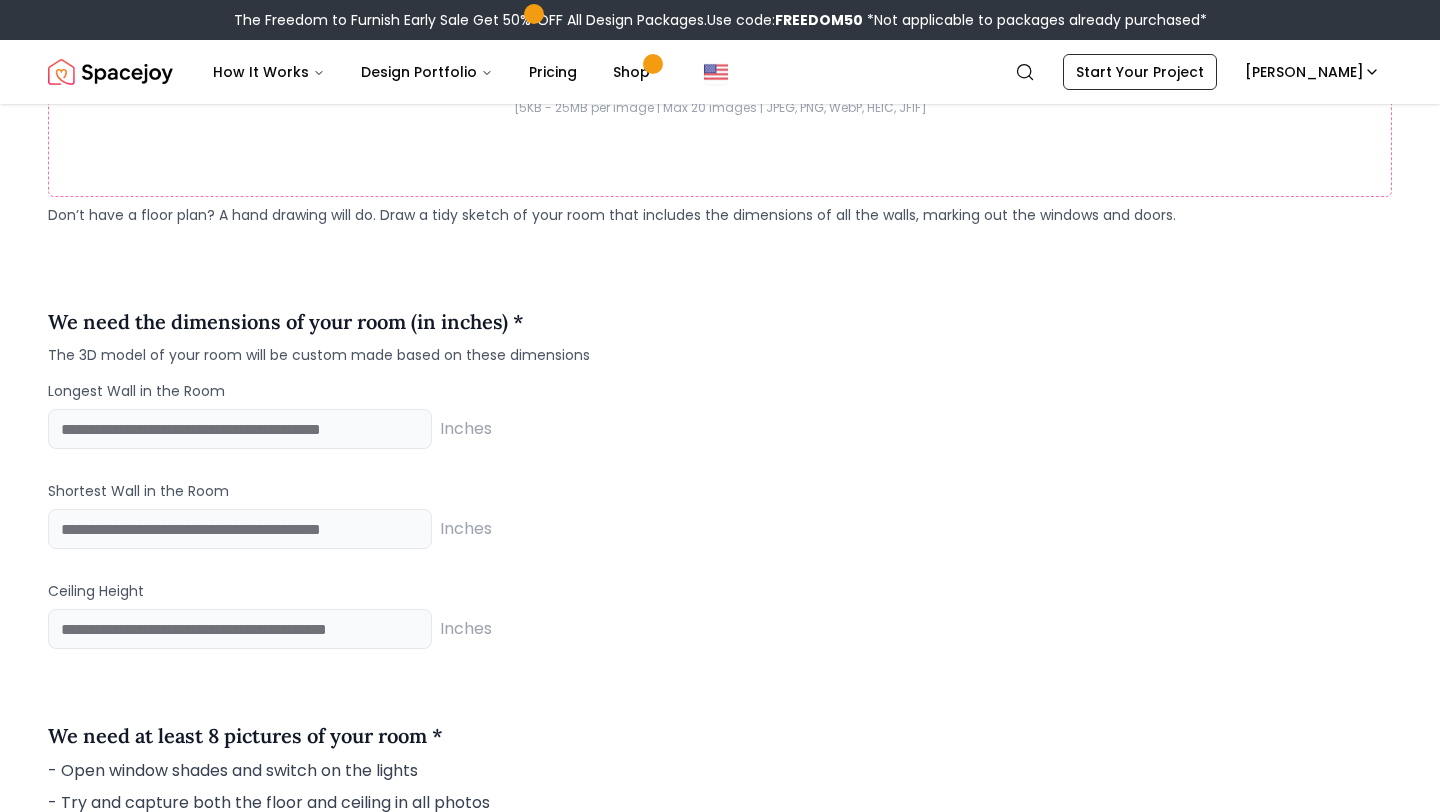 scroll, scrollTop: 1161, scrollLeft: 0, axis: vertical 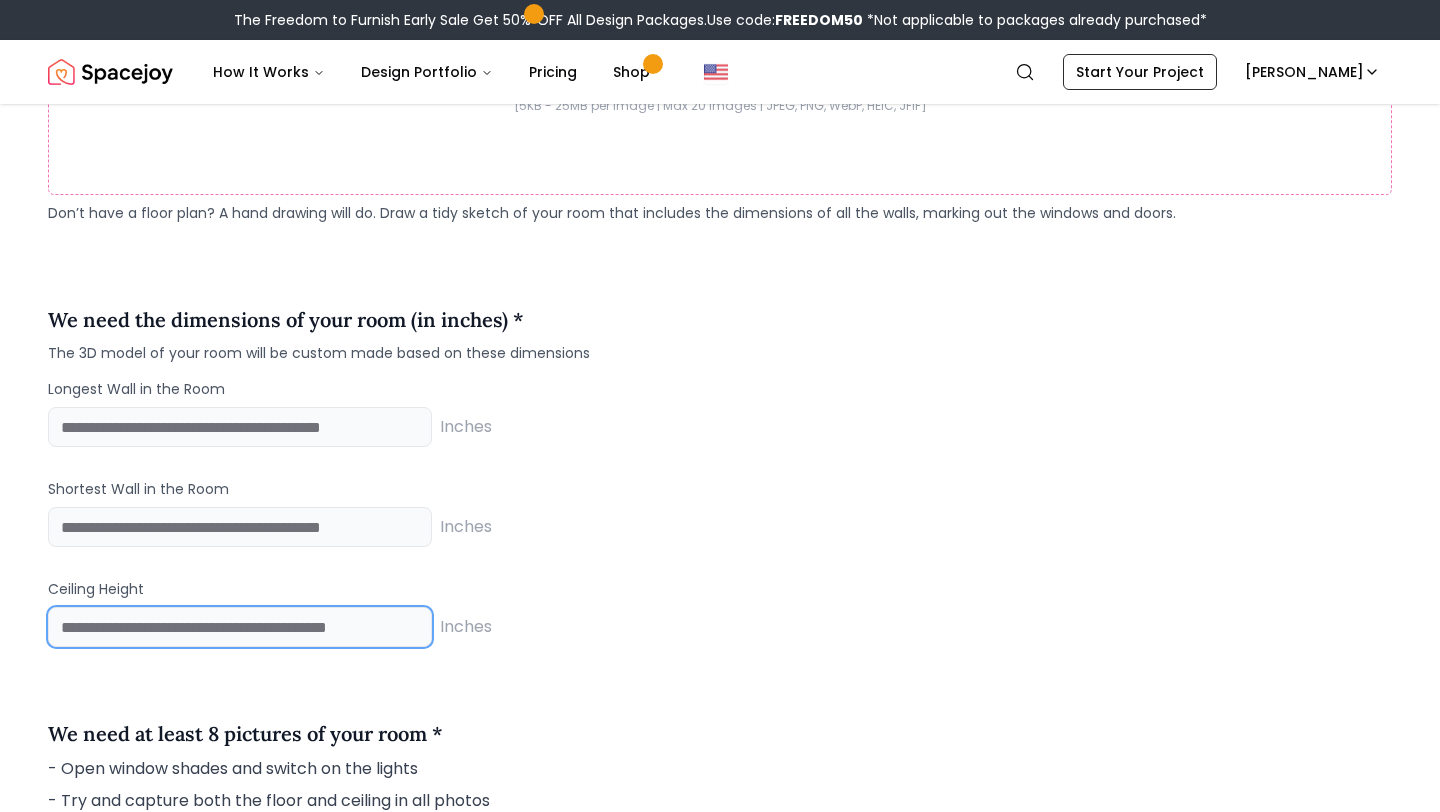 click at bounding box center (240, 627) 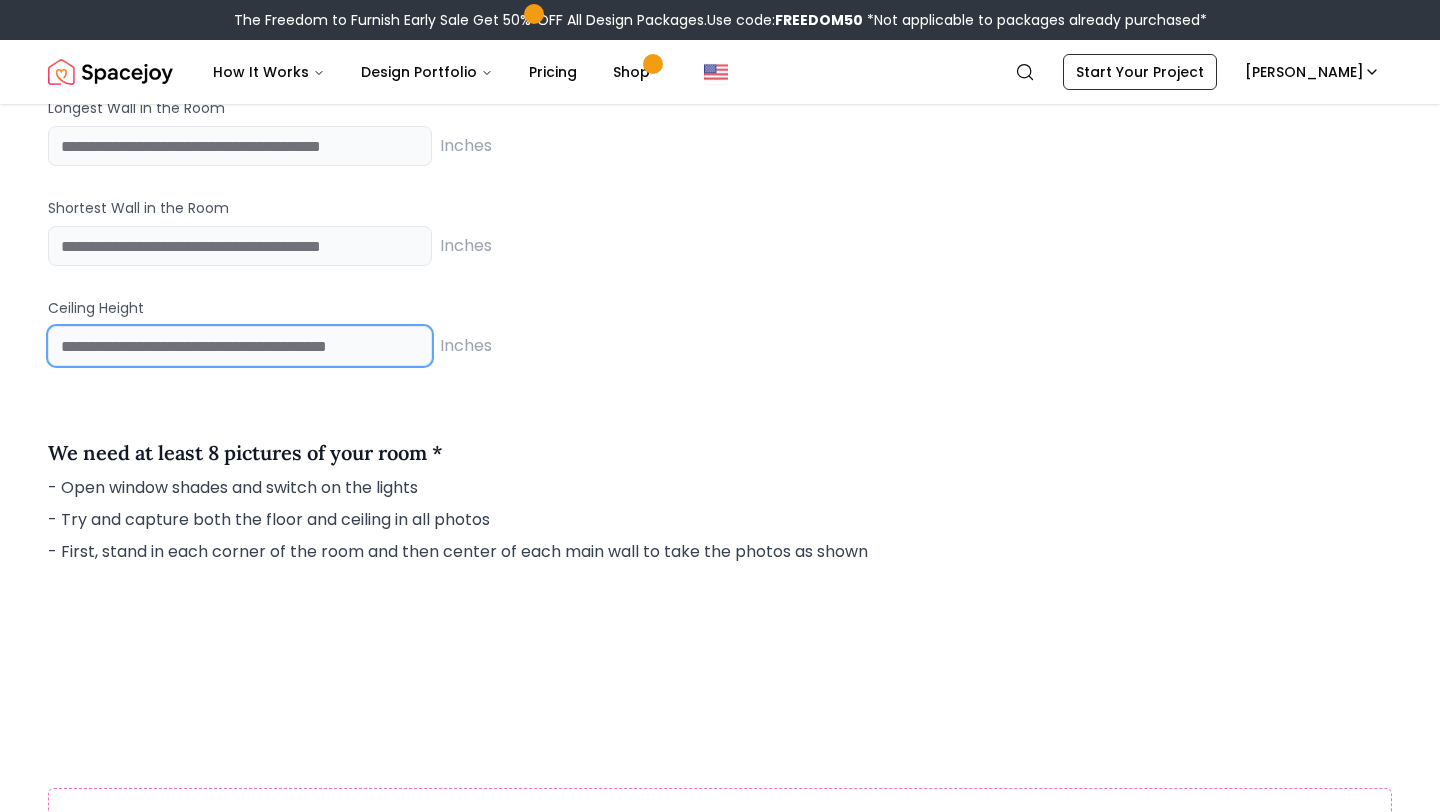 scroll, scrollTop: 1489, scrollLeft: 0, axis: vertical 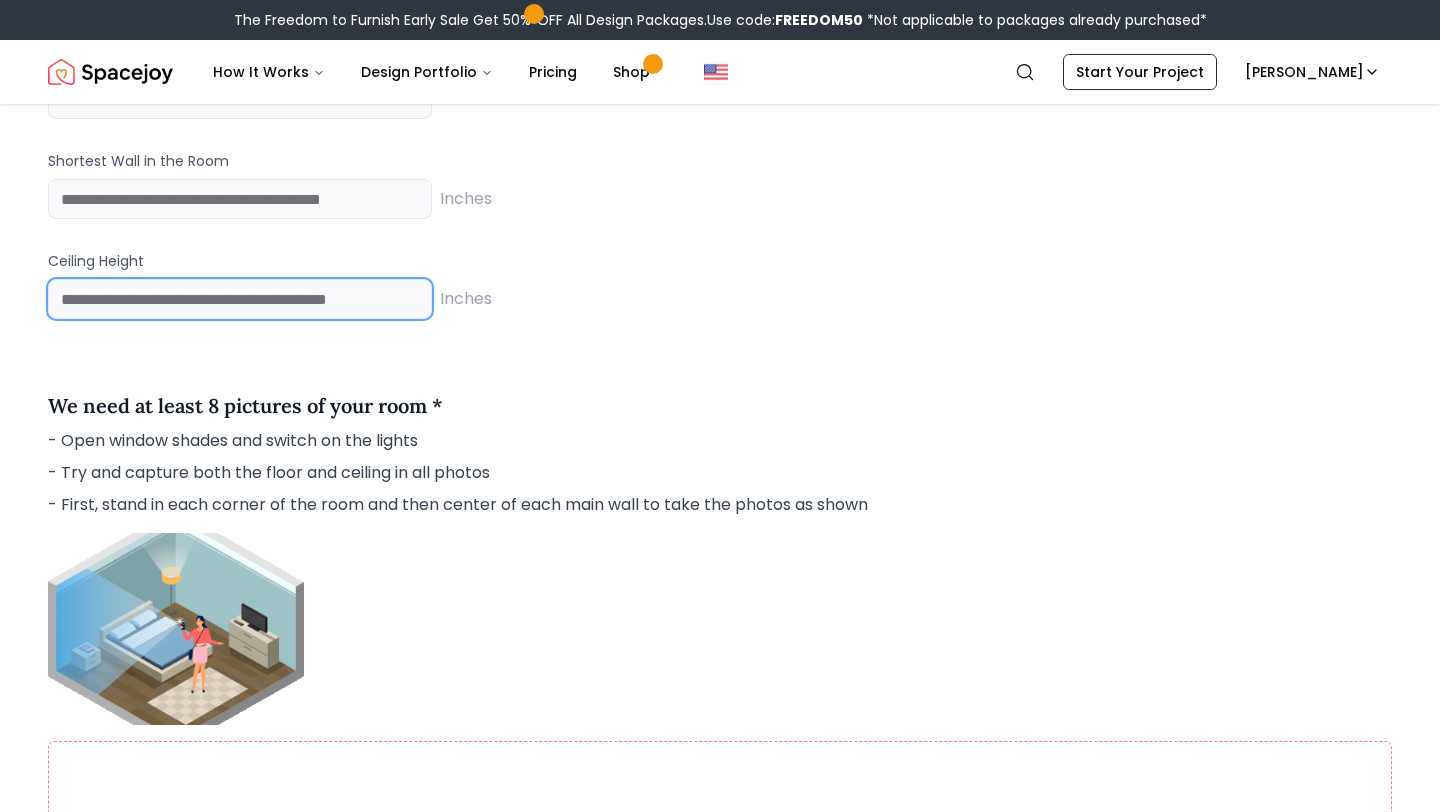 type on "***" 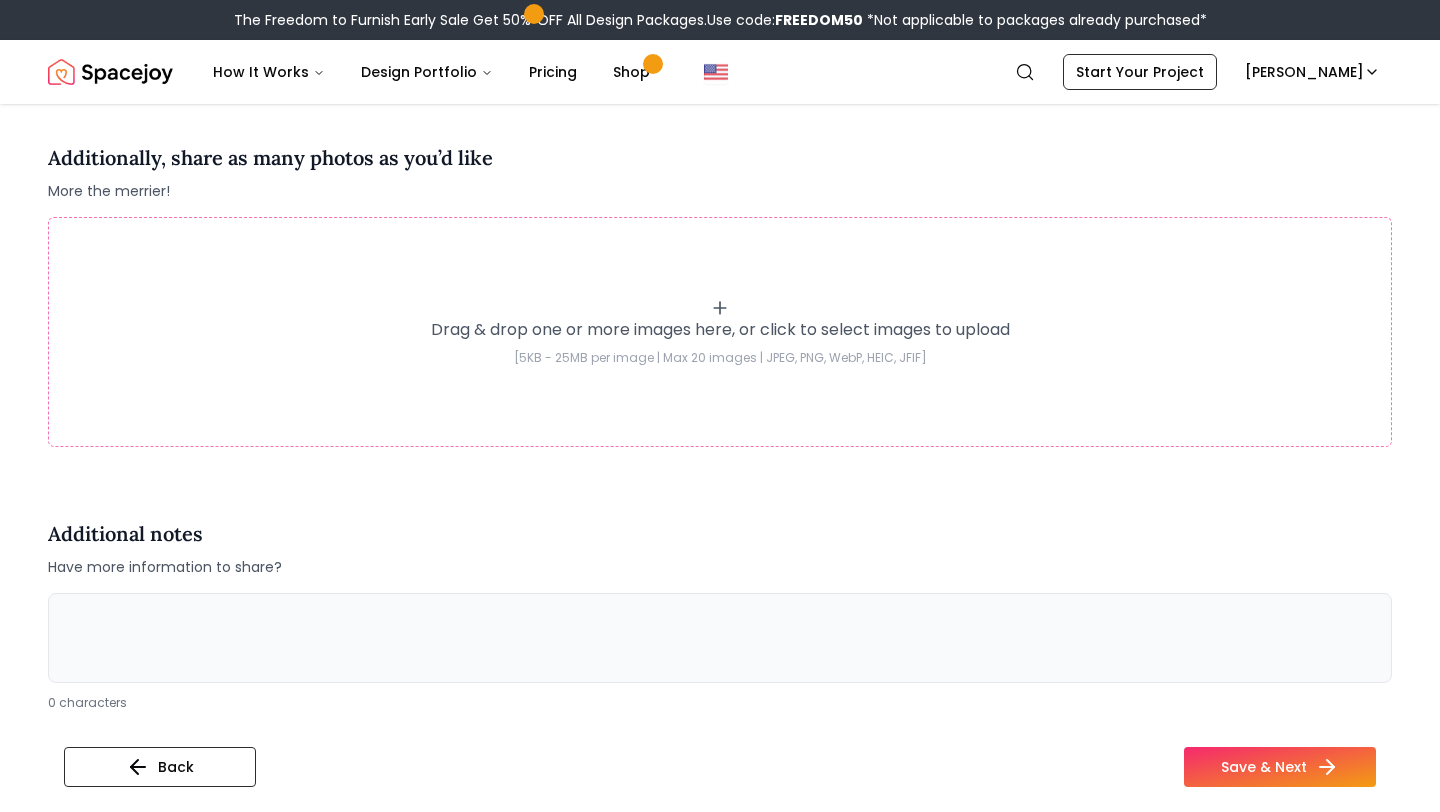 scroll, scrollTop: 3017, scrollLeft: 0, axis: vertical 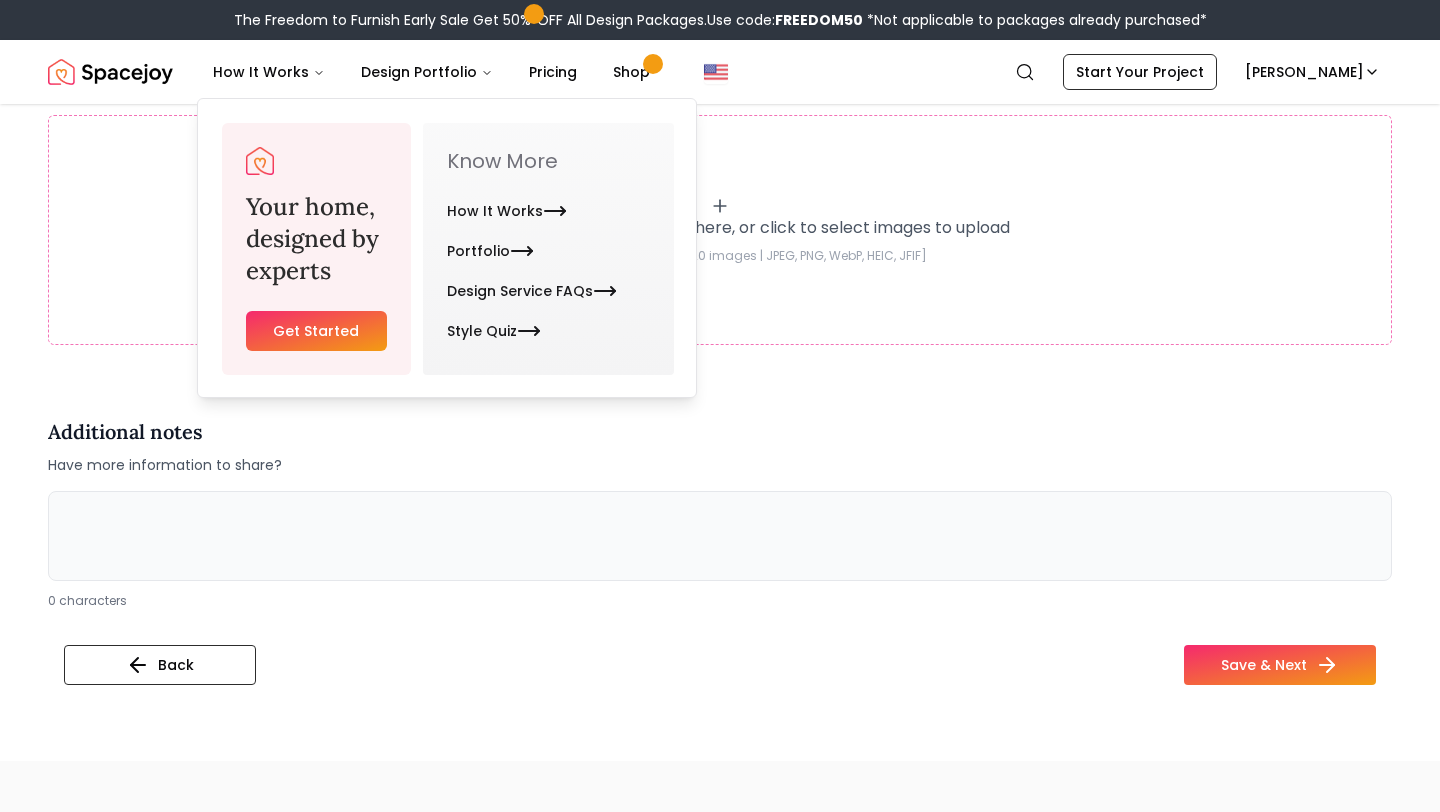 click at bounding box center [110, 72] 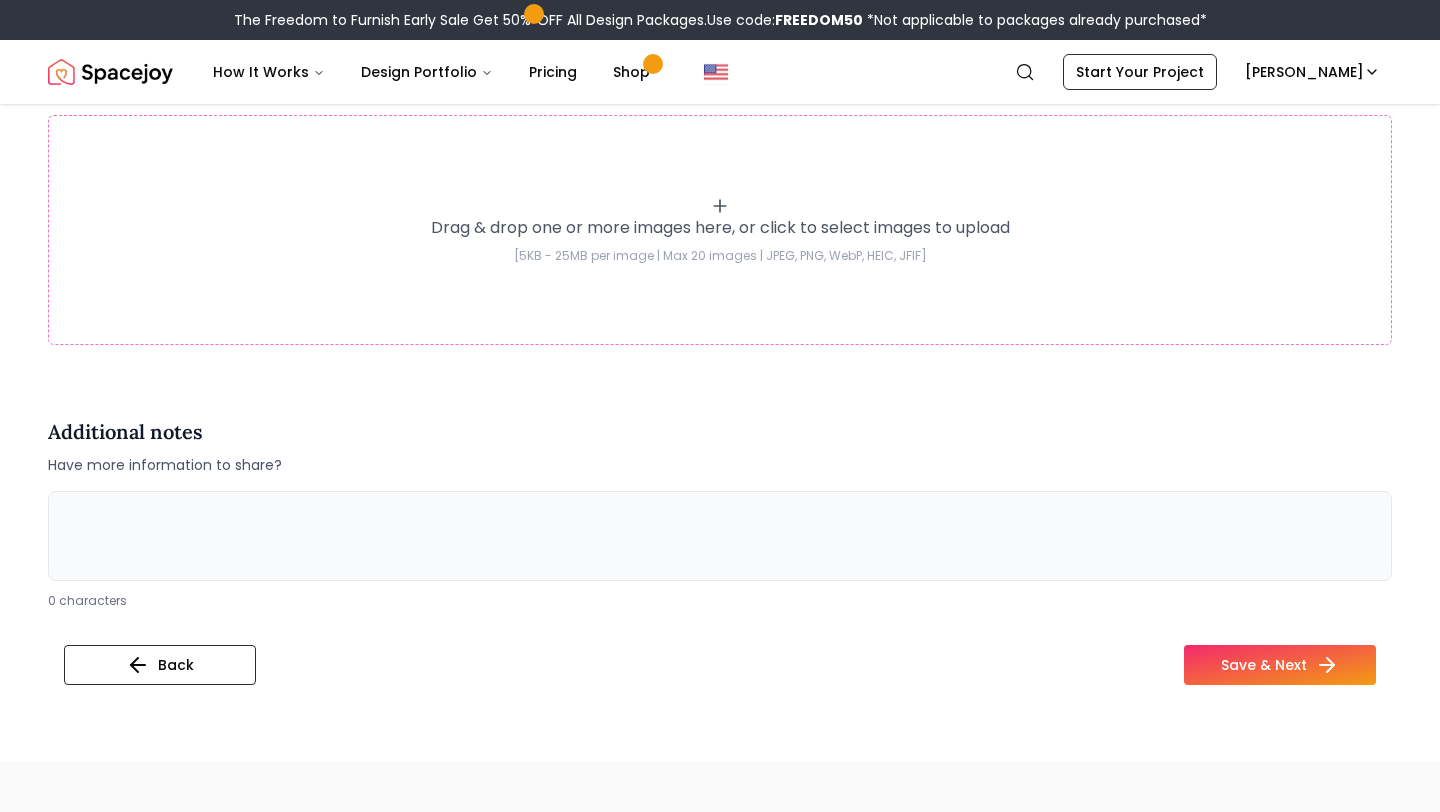 scroll, scrollTop: 0, scrollLeft: 0, axis: both 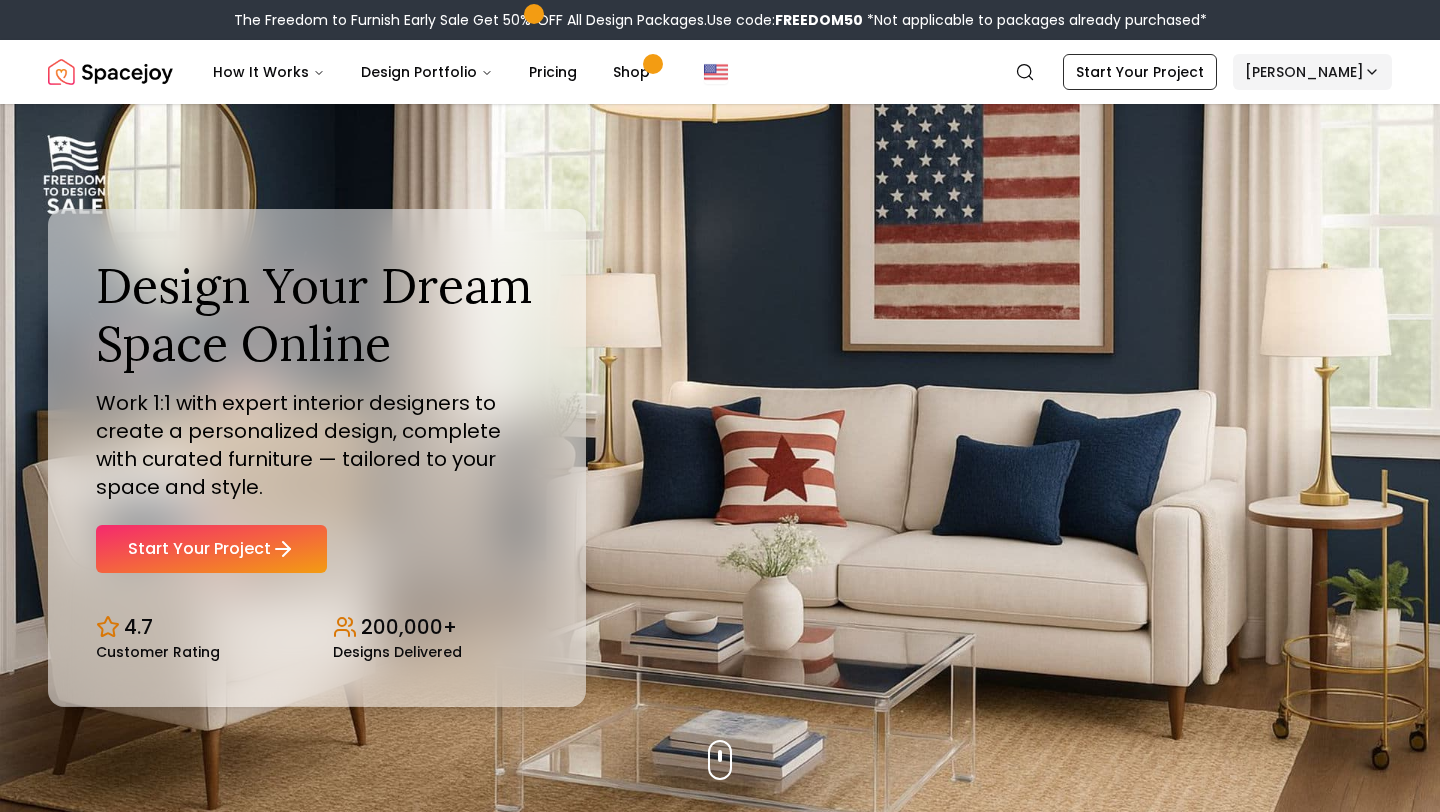 click on "The Freedom to Furnish Early Sale Get 50% OFF All Design Packages.  Use code:  FREEDOM50   *Not applicable to packages already purchased* Spacejoy How It Works   Design Portfolio   Pricing Shop Search Start Your Project   Nisreen Design Your Dream Space Online Work 1:1 with expert interior designers to create a personalized design, complete with curated furniture — tailored to your space and style. Start Your Project   4.7 Customer Rating 200,000+ Designs Delivered Design Your Dream Space Online Work 1:1 with expert interior designers to create a personalized design, complete with curated furniture — tailored to your space and style. Start Your Project   4.7 Customer Rating 200,000+ Designs Delivered The Freedom to Furnish Early Sale Get 50% OFF on all Design Packages Get Started   4th Of July Sale Up to 70% OFF on Furniture & Decor Shop Now   Get Matched with Expert Interior Designers Online! Maria Castillero Designer Angela Amore Designer Tina Martidelcampo Designer Christina Manzo Designer Hannah James" at bounding box center [720, 5976] 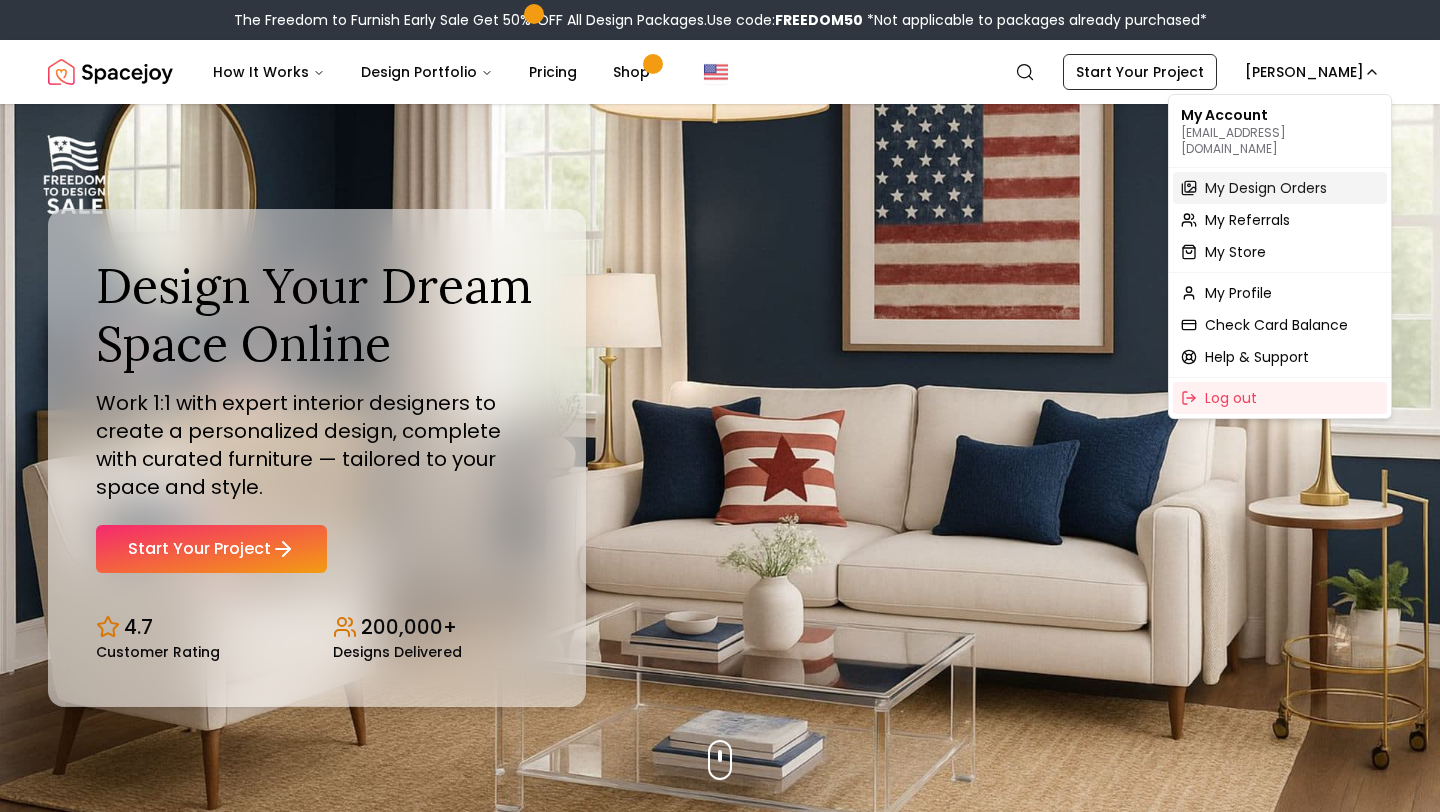 click on "My Design Orders" at bounding box center (1266, 188) 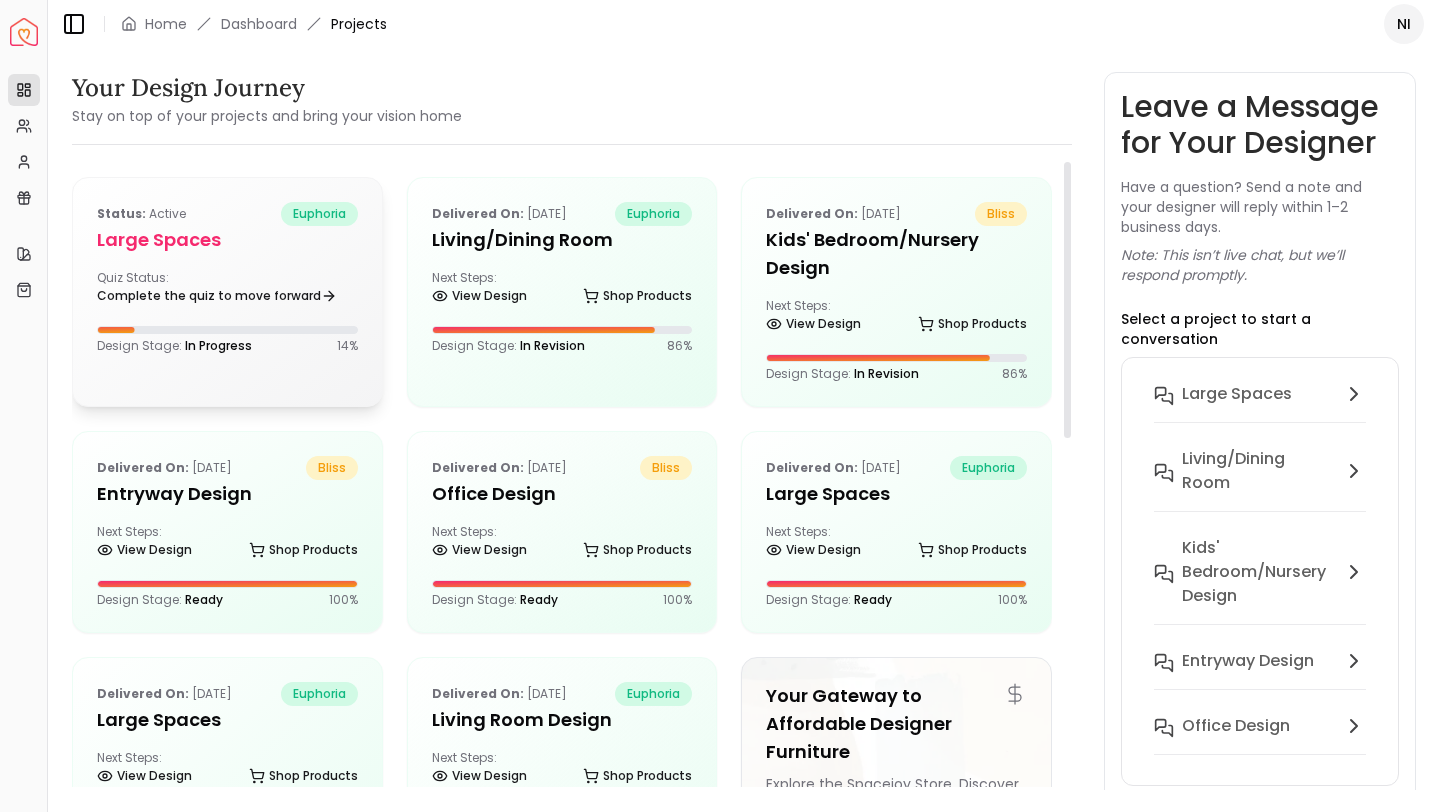 click on "Quiz Status: Complete the quiz to move forward" at bounding box center [227, 290] 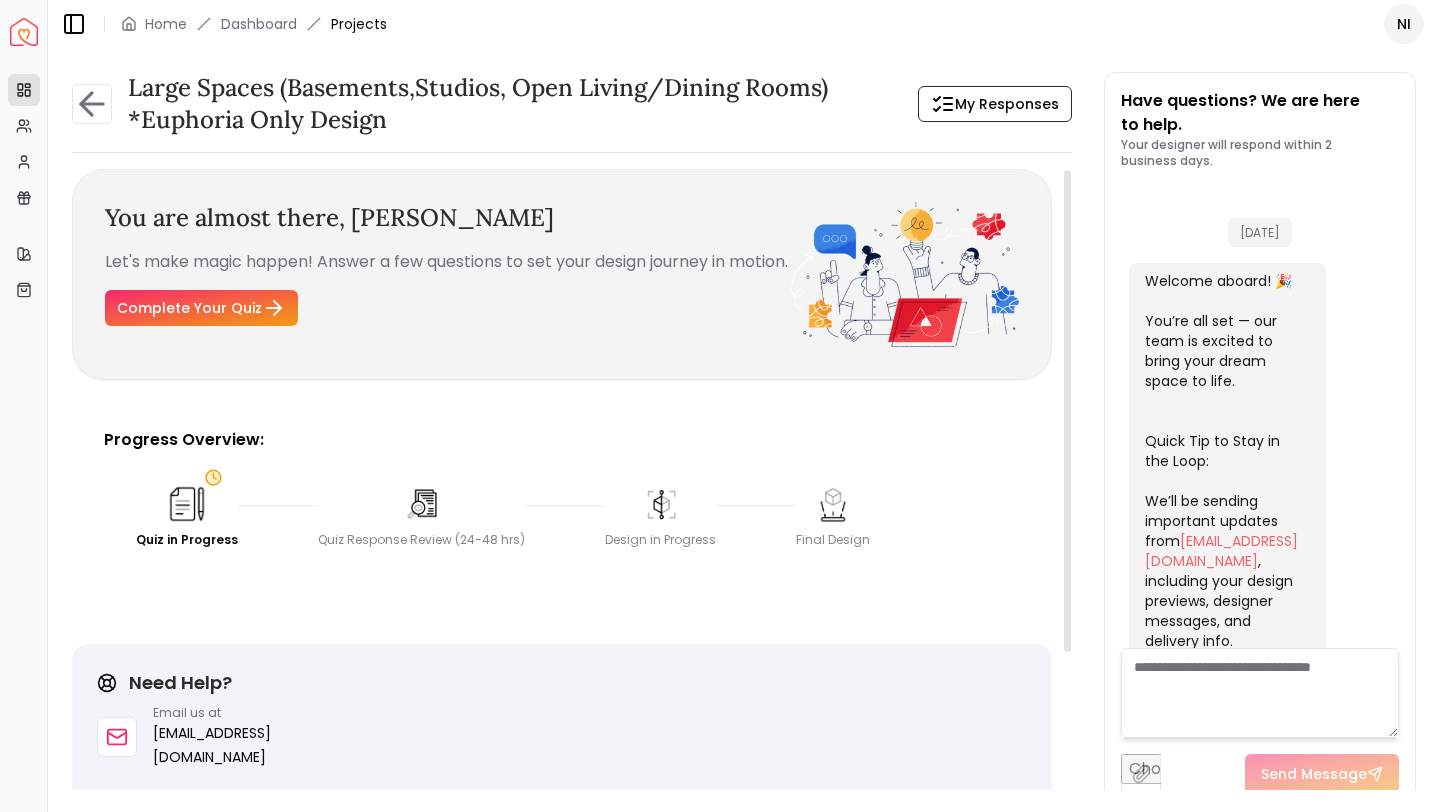 scroll, scrollTop: 717, scrollLeft: 0, axis: vertical 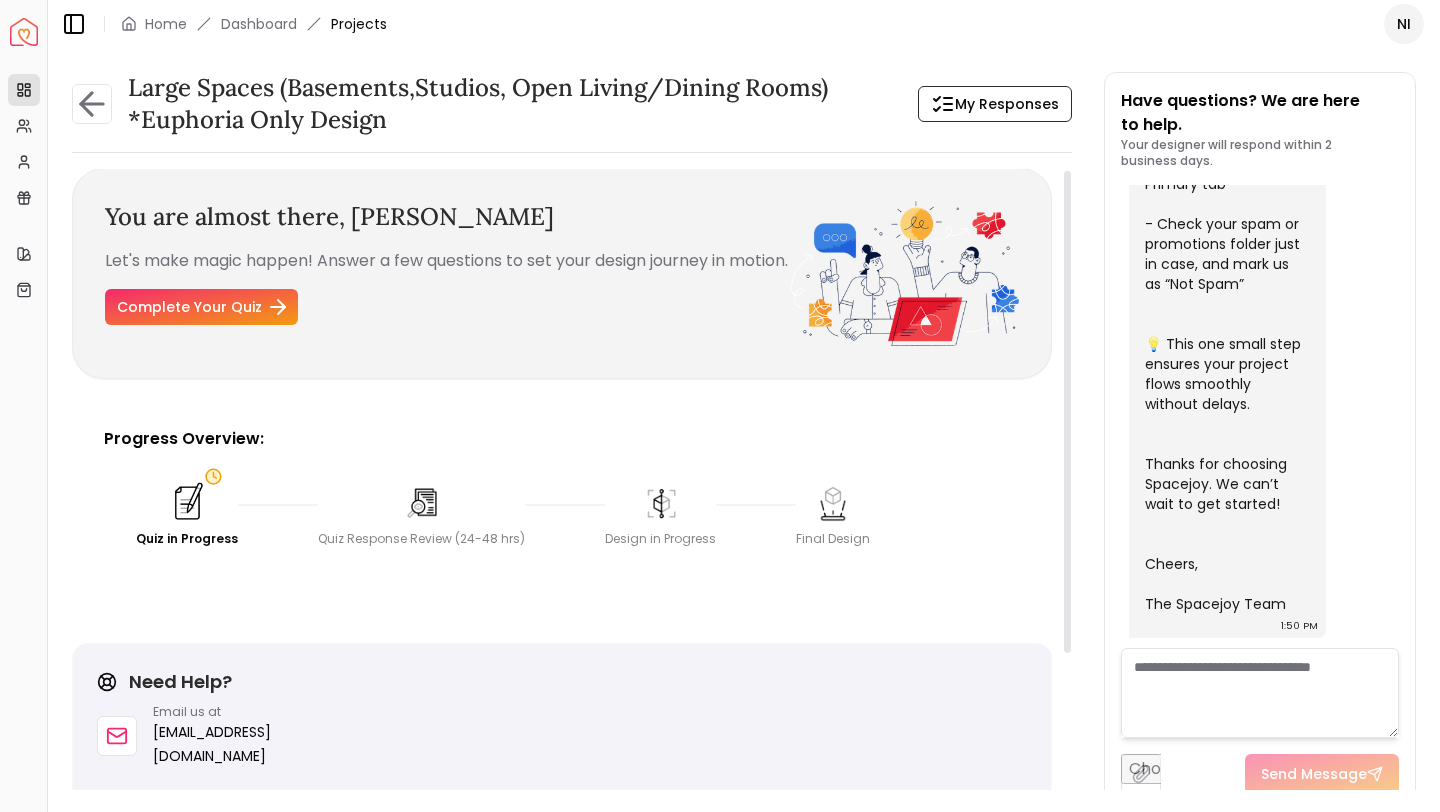 click on "Complete Your Quiz" at bounding box center (201, 307) 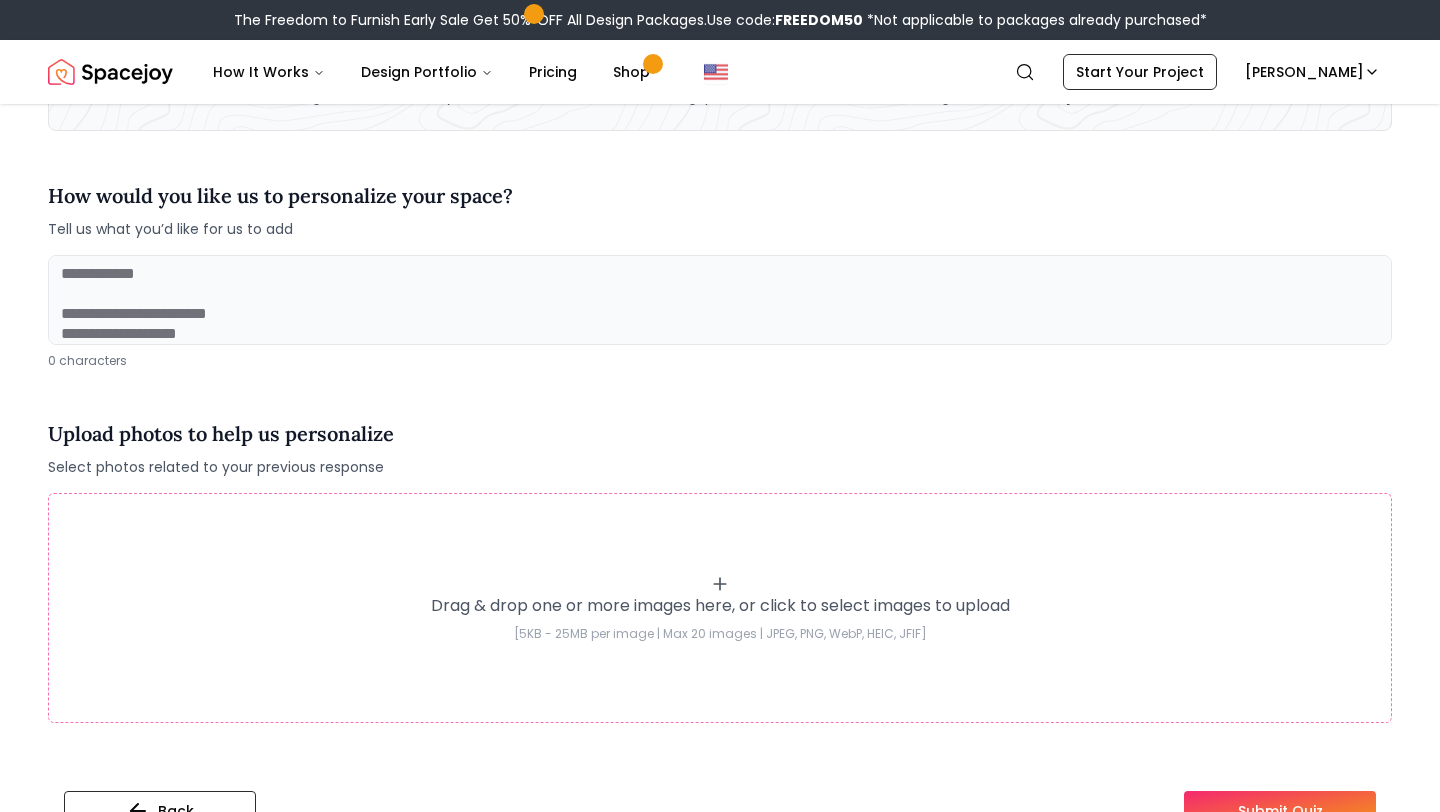 scroll, scrollTop: 157, scrollLeft: 0, axis: vertical 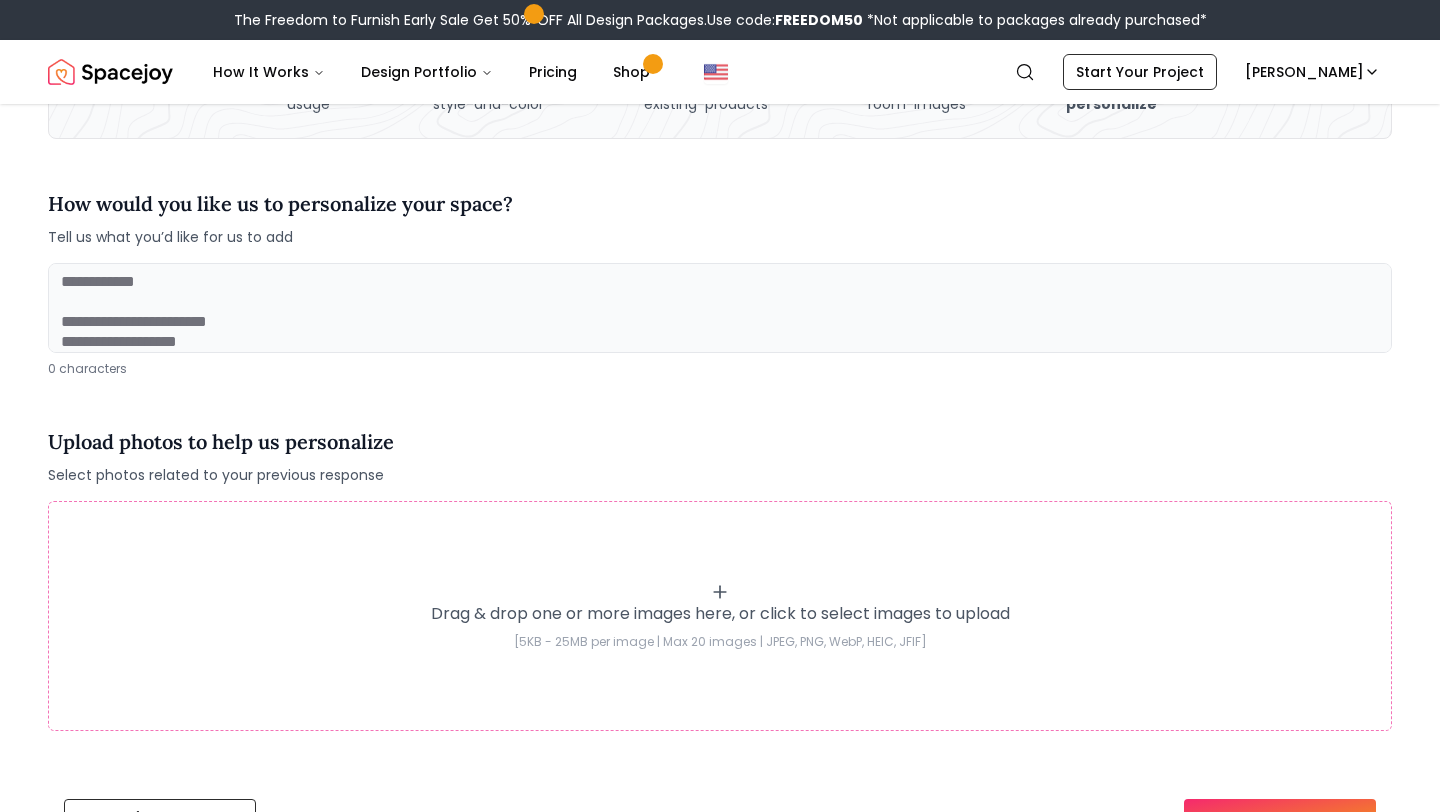 click at bounding box center [720, 308] 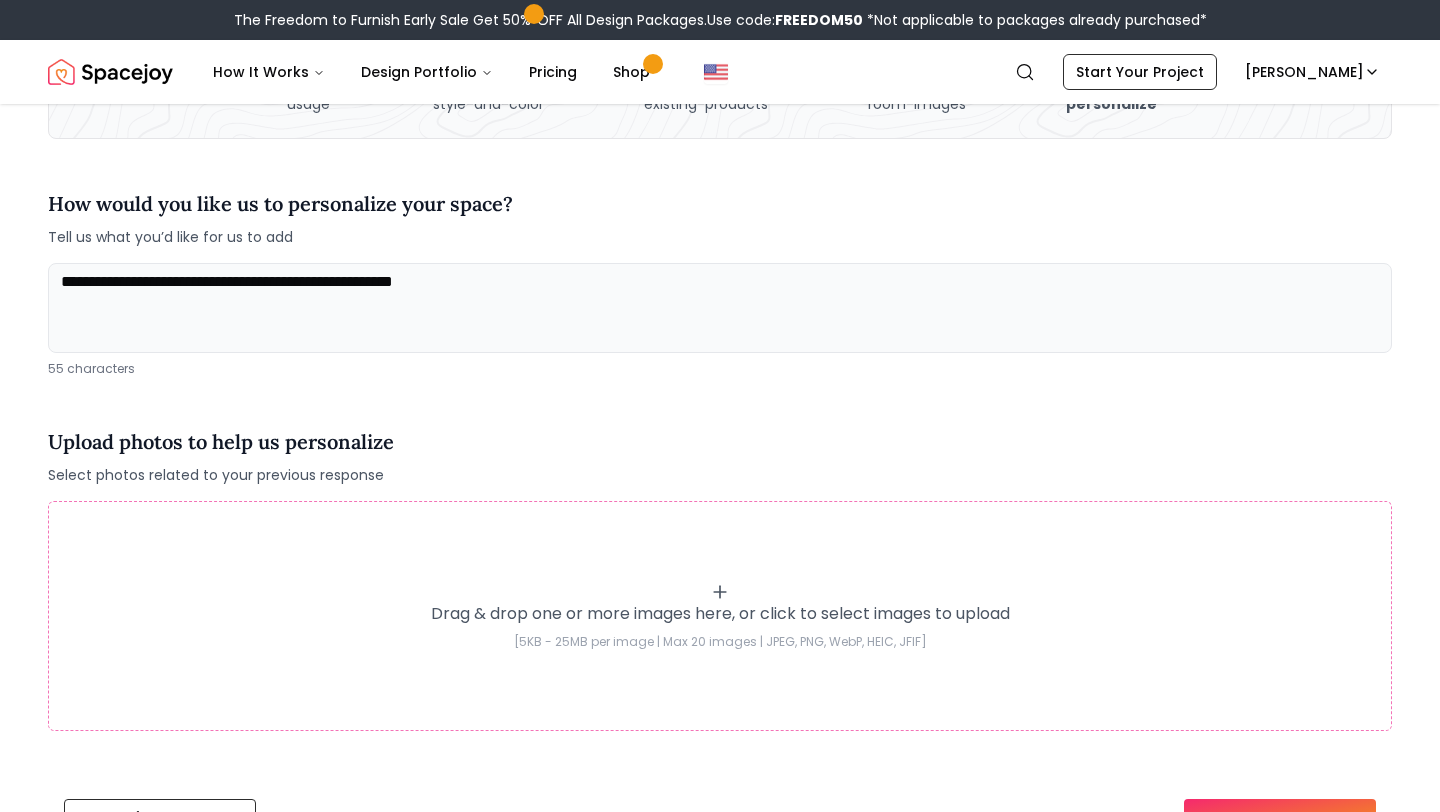 paste on "**********" 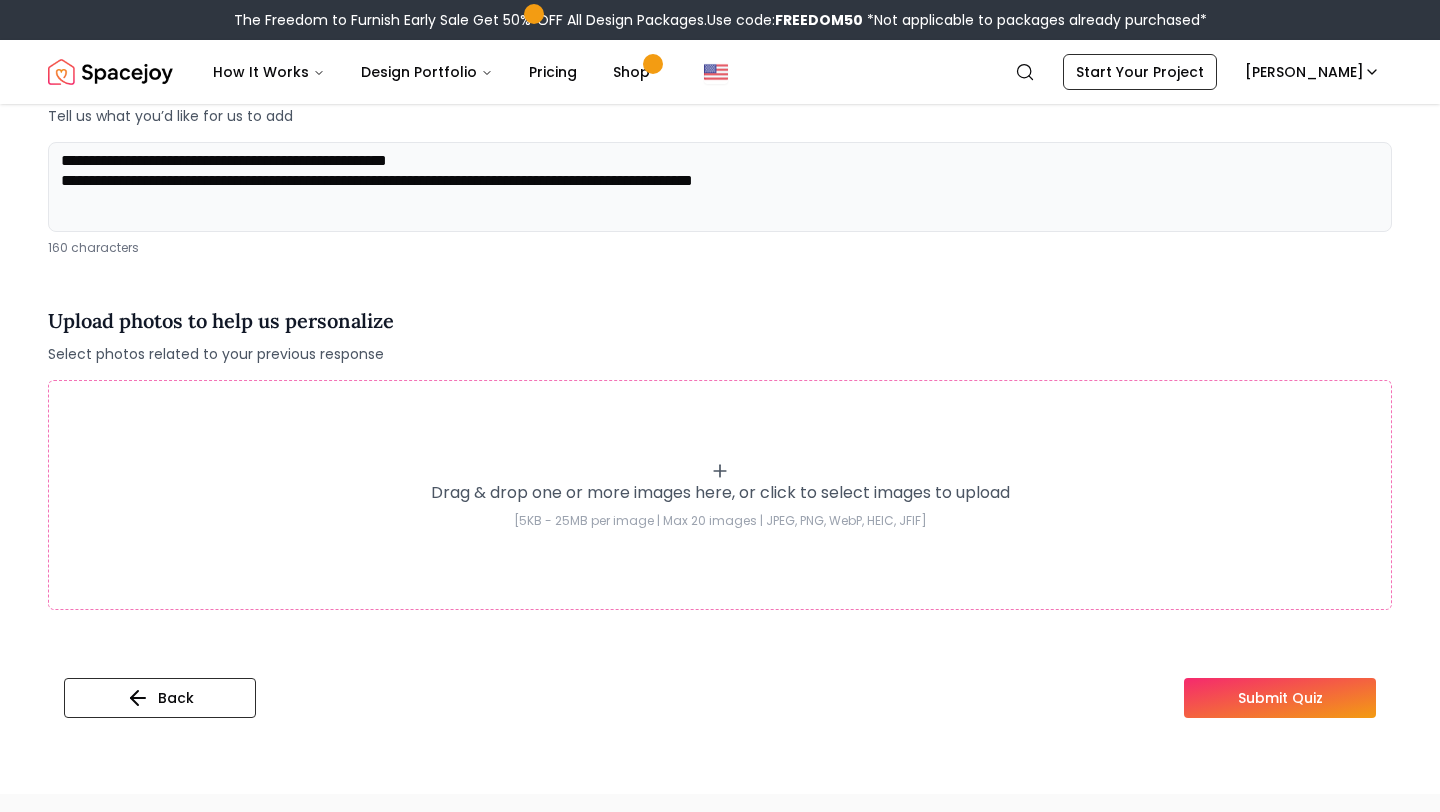 scroll, scrollTop: 281, scrollLeft: 0, axis: vertical 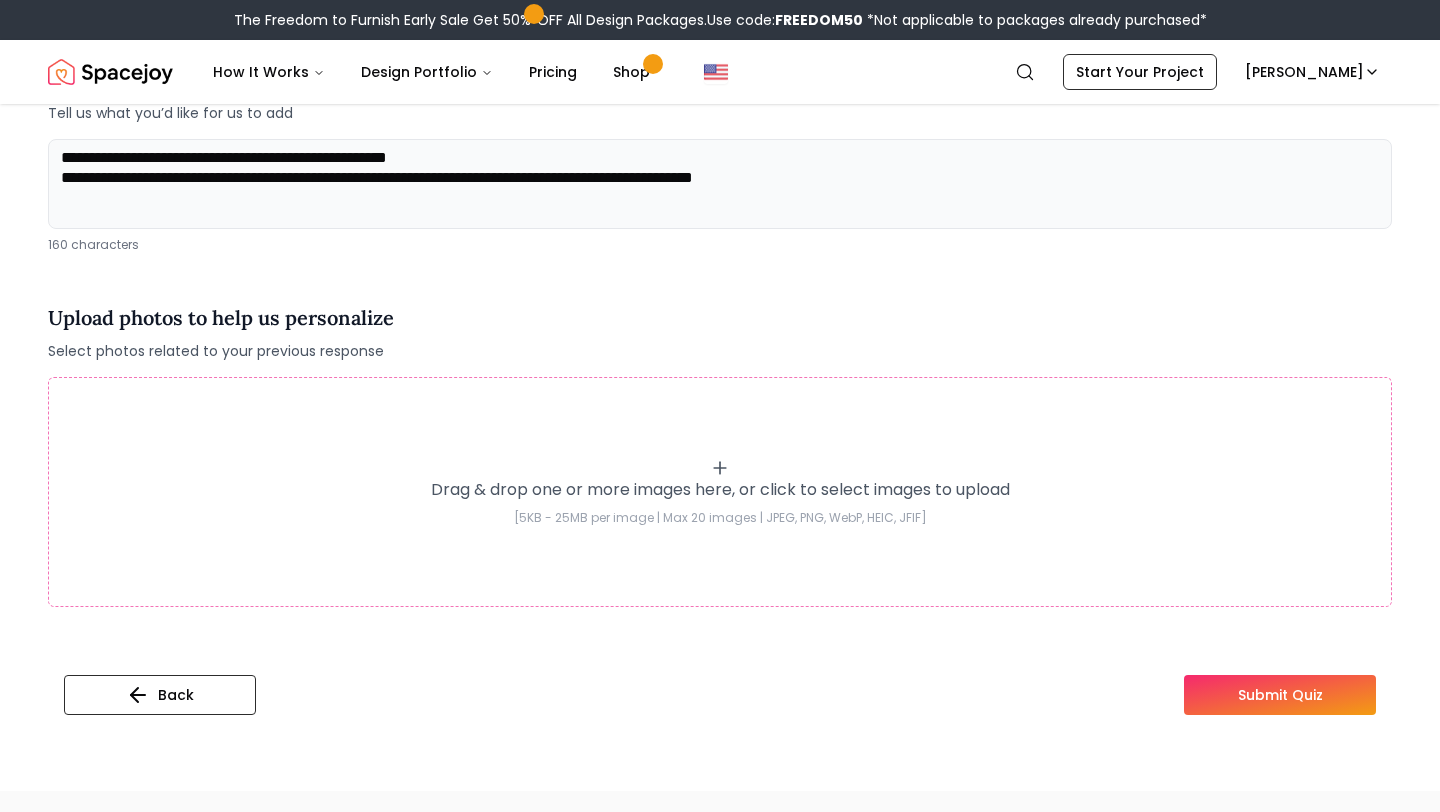 type on "**********" 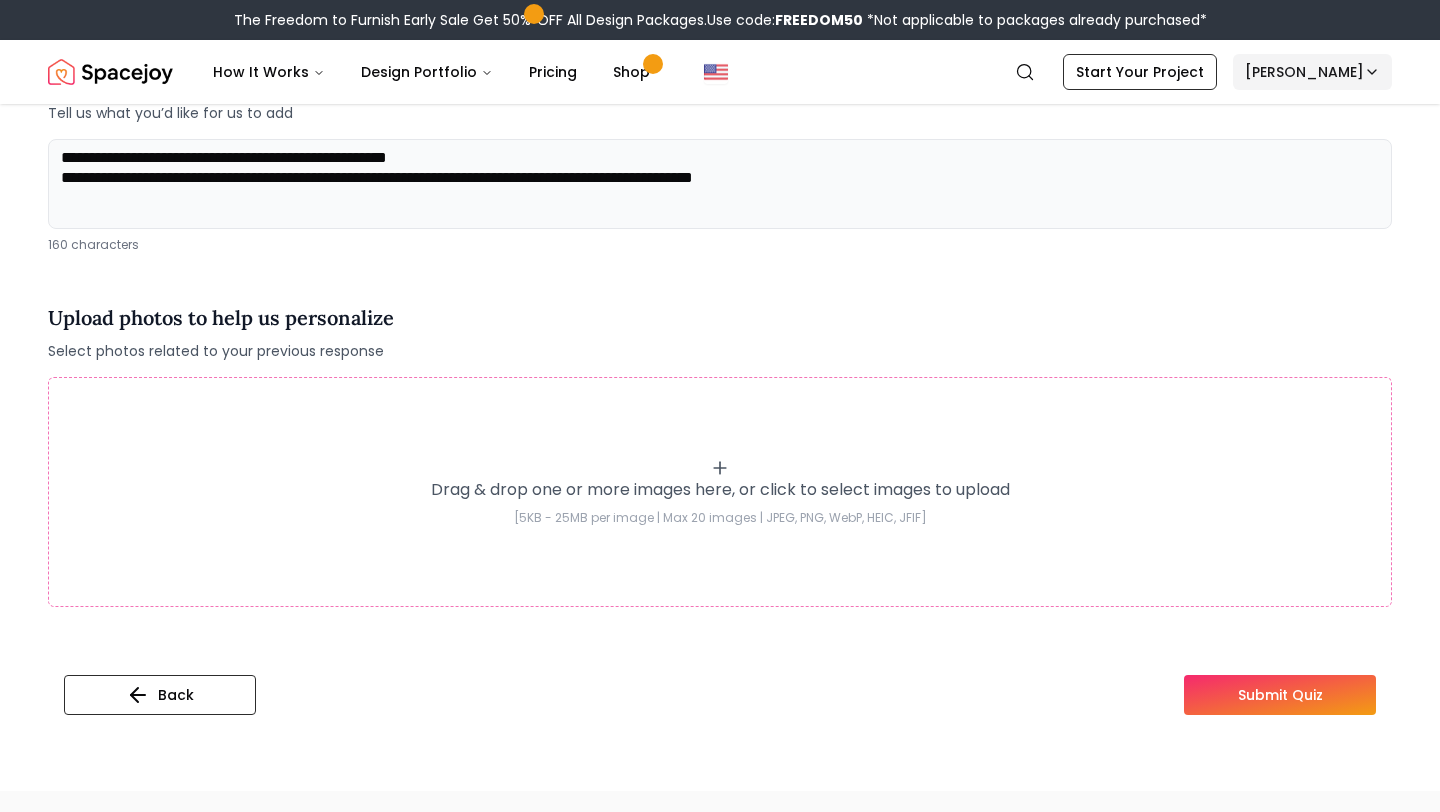 click on "**********" at bounding box center [720, 972] 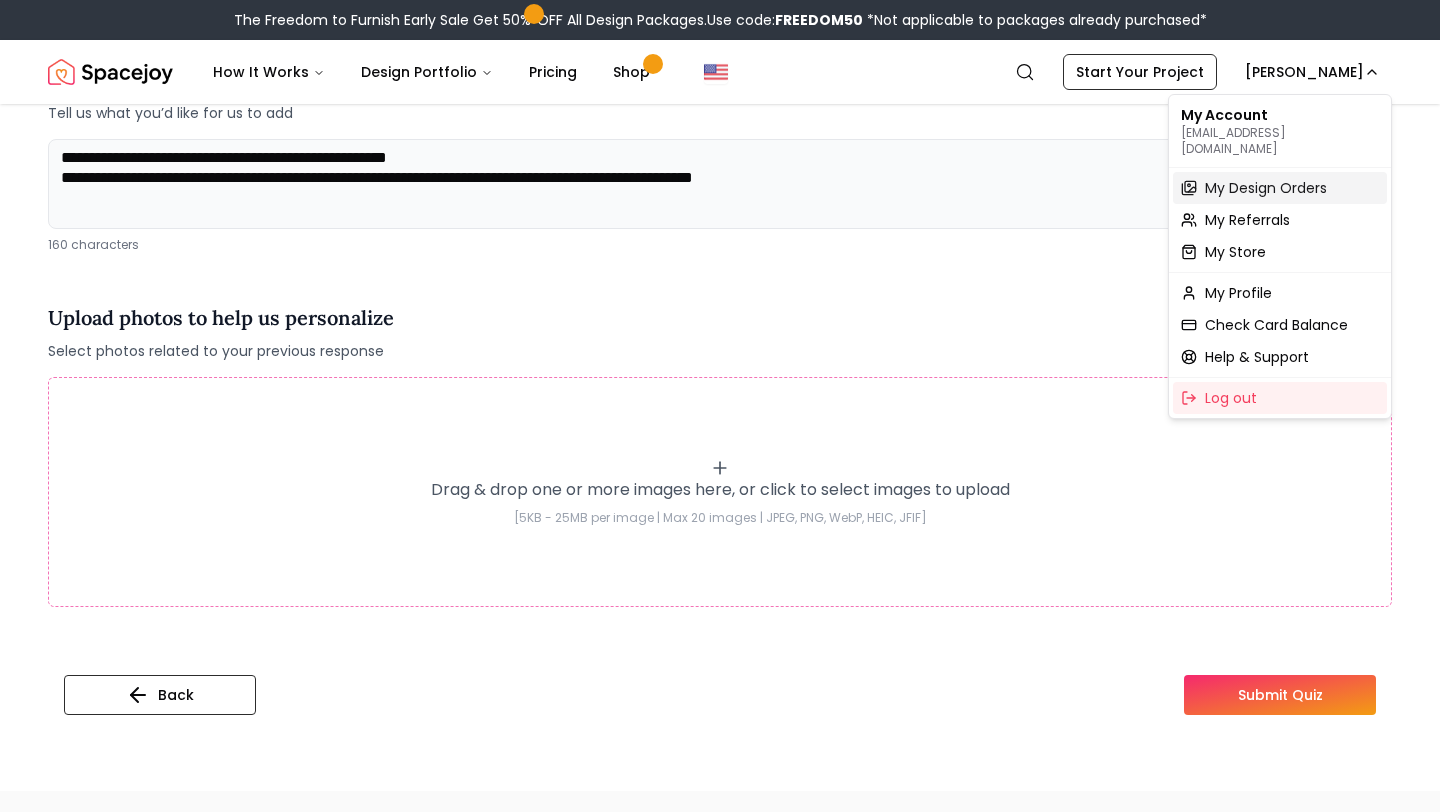 click on "My Design Orders" at bounding box center (1266, 188) 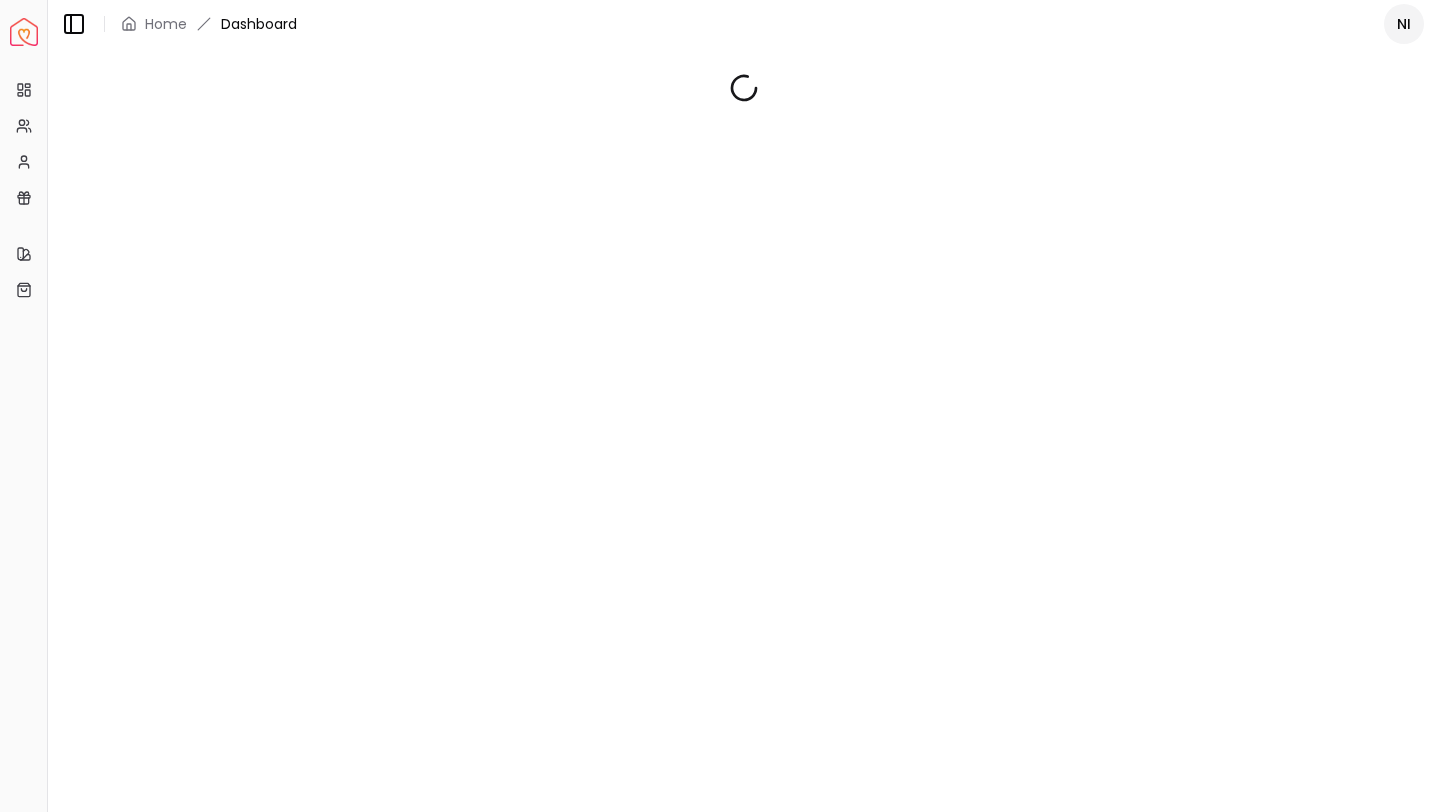 scroll, scrollTop: 0, scrollLeft: 0, axis: both 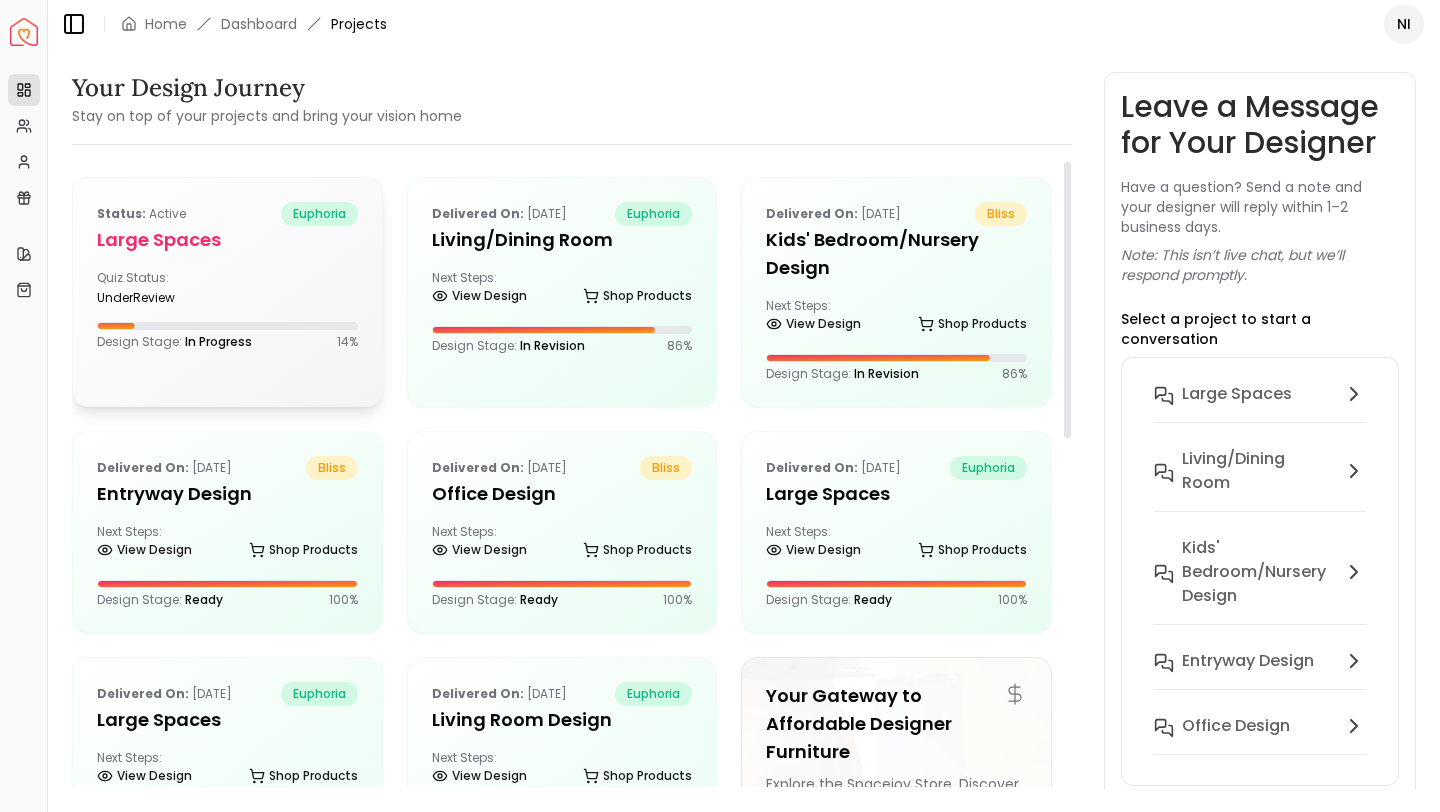 click on "Quiz Status: underReview" at bounding box center [227, 288] 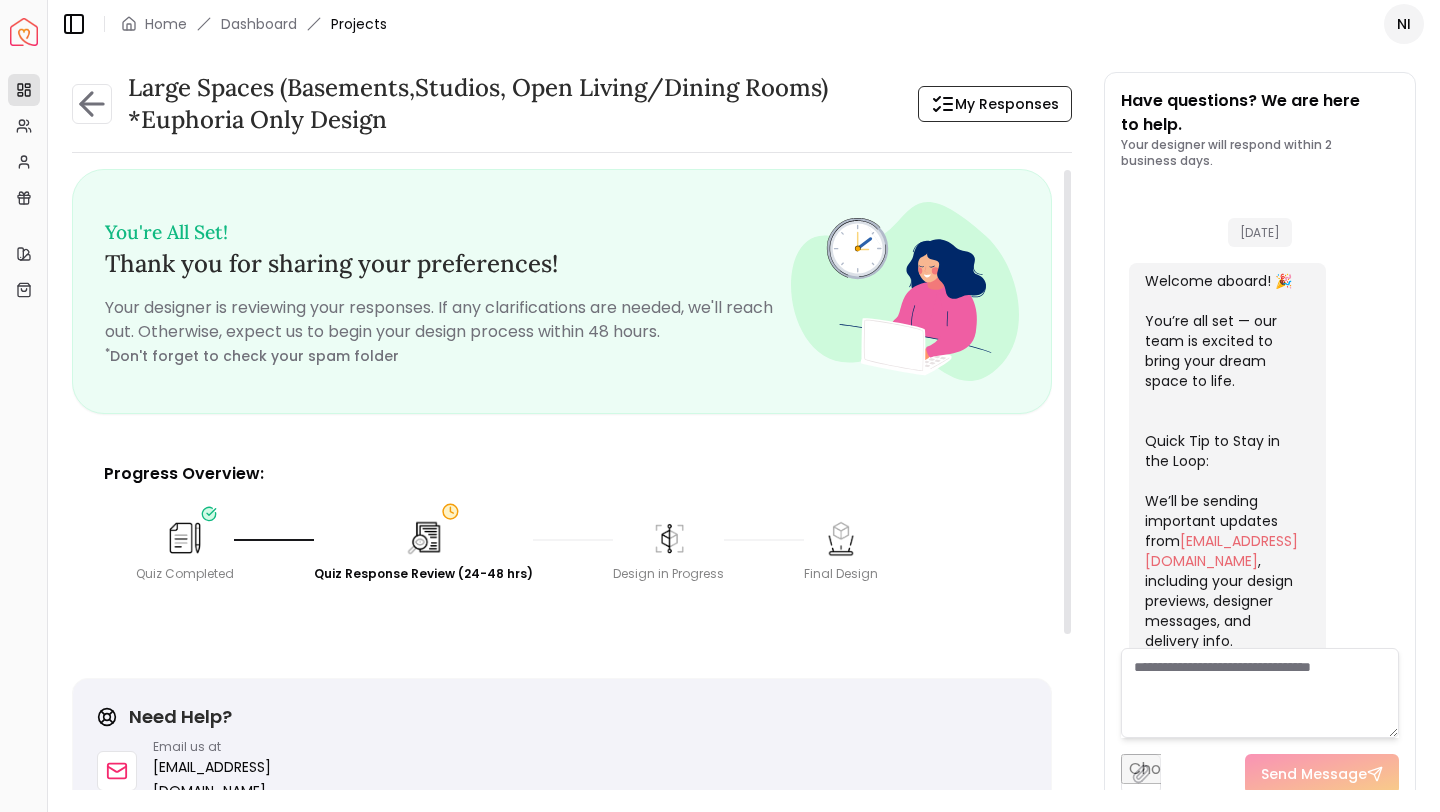 scroll, scrollTop: 717, scrollLeft: 0, axis: vertical 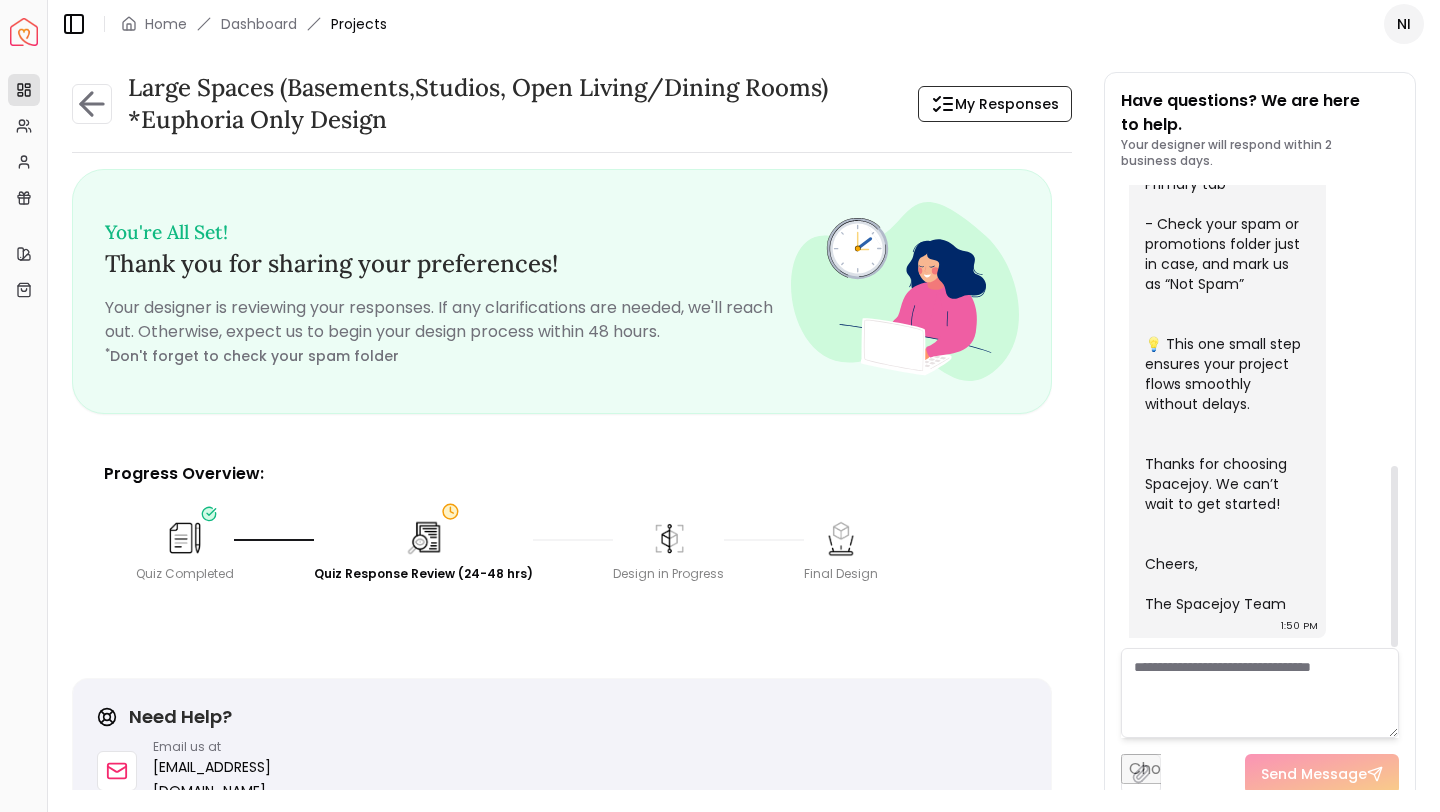 click at bounding box center [1260, 693] 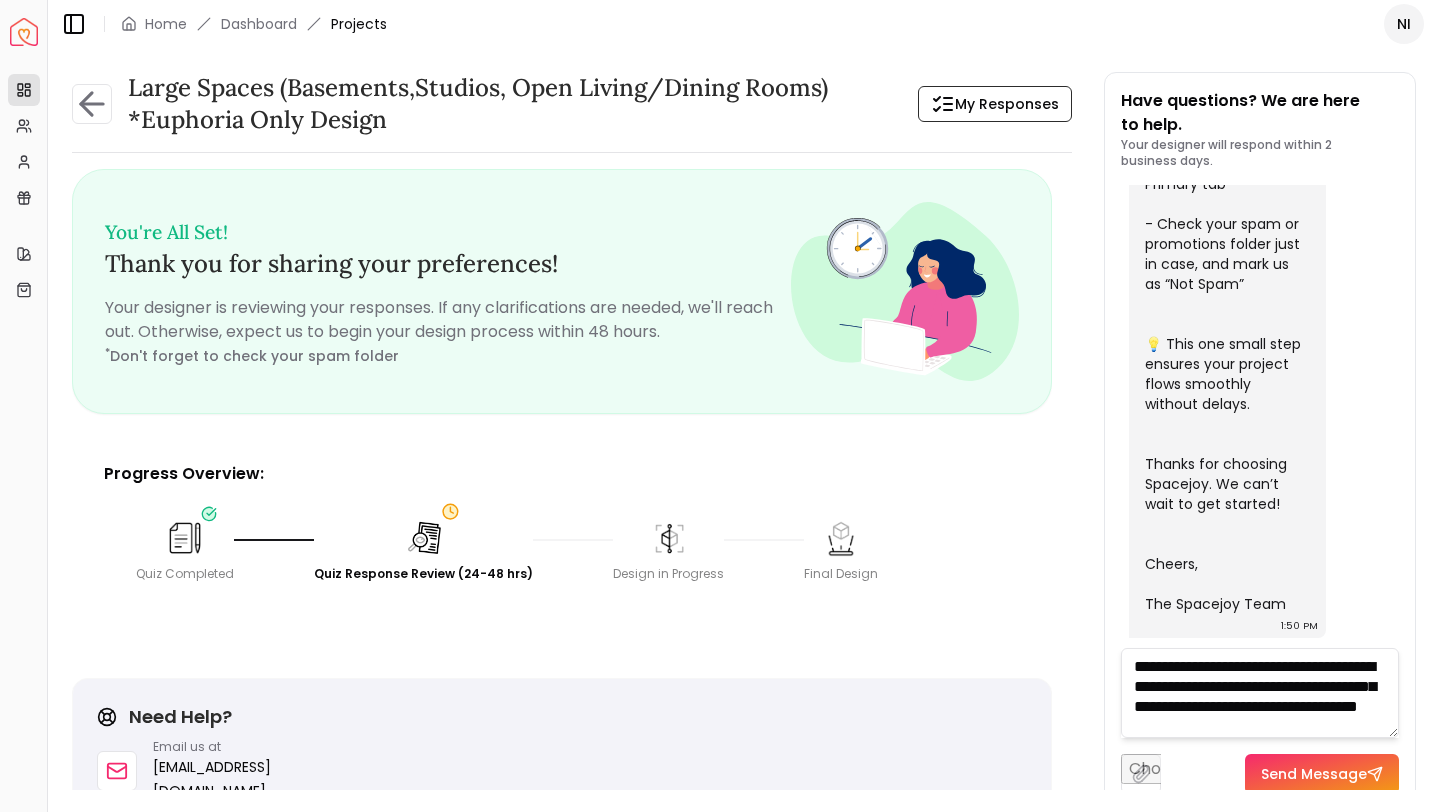 scroll, scrollTop: 21, scrollLeft: 0, axis: vertical 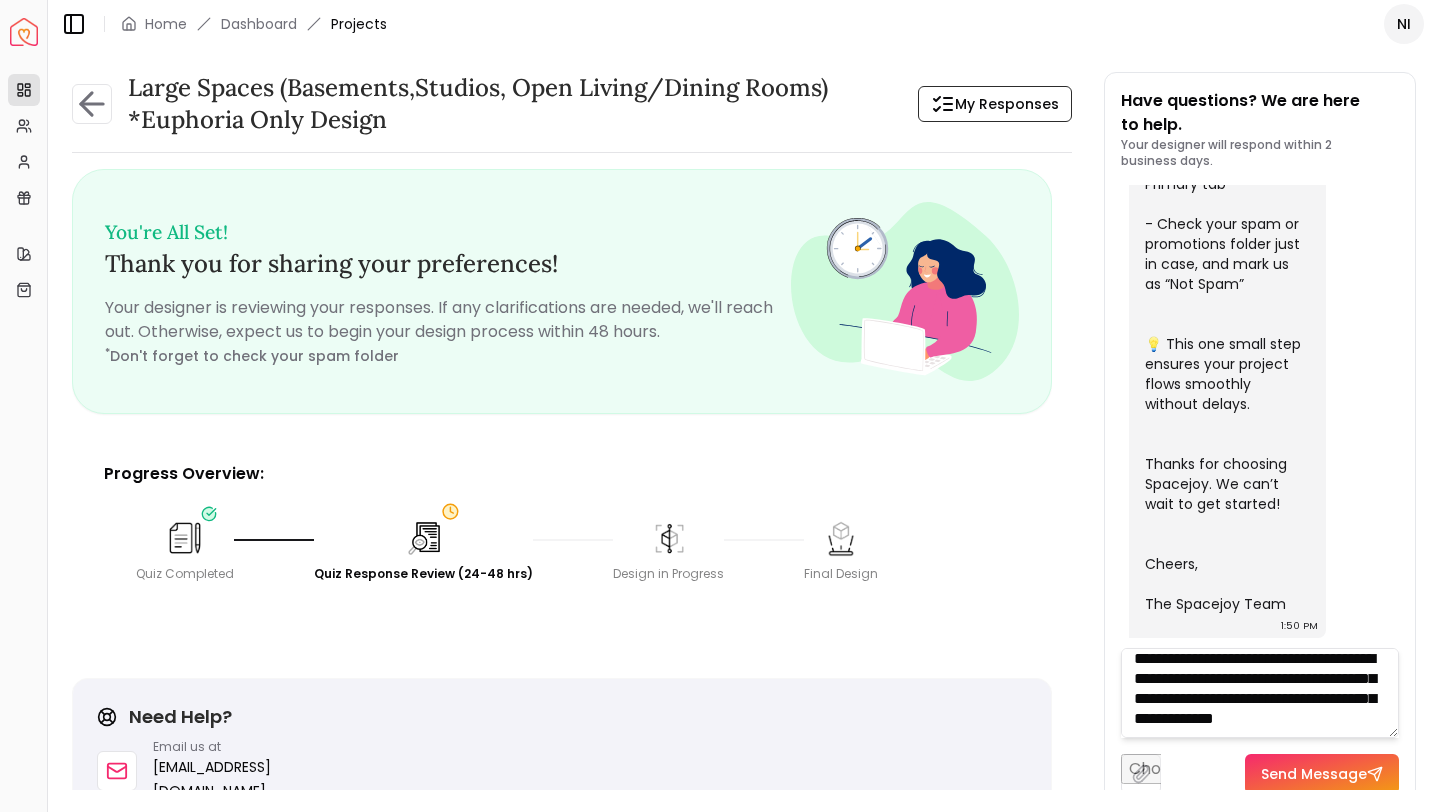 type on "**********" 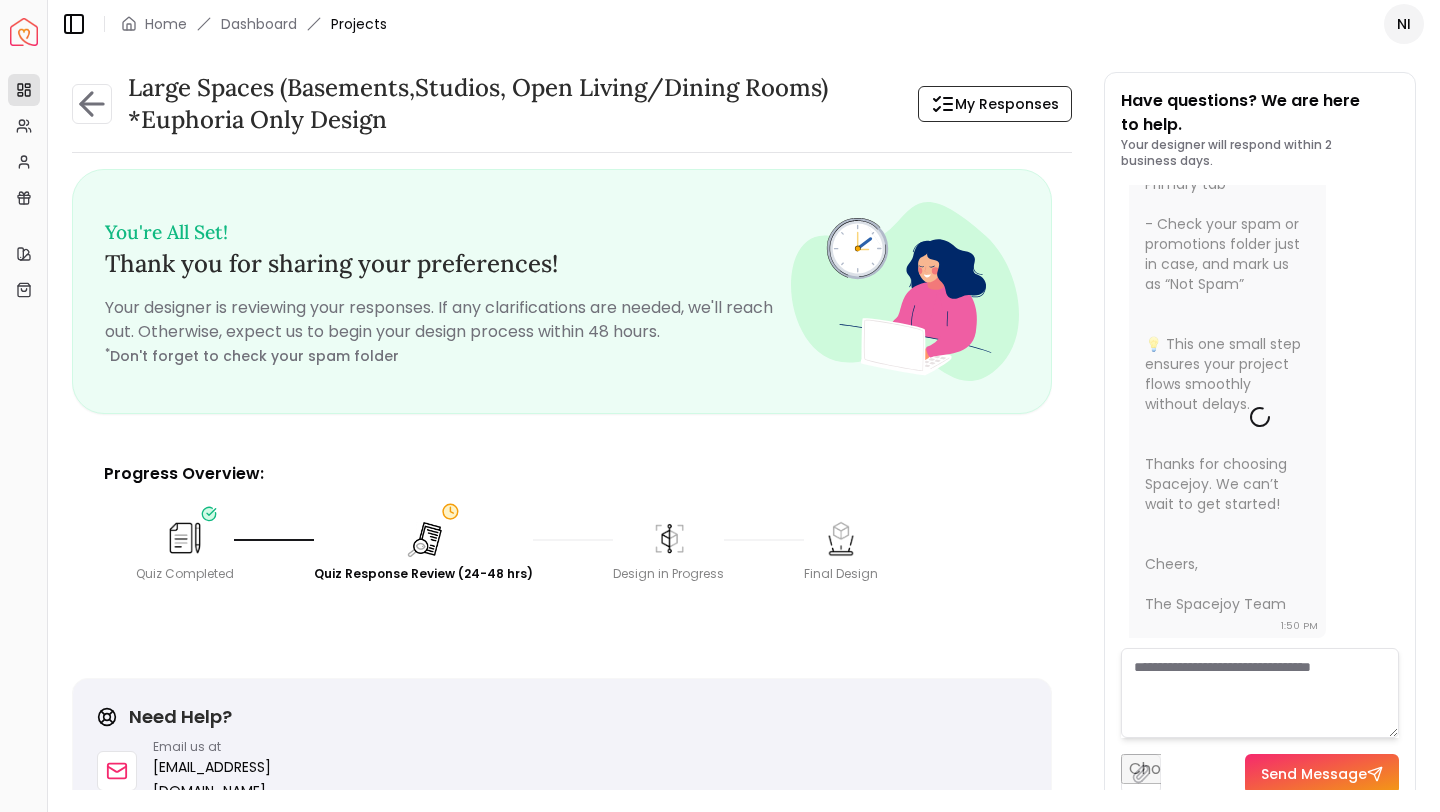 scroll, scrollTop: 0, scrollLeft: 0, axis: both 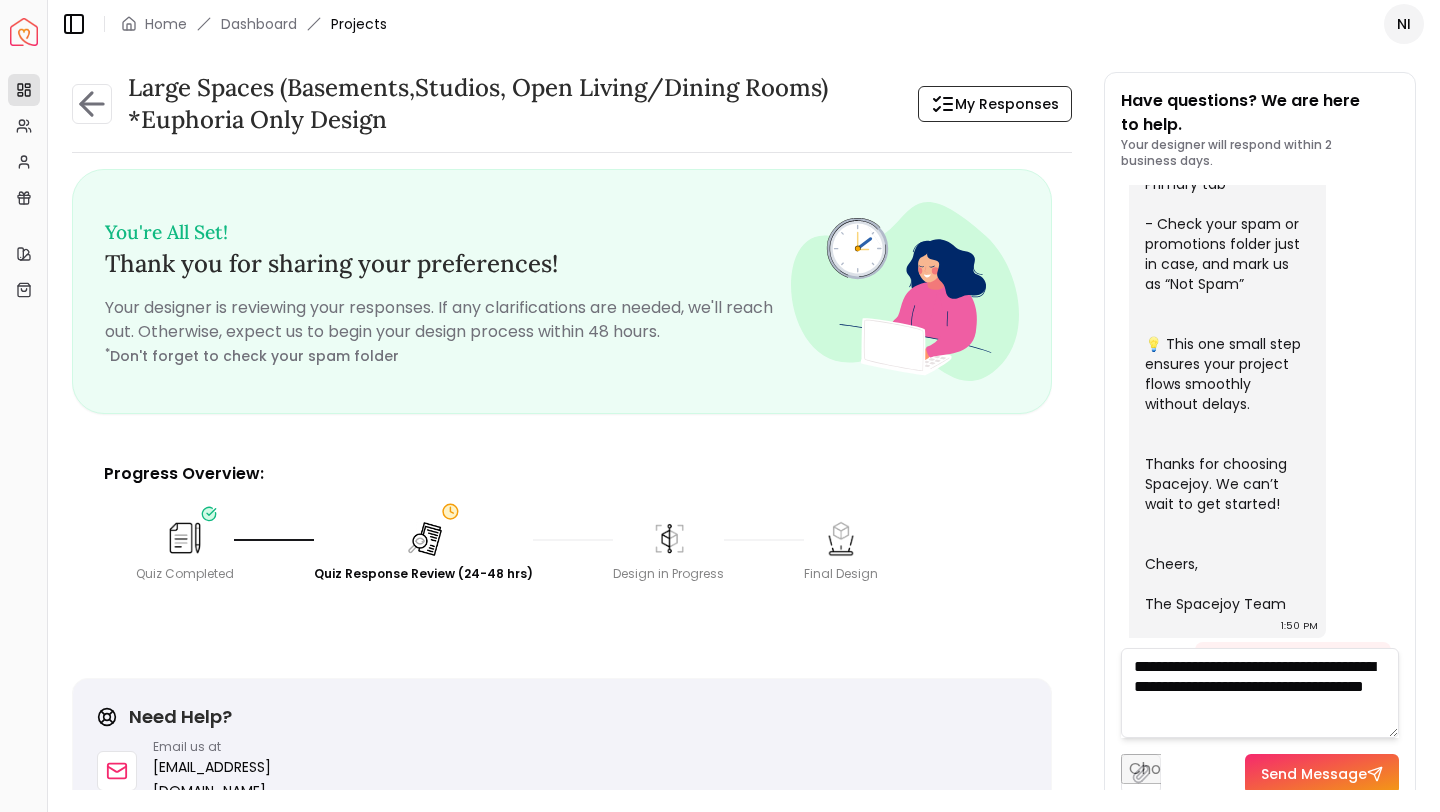 type on "**********" 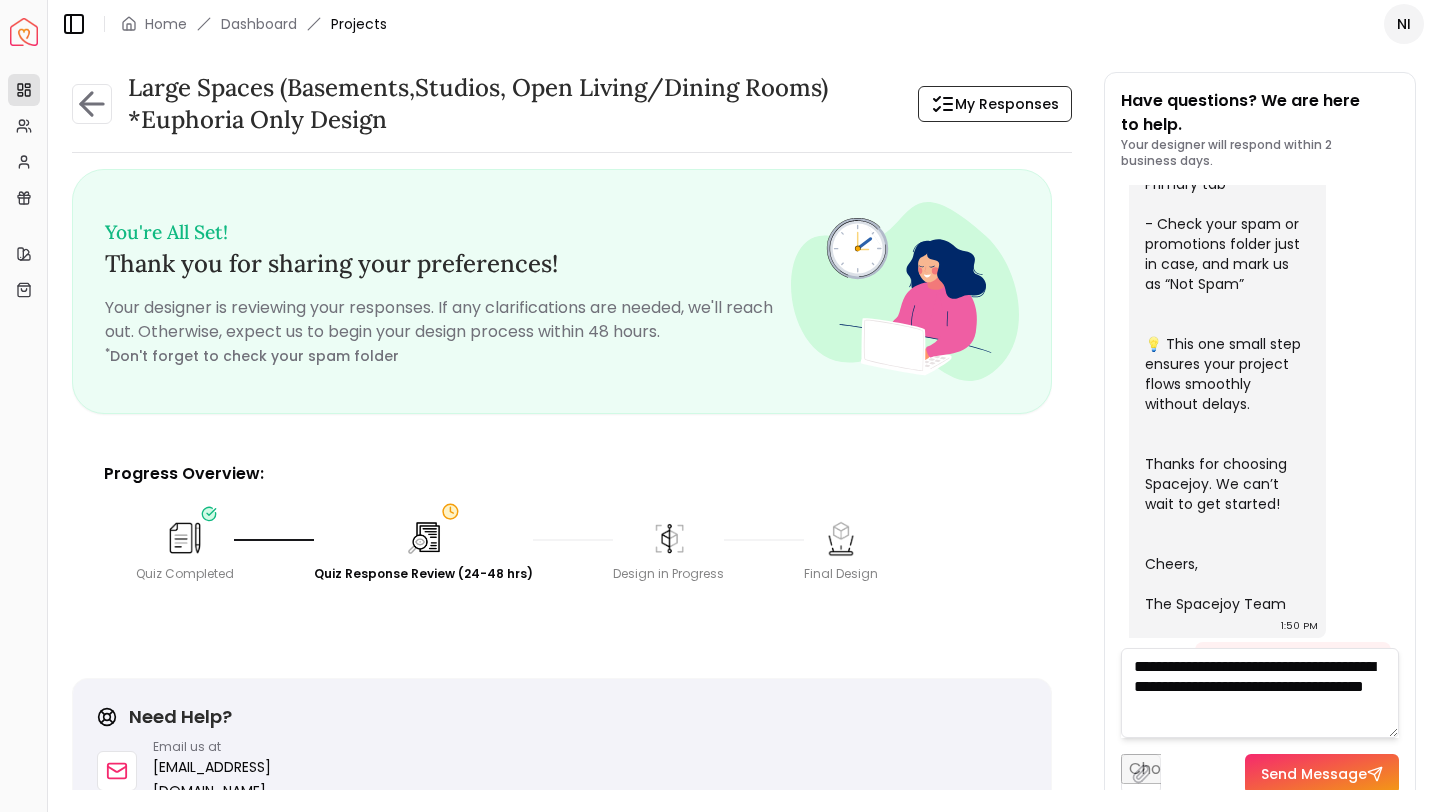 click on "Send Message" at bounding box center (1322, 774) 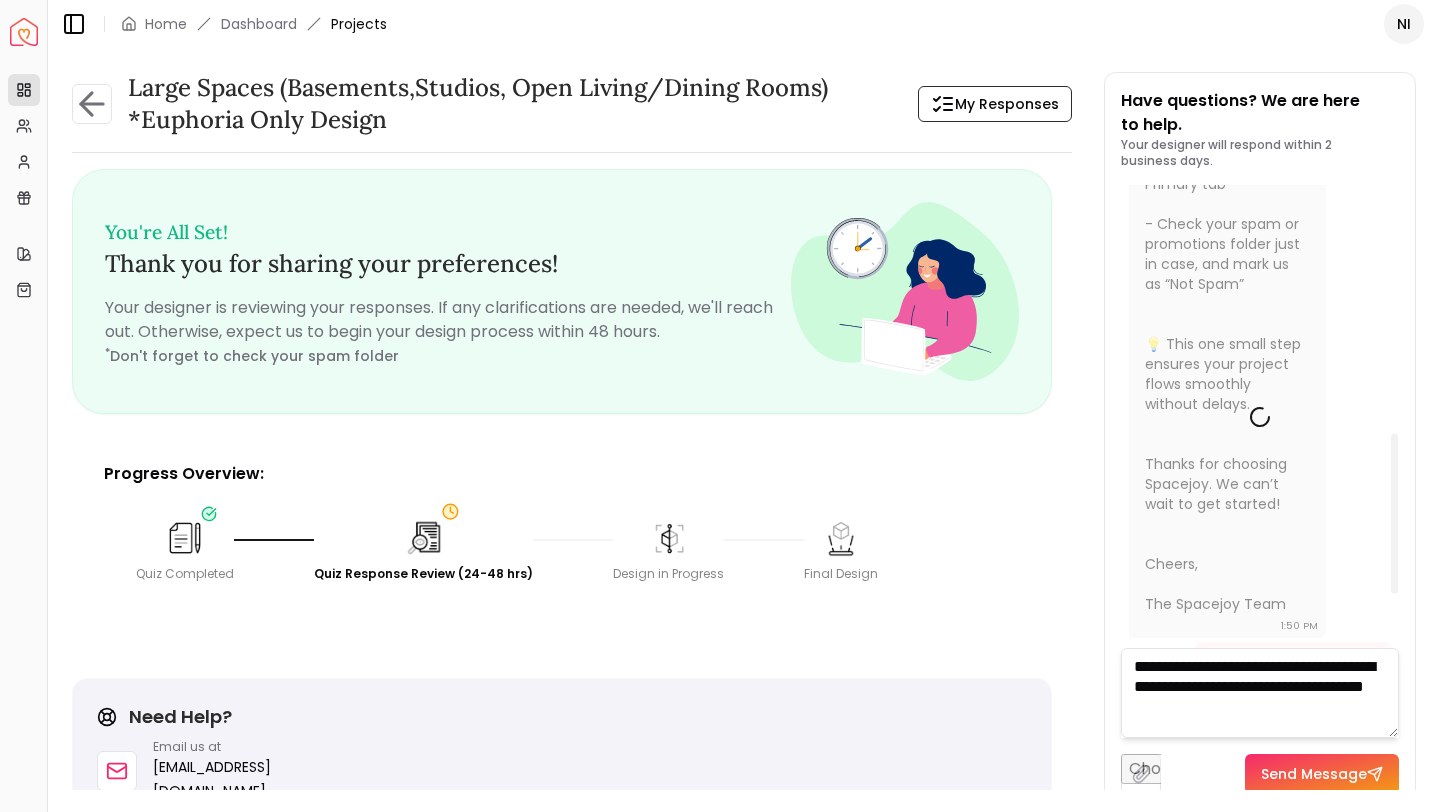 type 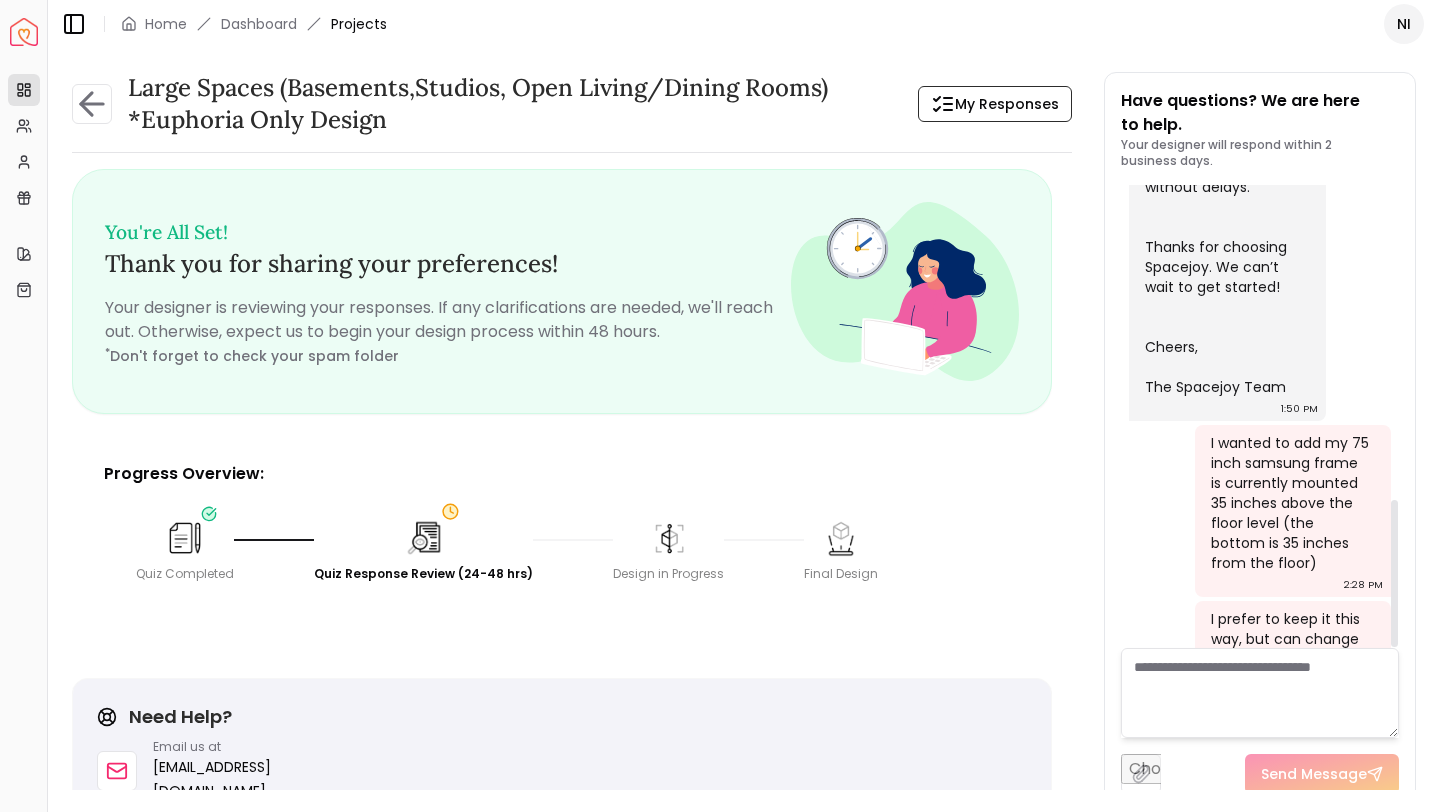 scroll, scrollTop: 989, scrollLeft: 0, axis: vertical 